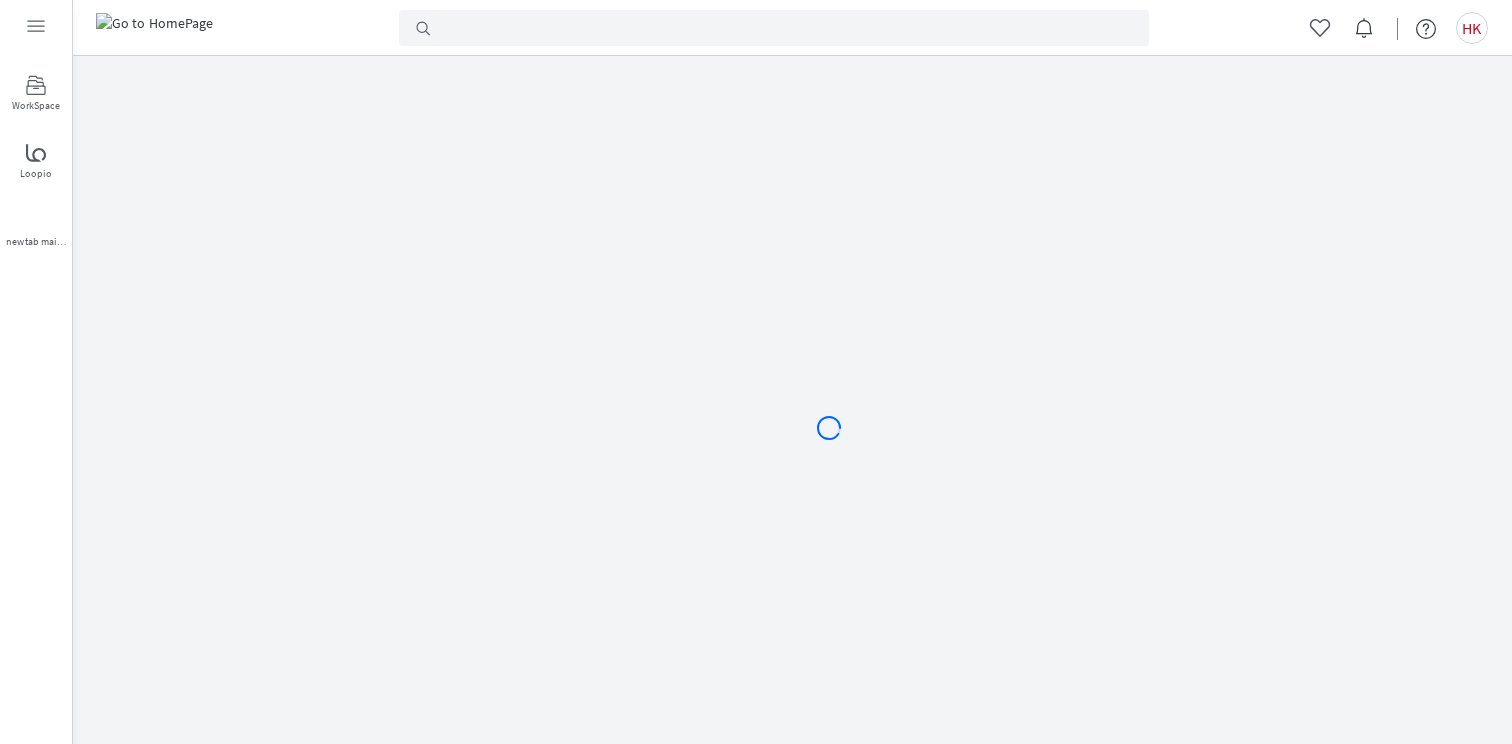scroll, scrollTop: 0, scrollLeft: 0, axis: both 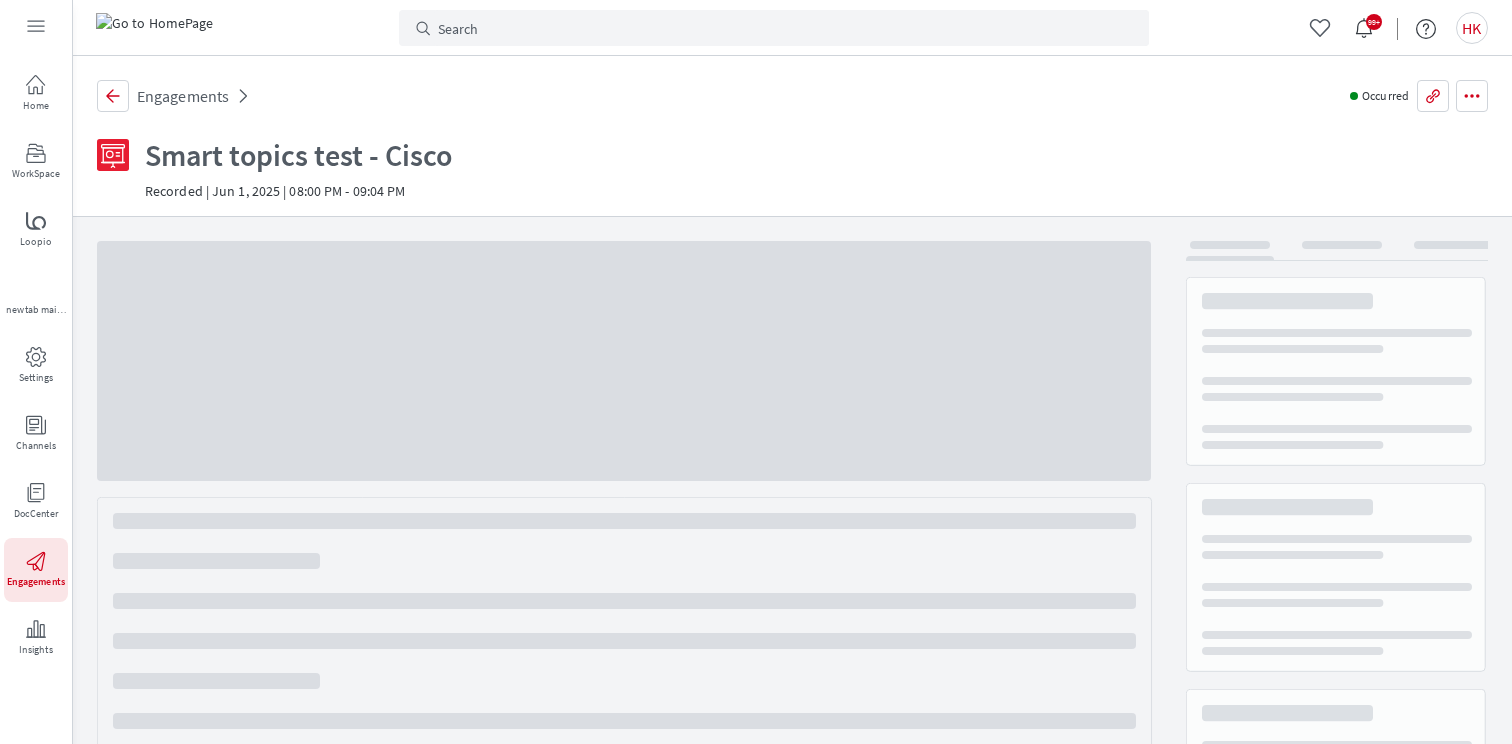 click on "Recorded | Jun 1, 2025 | 08:00 PM - 09:04 PM" at bounding box center (275, 191) 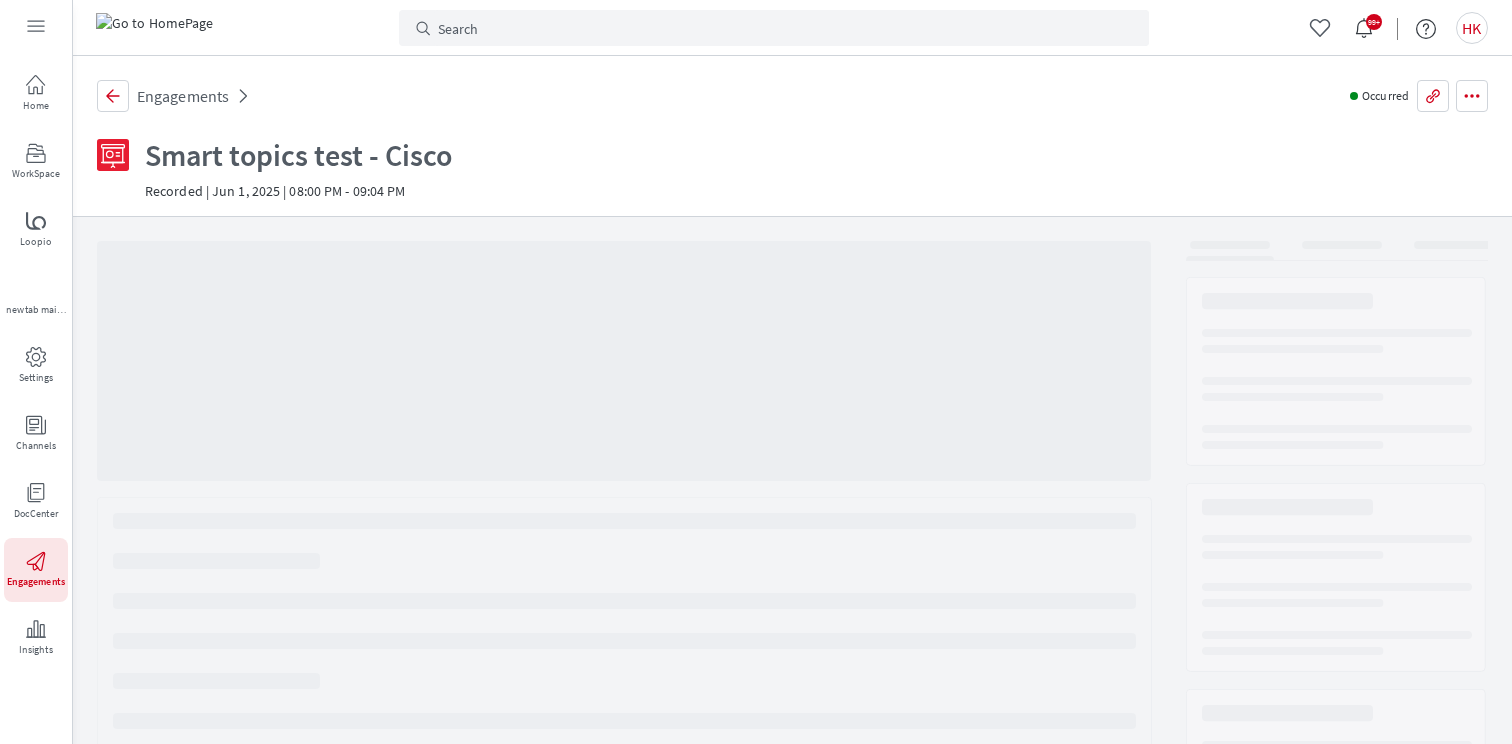 click on "Recorded | Jun 1, 2025 | 08:00 PM - 09:04 PM" at bounding box center (275, 191) 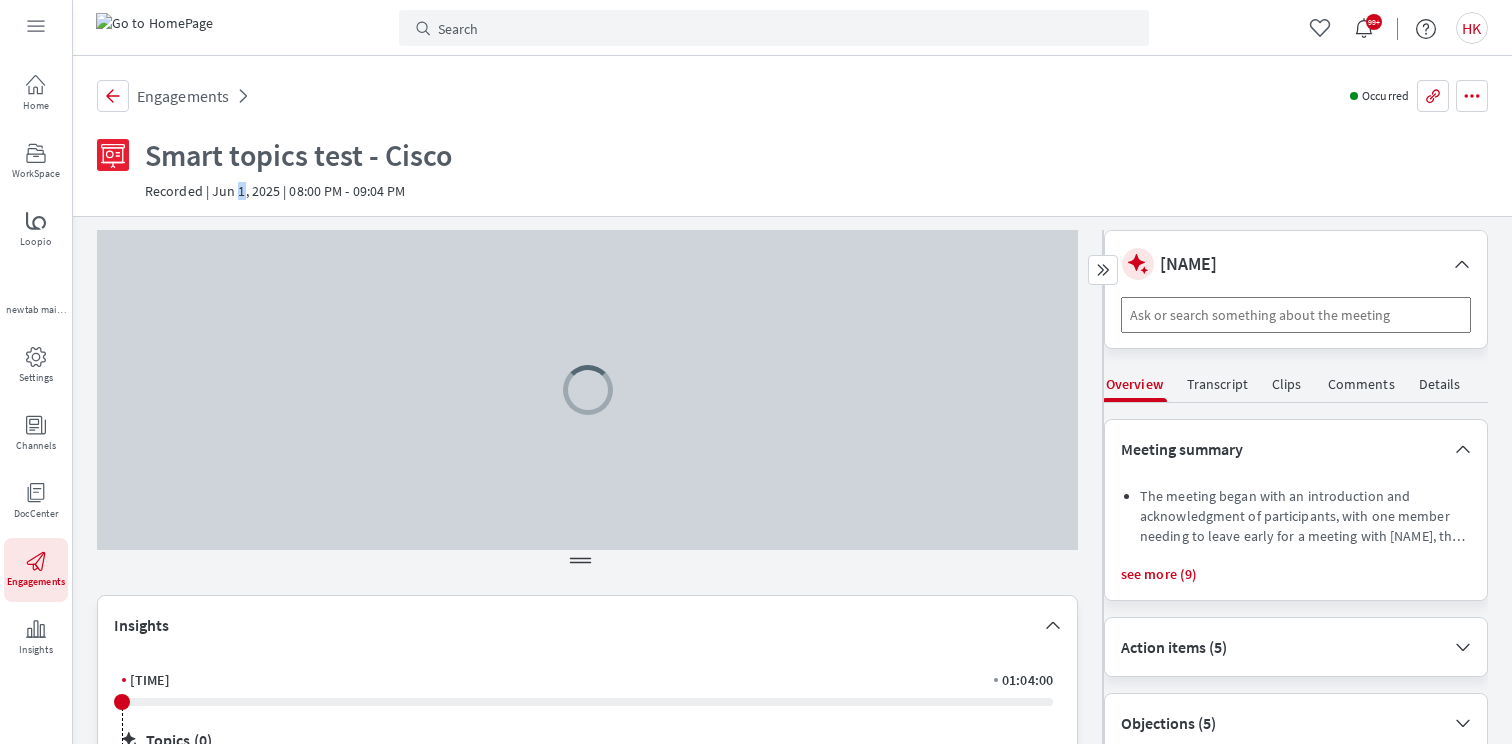 scroll, scrollTop: 11, scrollLeft: 0, axis: vertical 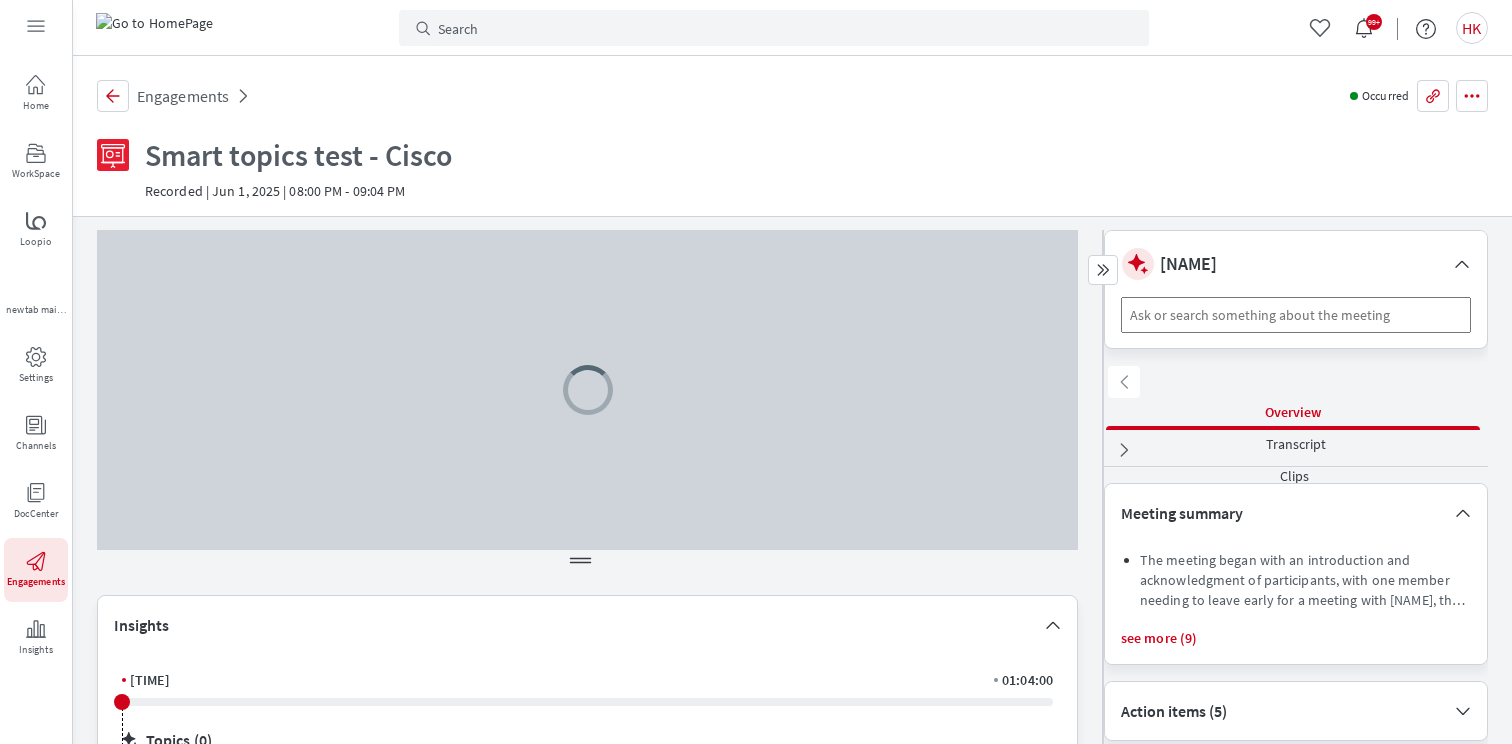 click on "Scroll left Overview Transcript Clips Comments Details Scroll right" at bounding box center (1296, 416) 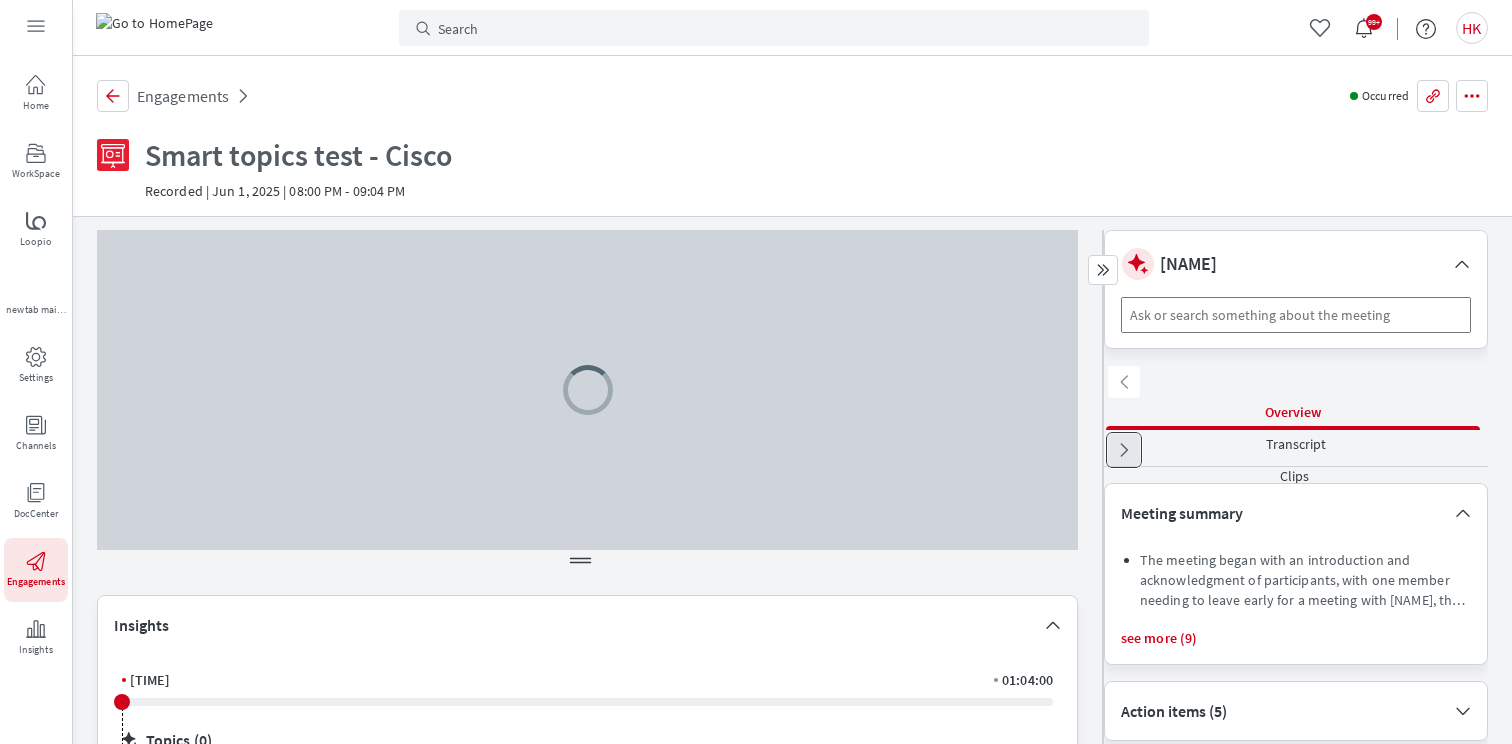 click on "Scroll right" at bounding box center [1124, 450] 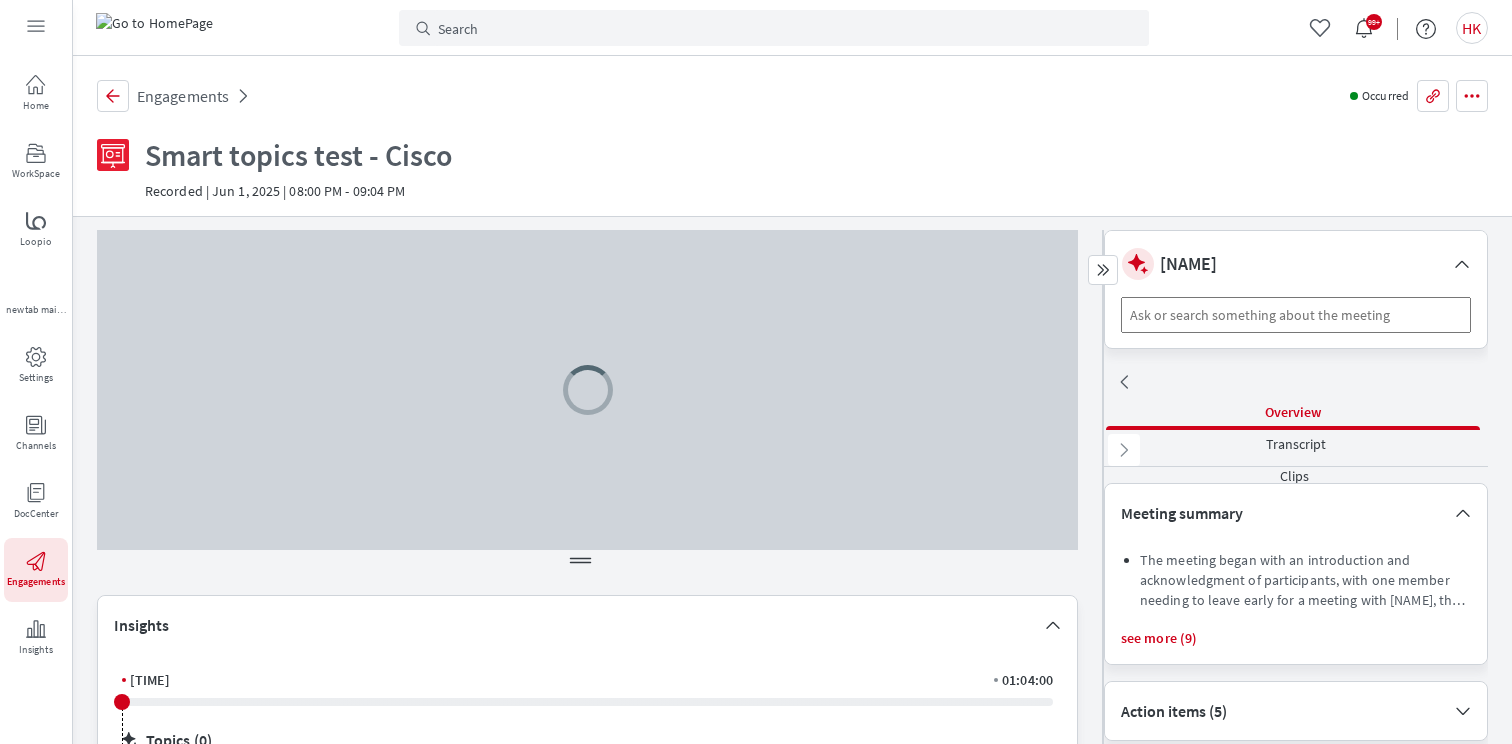 click on "Details" at bounding box center [1296, 540] 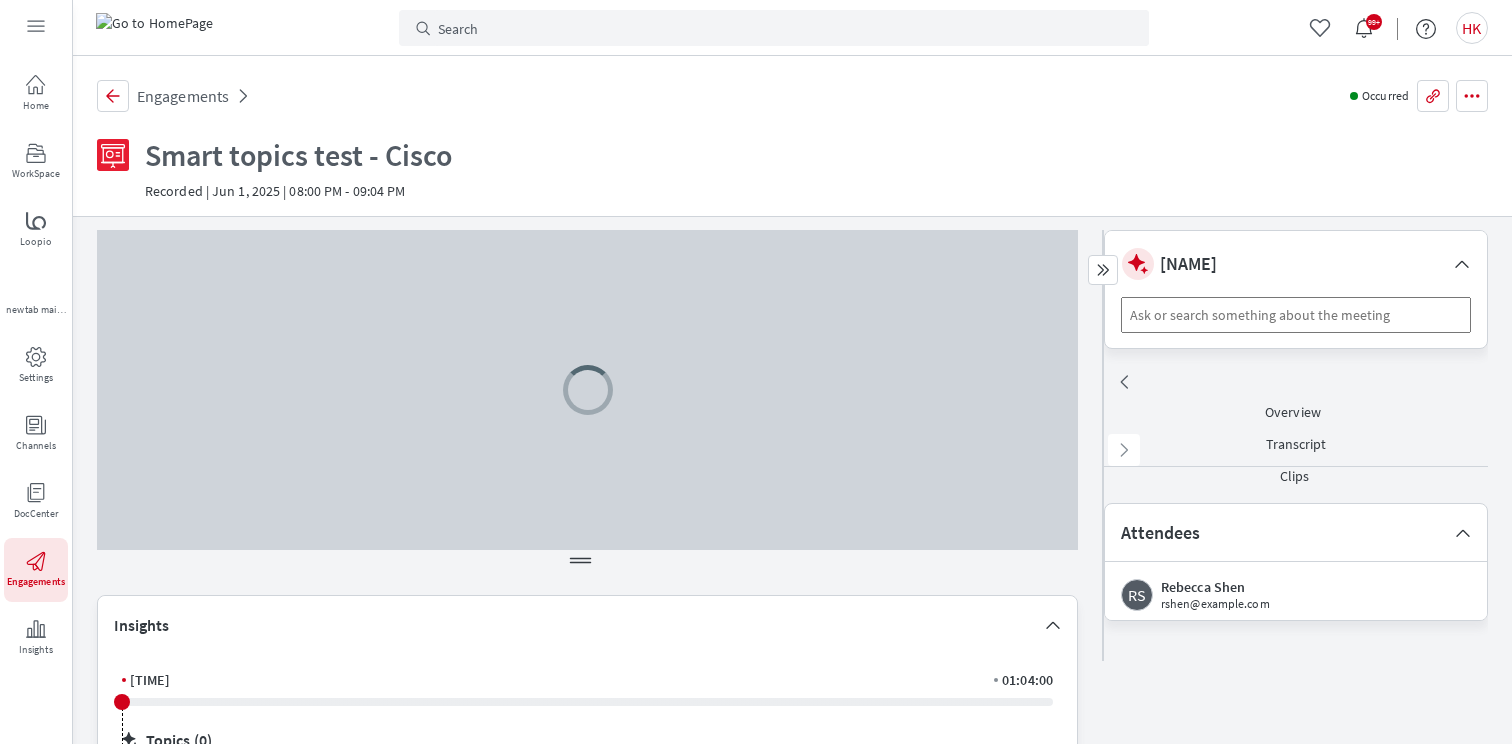 scroll, scrollTop: 0, scrollLeft: 88, axis: horizontal 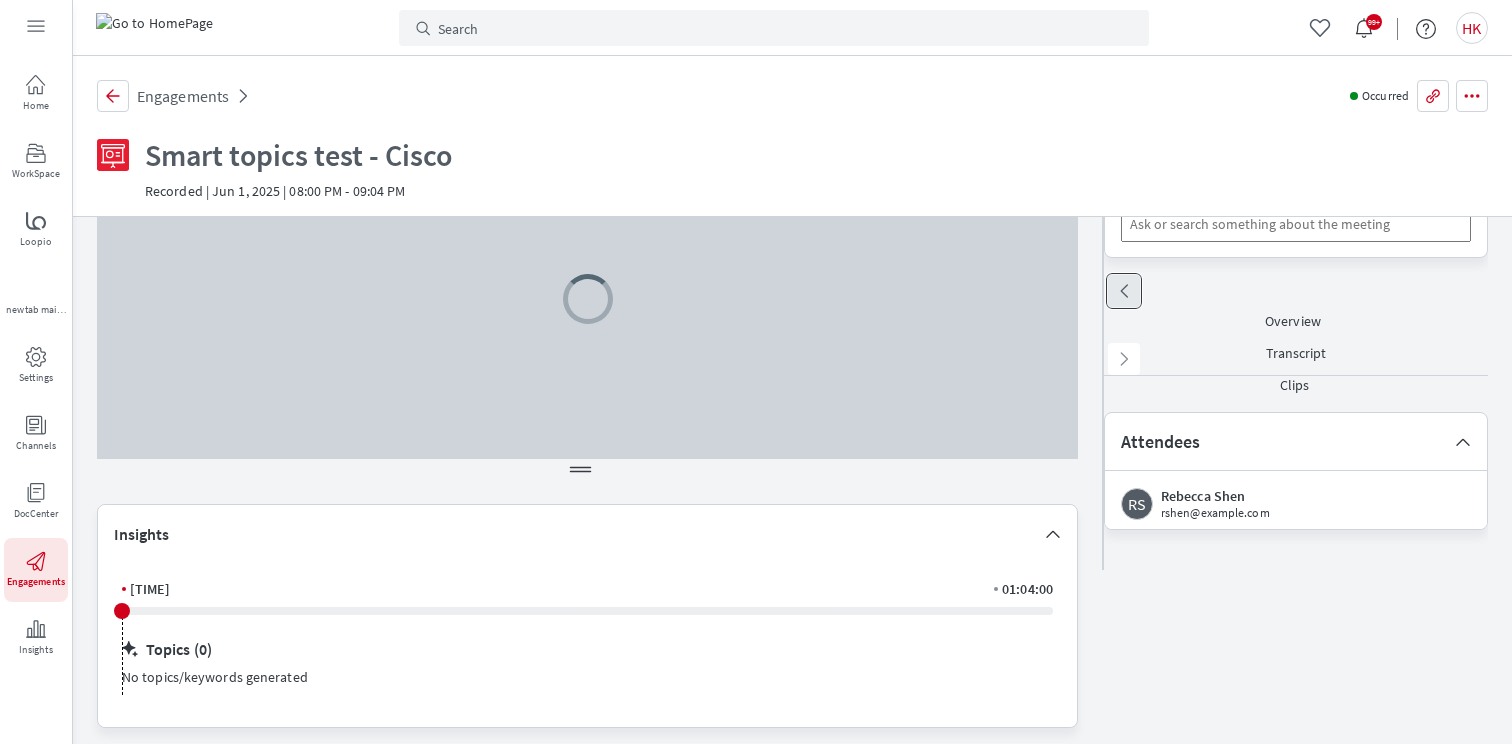 click on "Scroll left" at bounding box center [1124, 291] 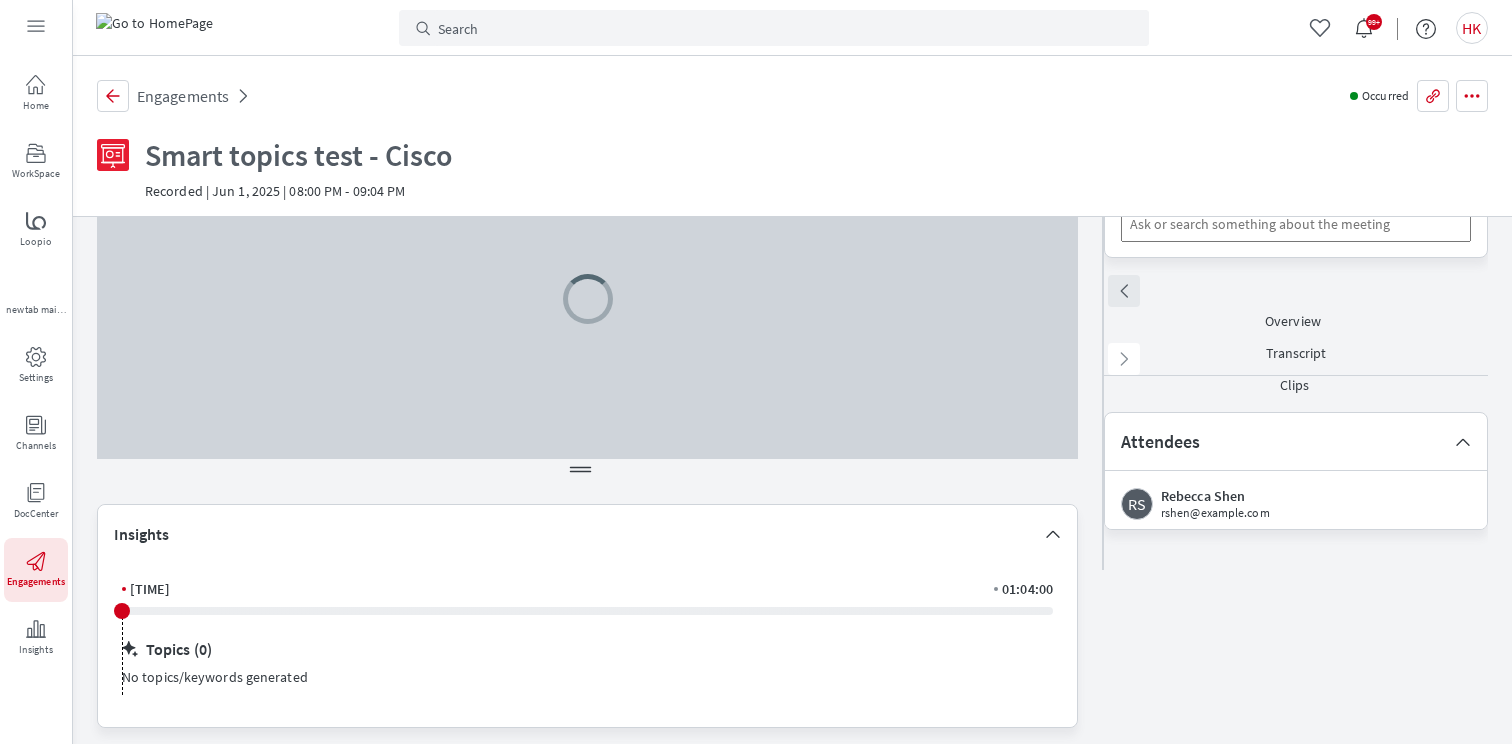 scroll, scrollTop: 0, scrollLeft: 0, axis: both 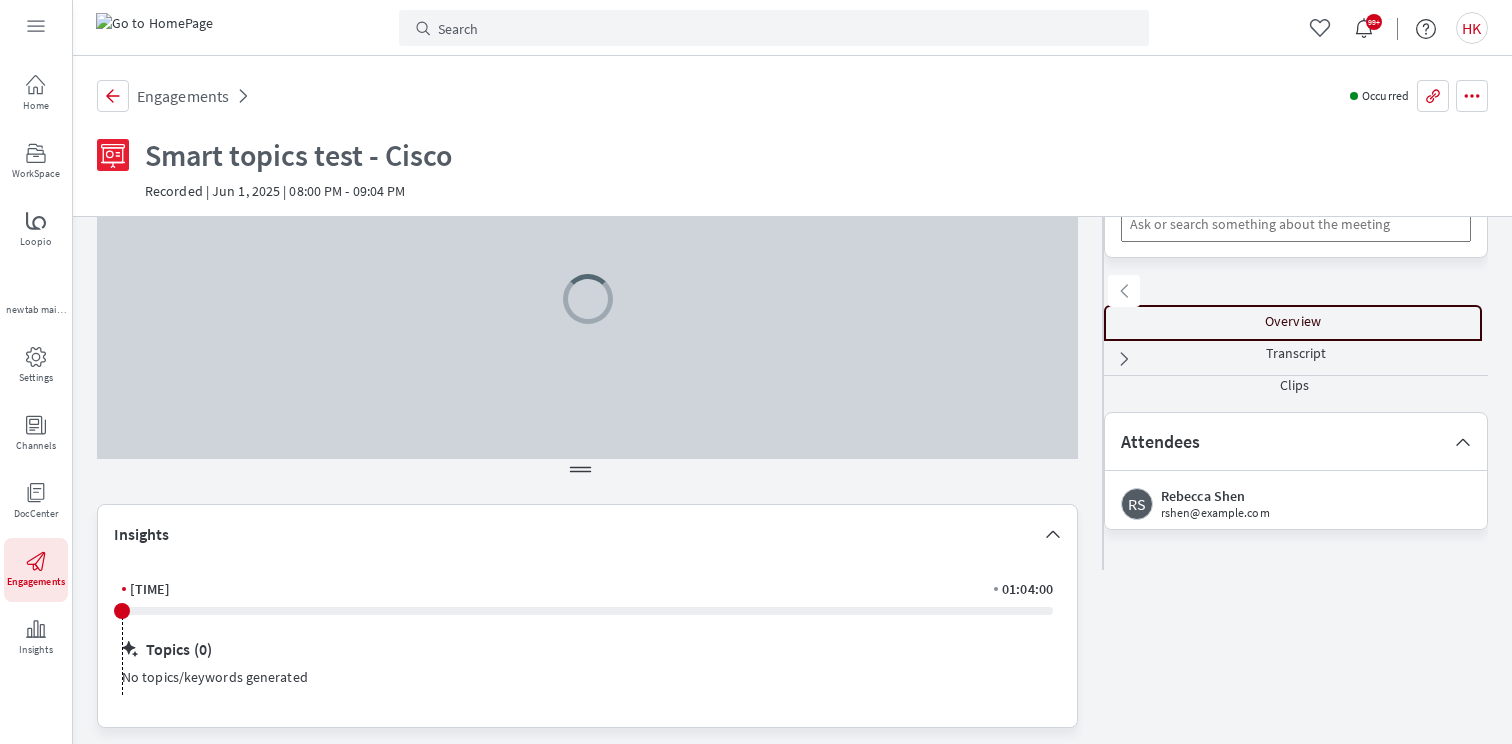 click on "Overview" at bounding box center [1293, 321] 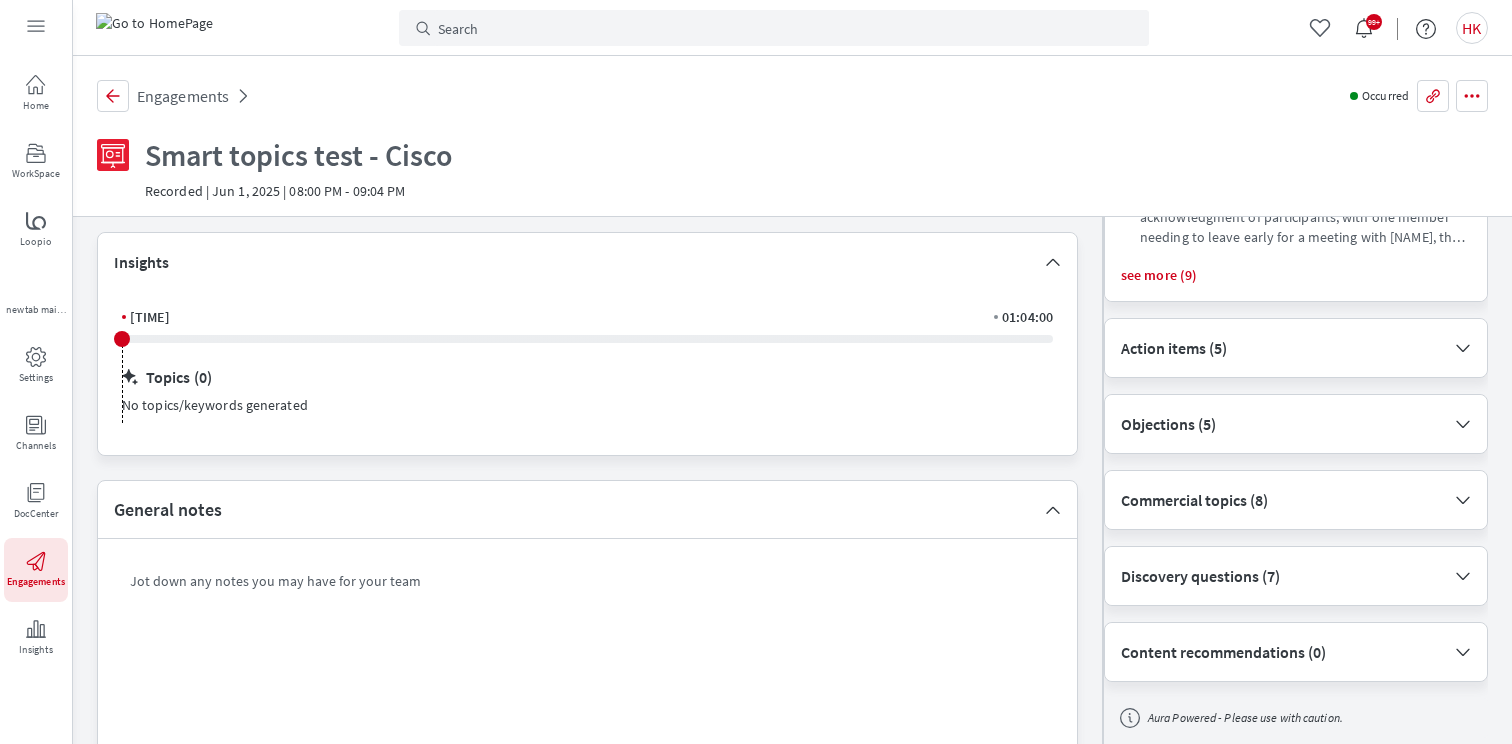 scroll, scrollTop: 380, scrollLeft: 0, axis: vertical 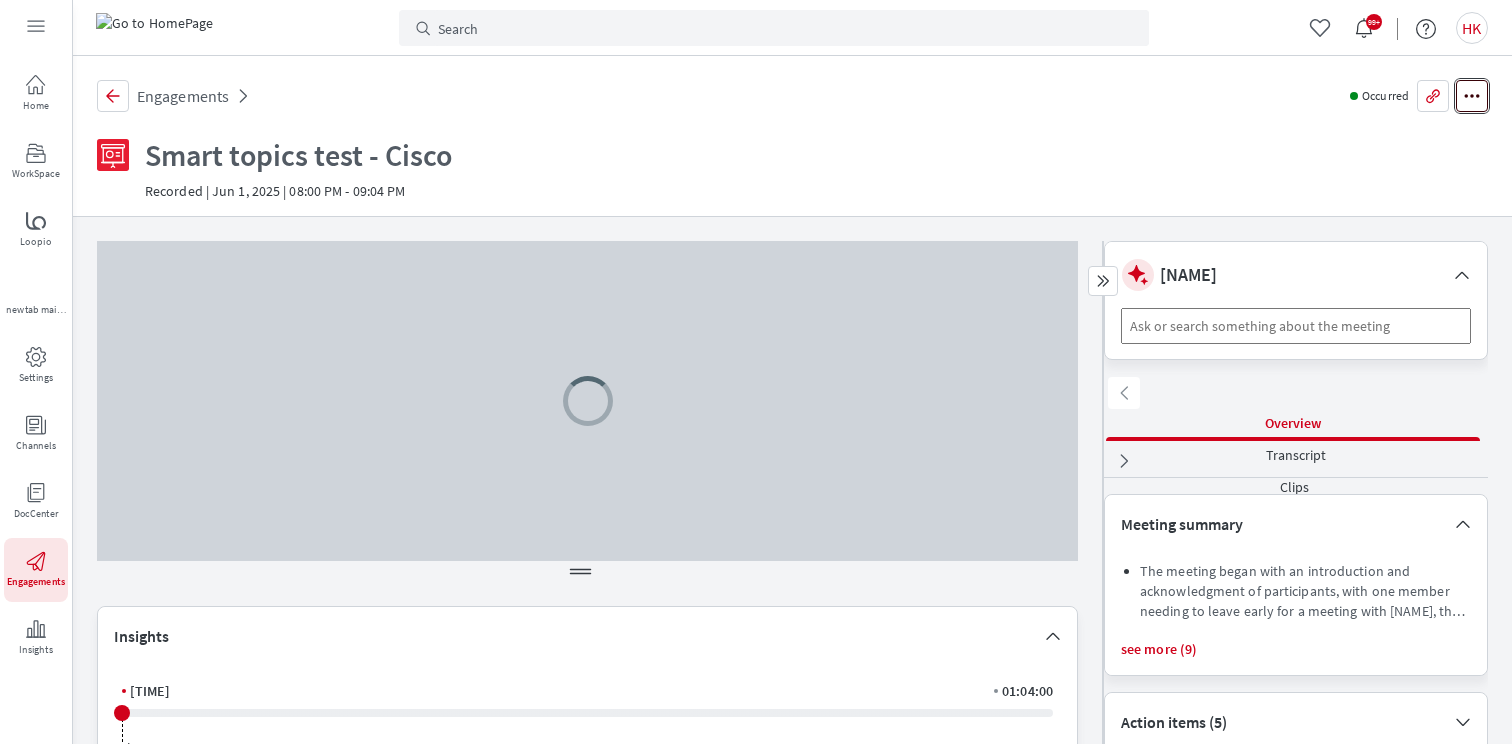 click on "More actions" at bounding box center [1472, 96] 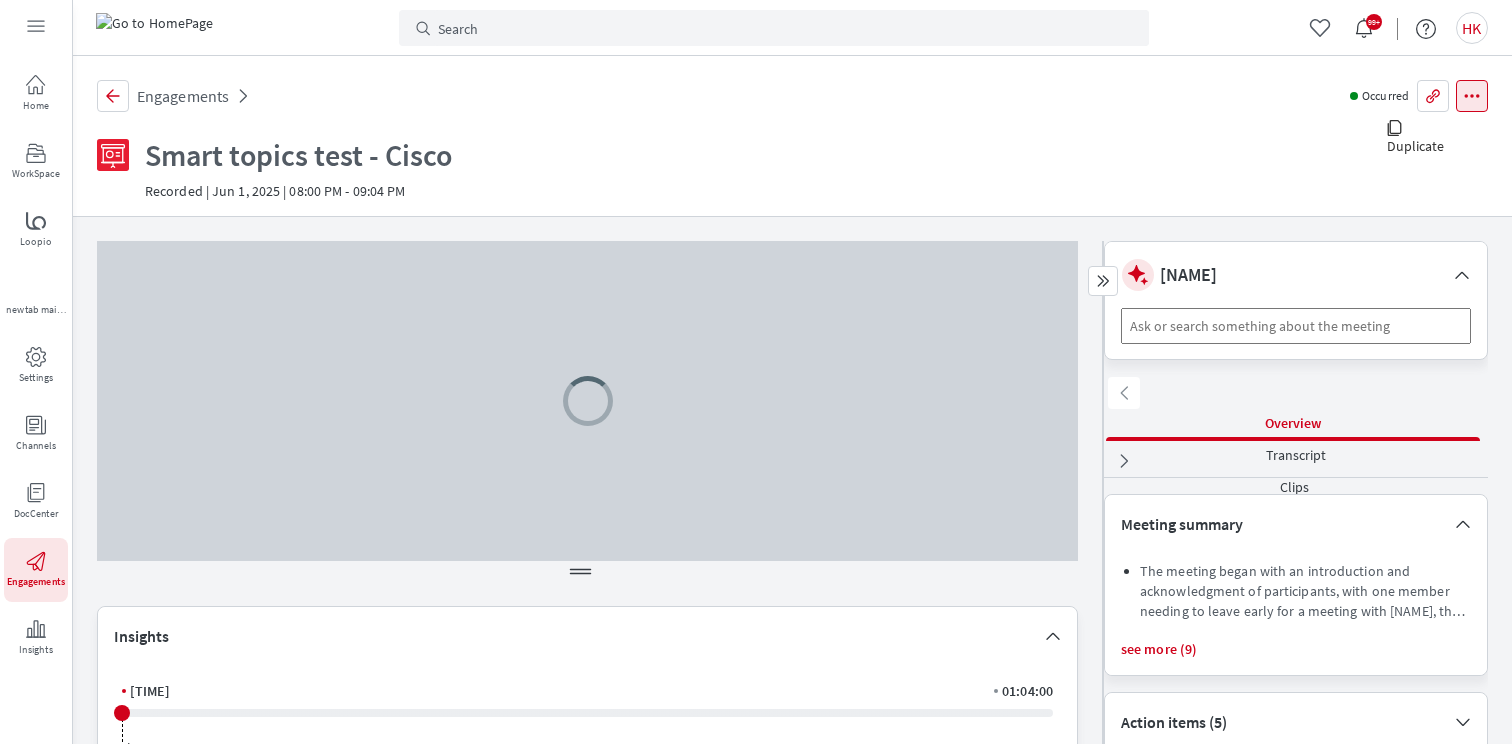 click on "Occurred" at bounding box center (1385, 96) 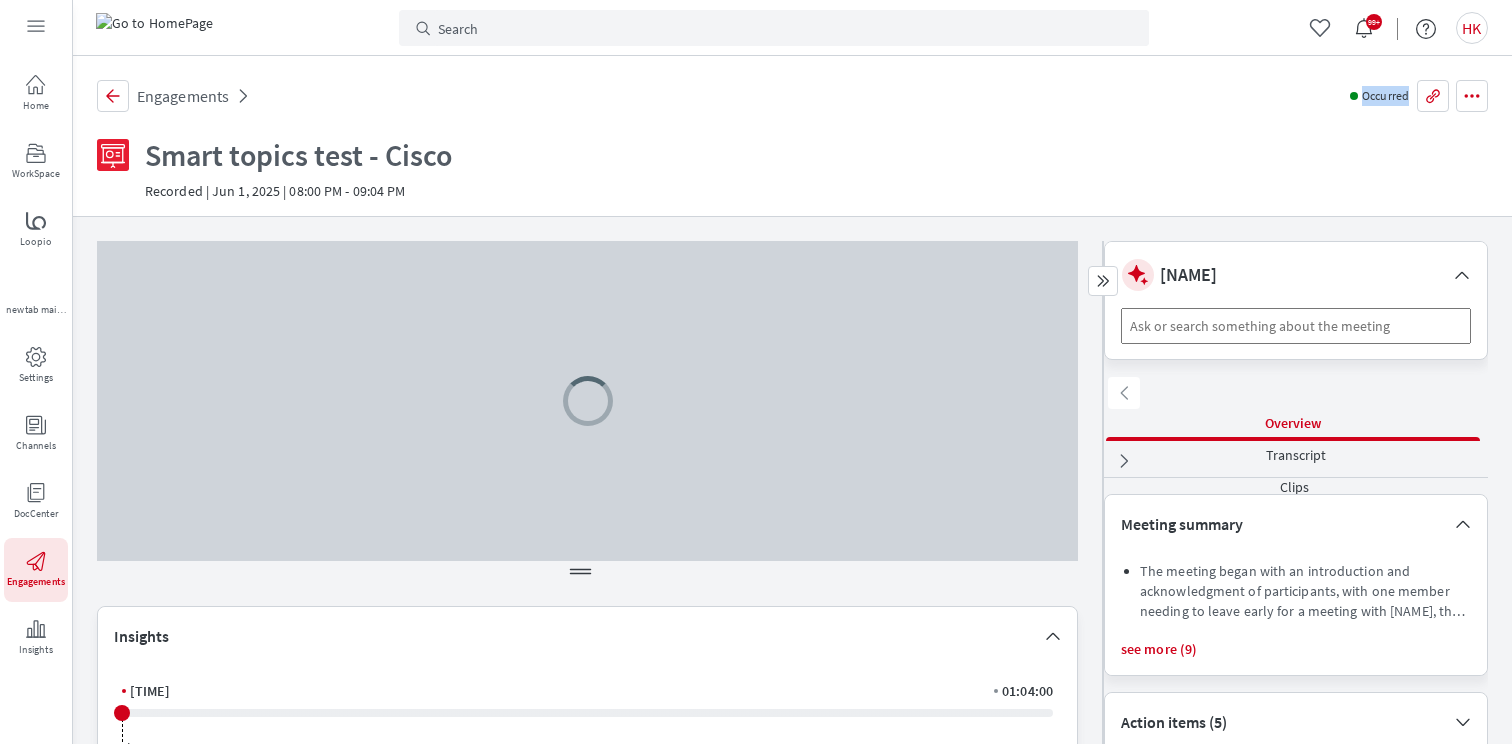 click on "Occurred" at bounding box center [1385, 96] 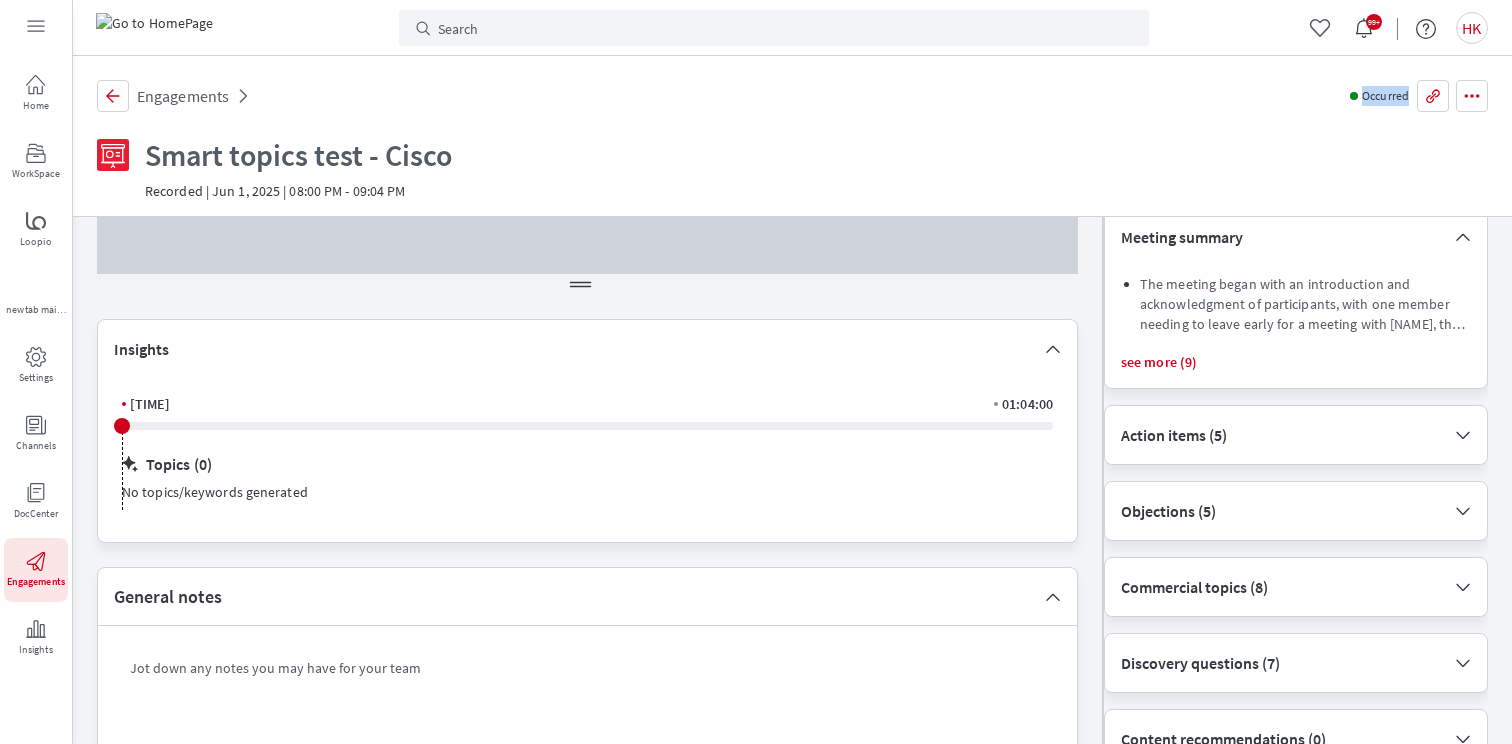 scroll, scrollTop: 0, scrollLeft: 0, axis: both 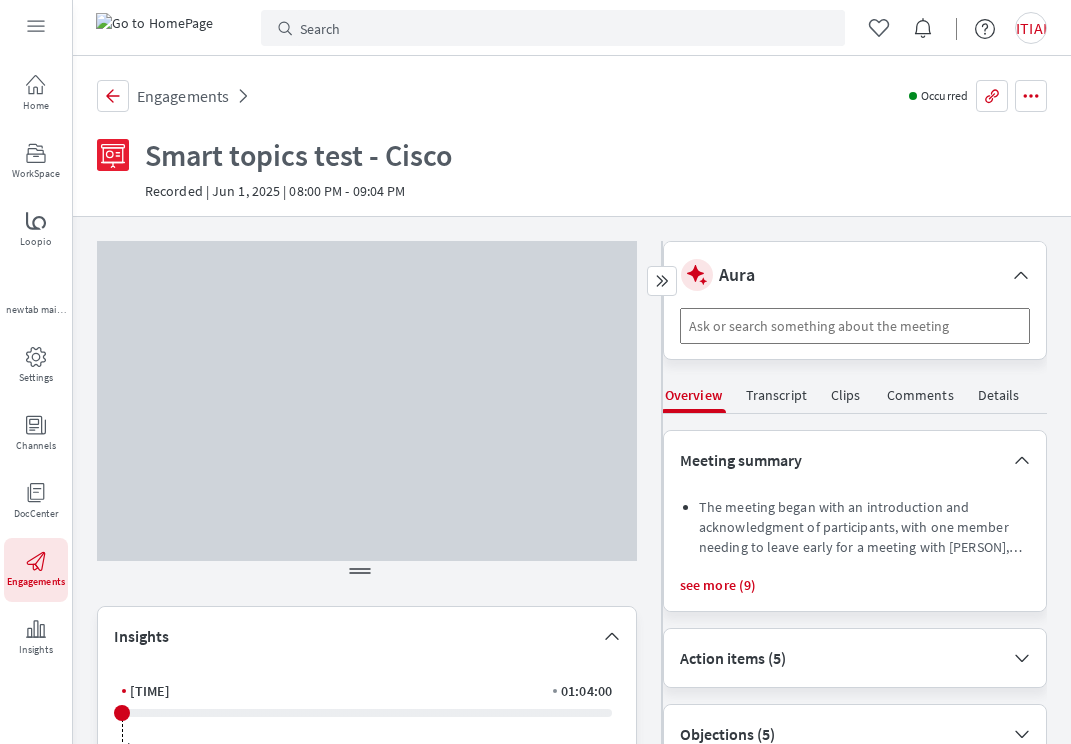 click on "see more (9)" at bounding box center (855, 585) 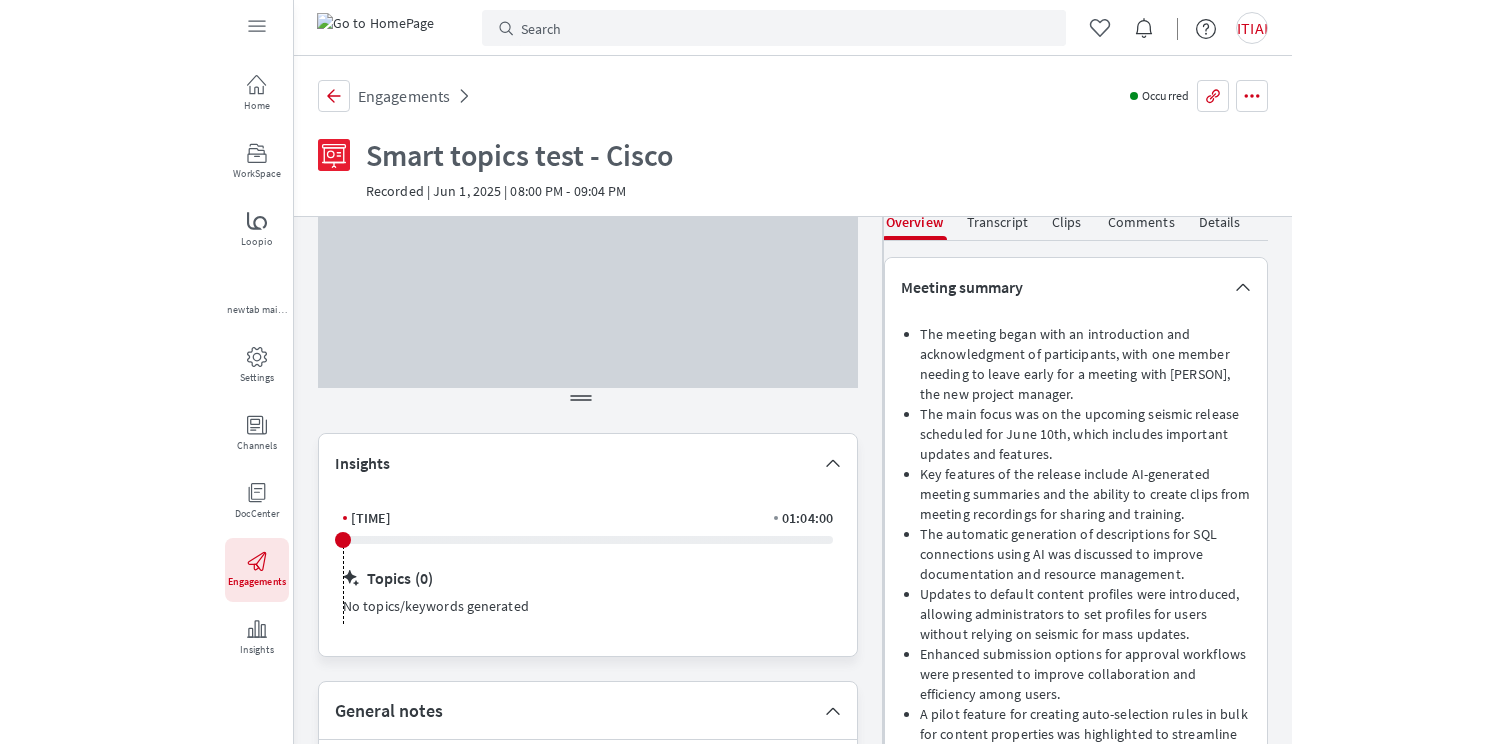 scroll, scrollTop: 171, scrollLeft: 0, axis: vertical 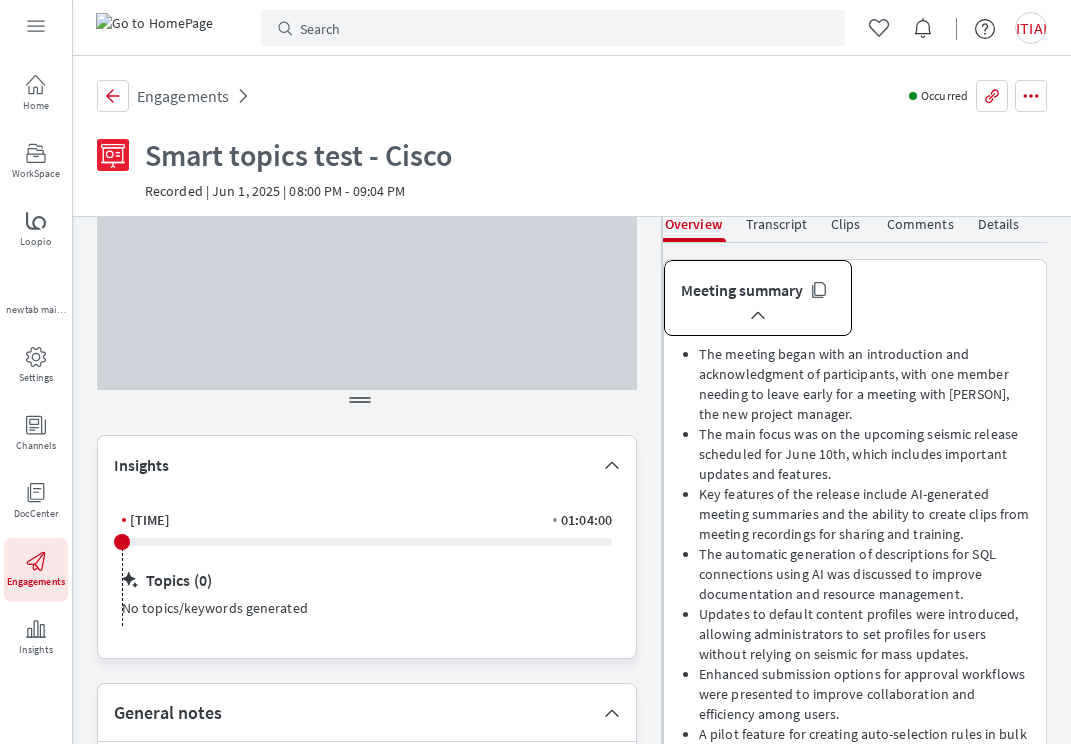 click on "Meeting summary" at bounding box center [758, 289] 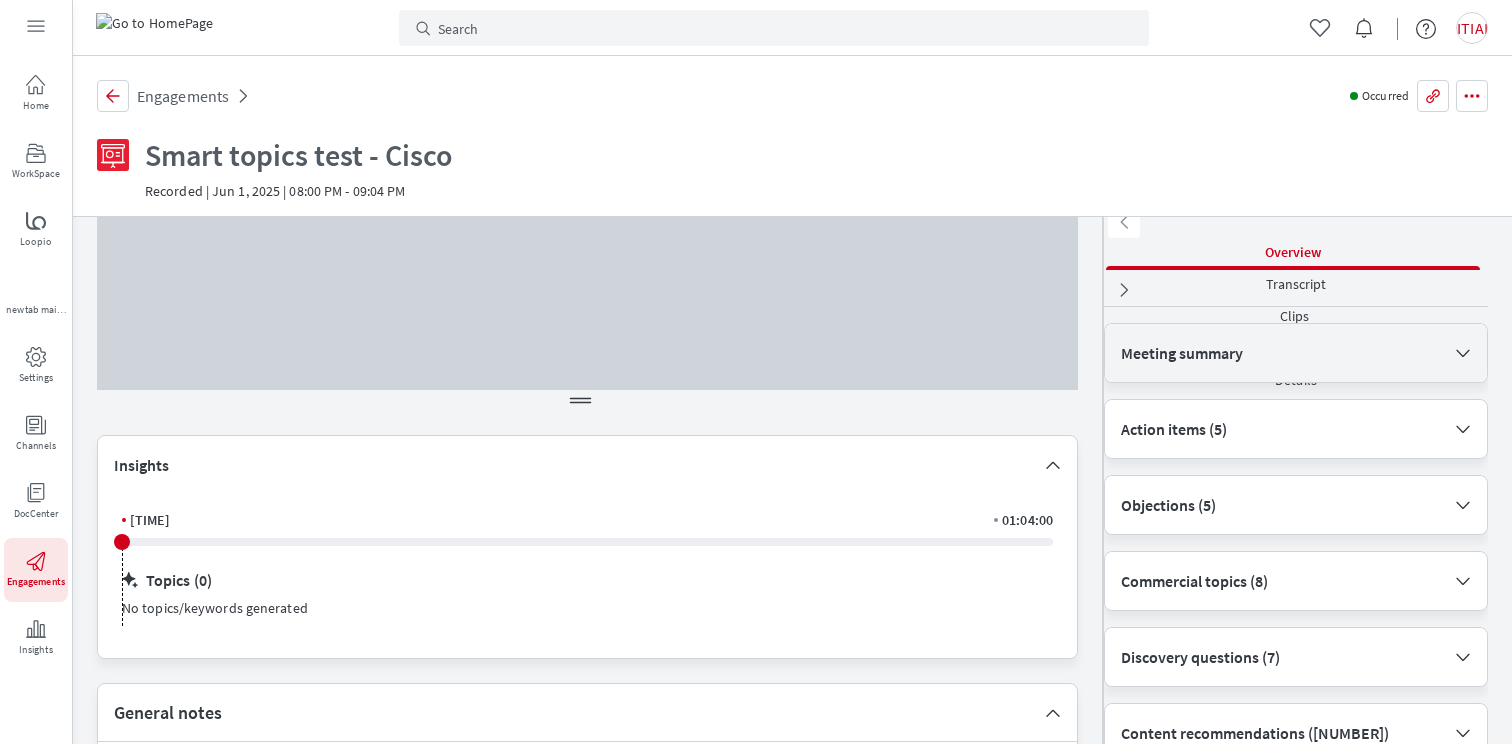 scroll, scrollTop: 159, scrollLeft: 0, axis: vertical 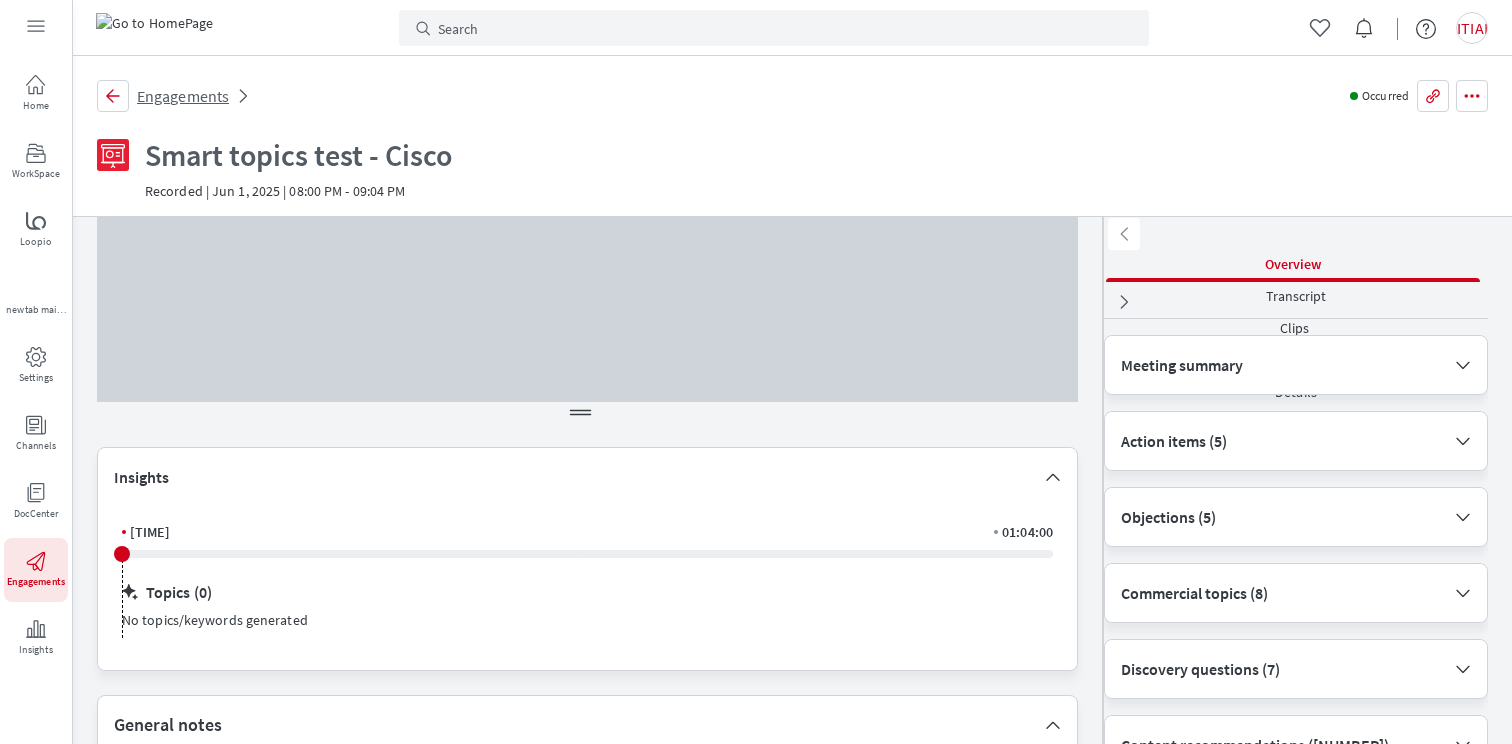 click on "Engagements" at bounding box center (183, 96) 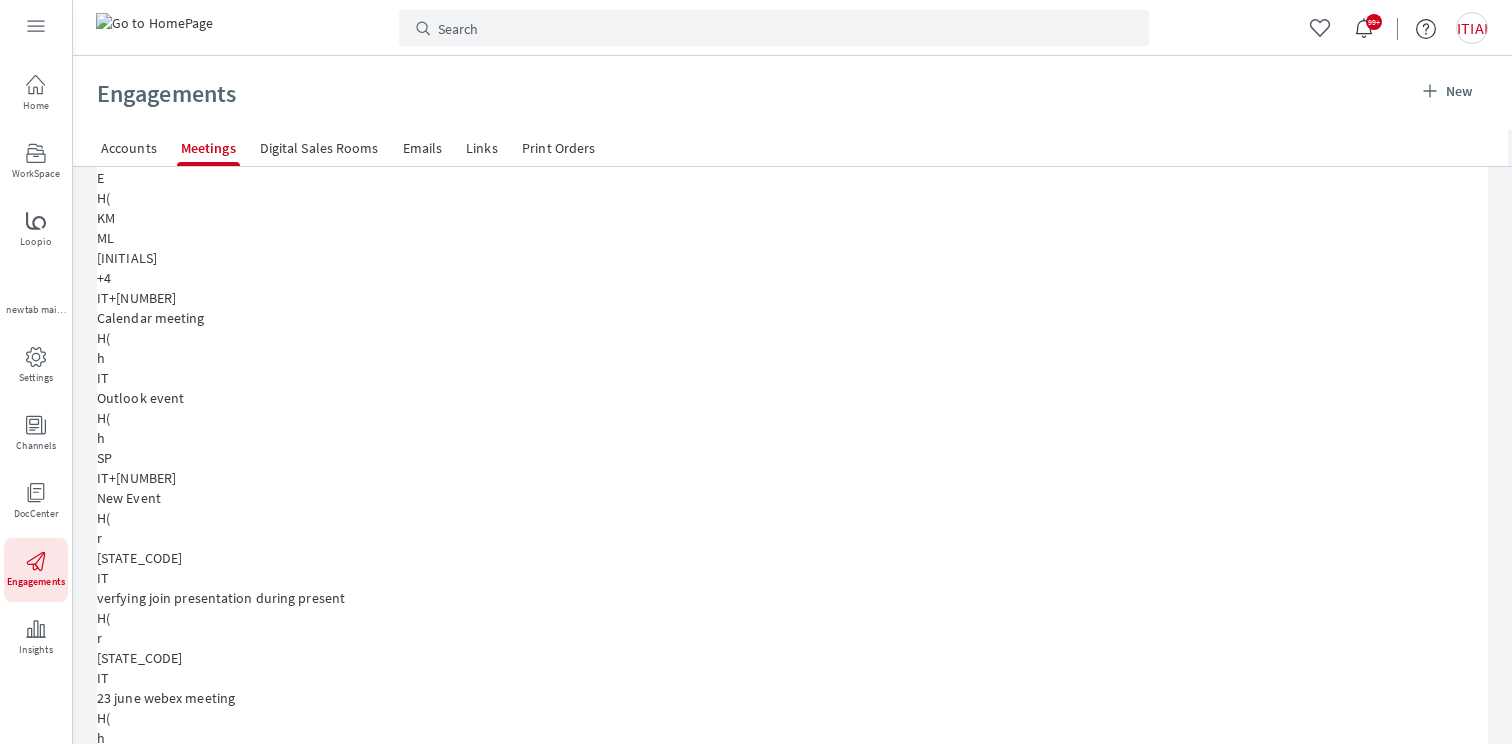scroll, scrollTop: 202, scrollLeft: 0, axis: vertical 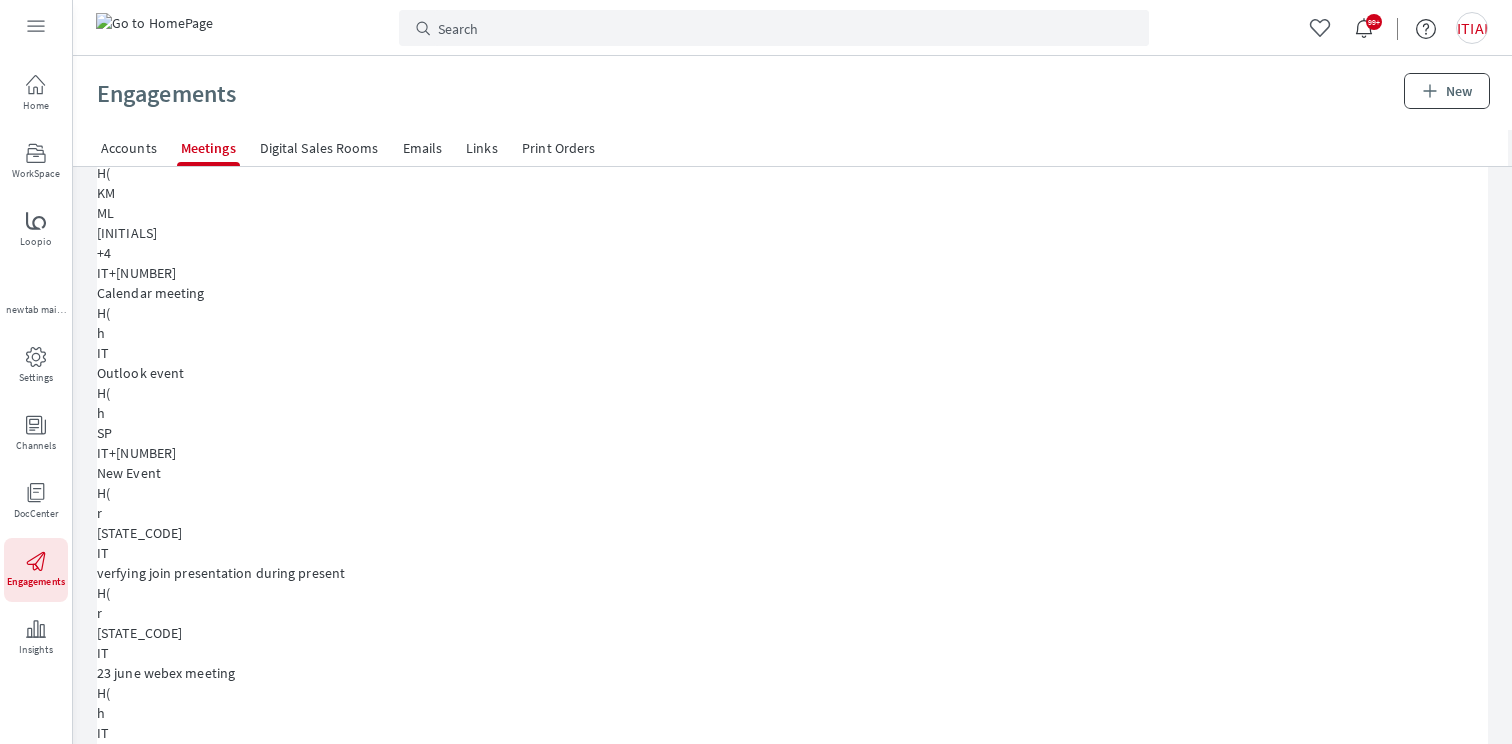 click on "New" at bounding box center (1447, 91) 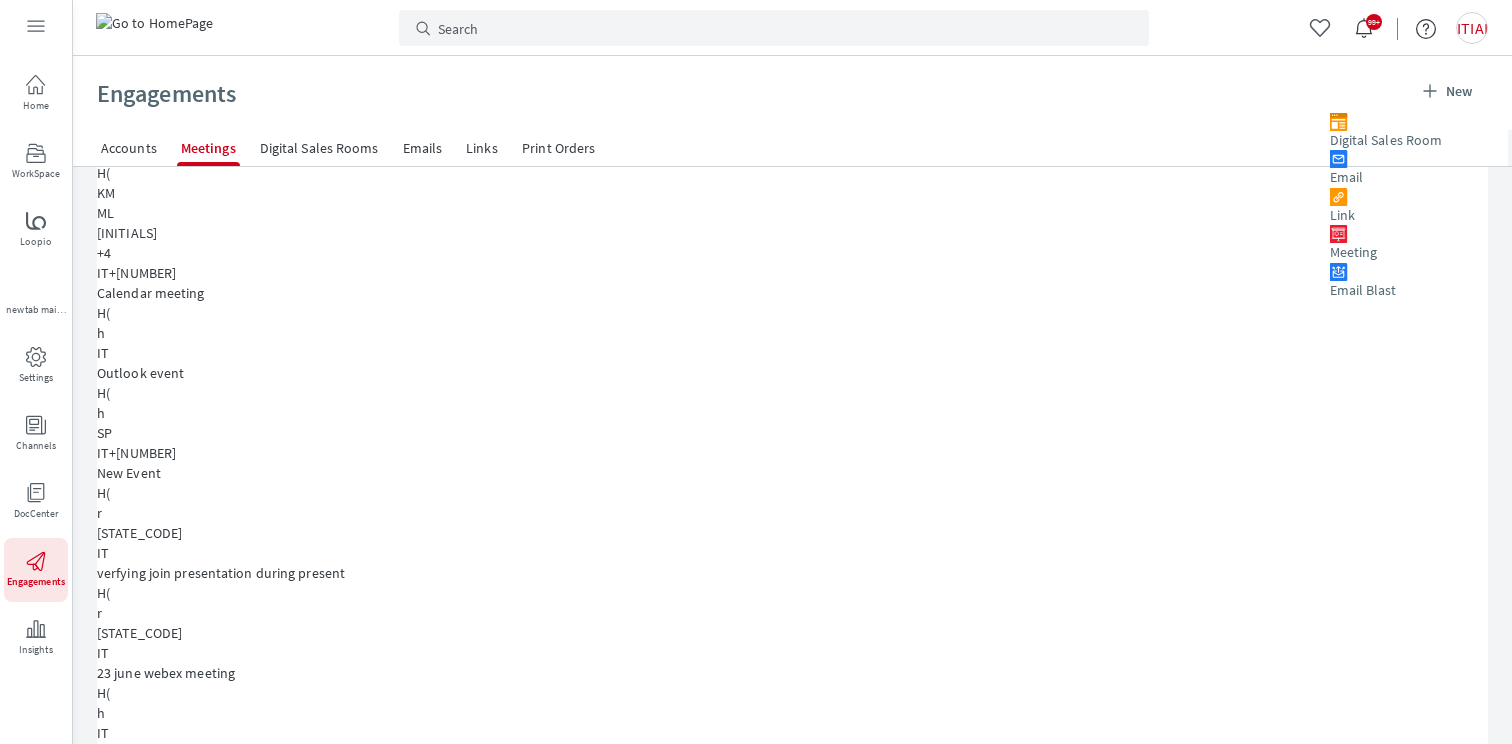 click on "Meeting" at bounding box center (1386, 243) 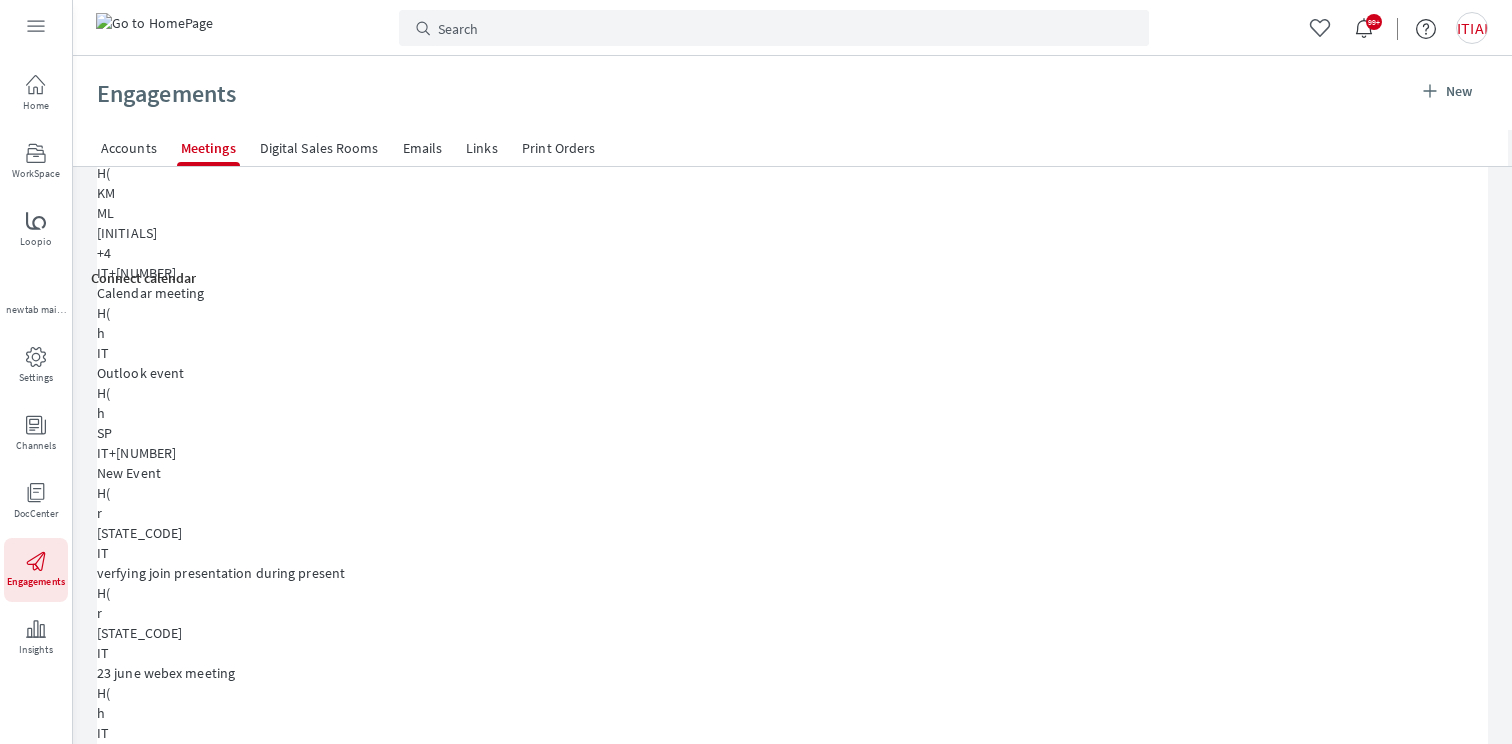 click on "Skip" at bounding box center [29, 278] 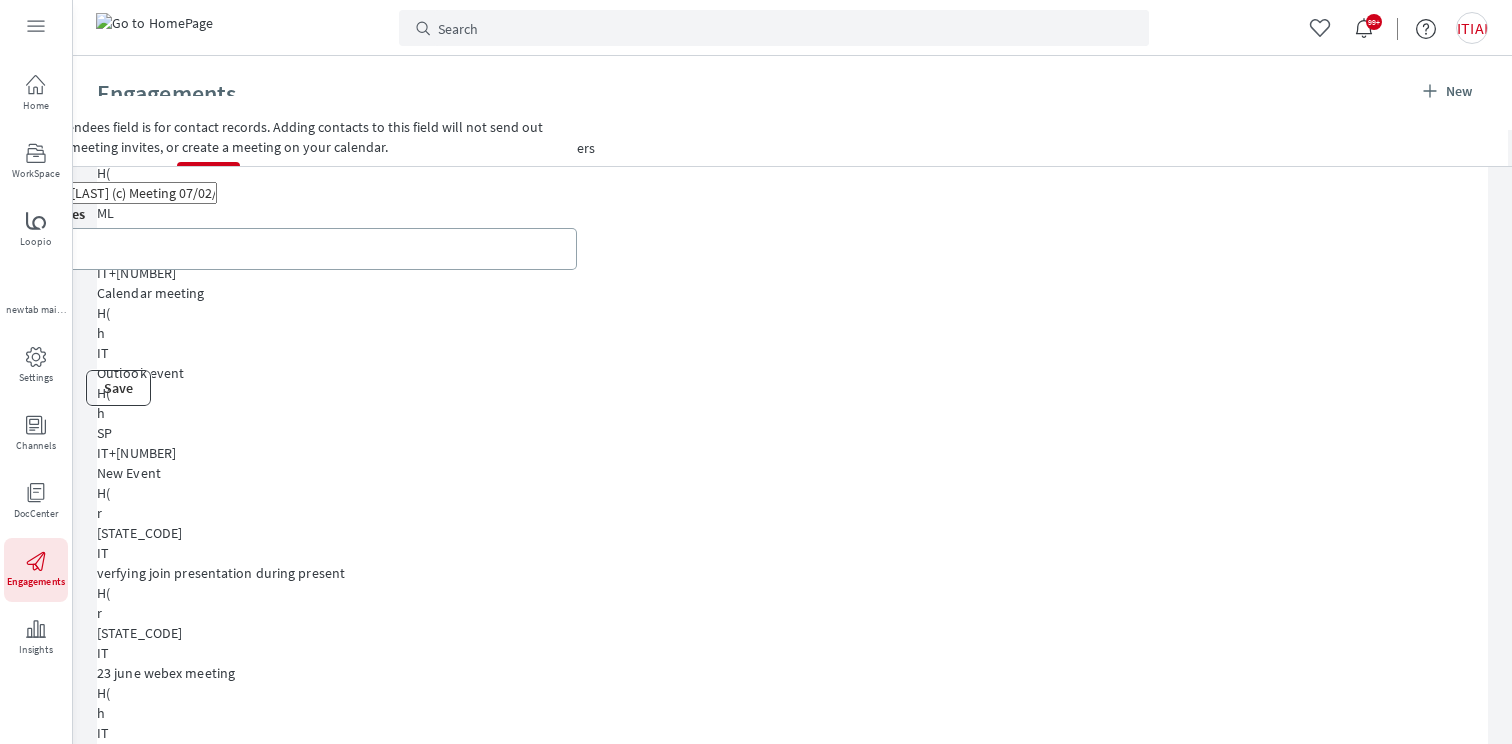 click on "Save" at bounding box center (118, 388) 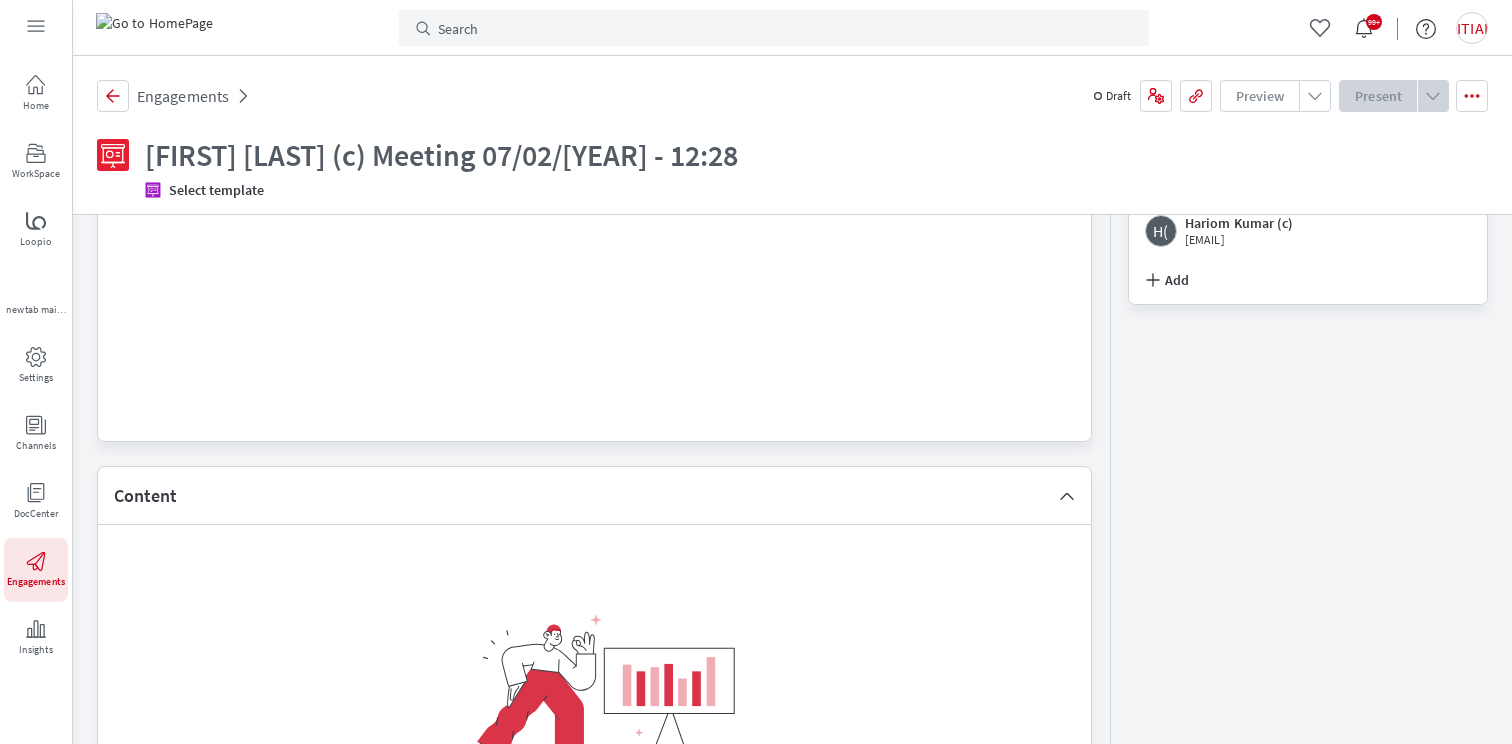 scroll, scrollTop: 173, scrollLeft: 0, axis: vertical 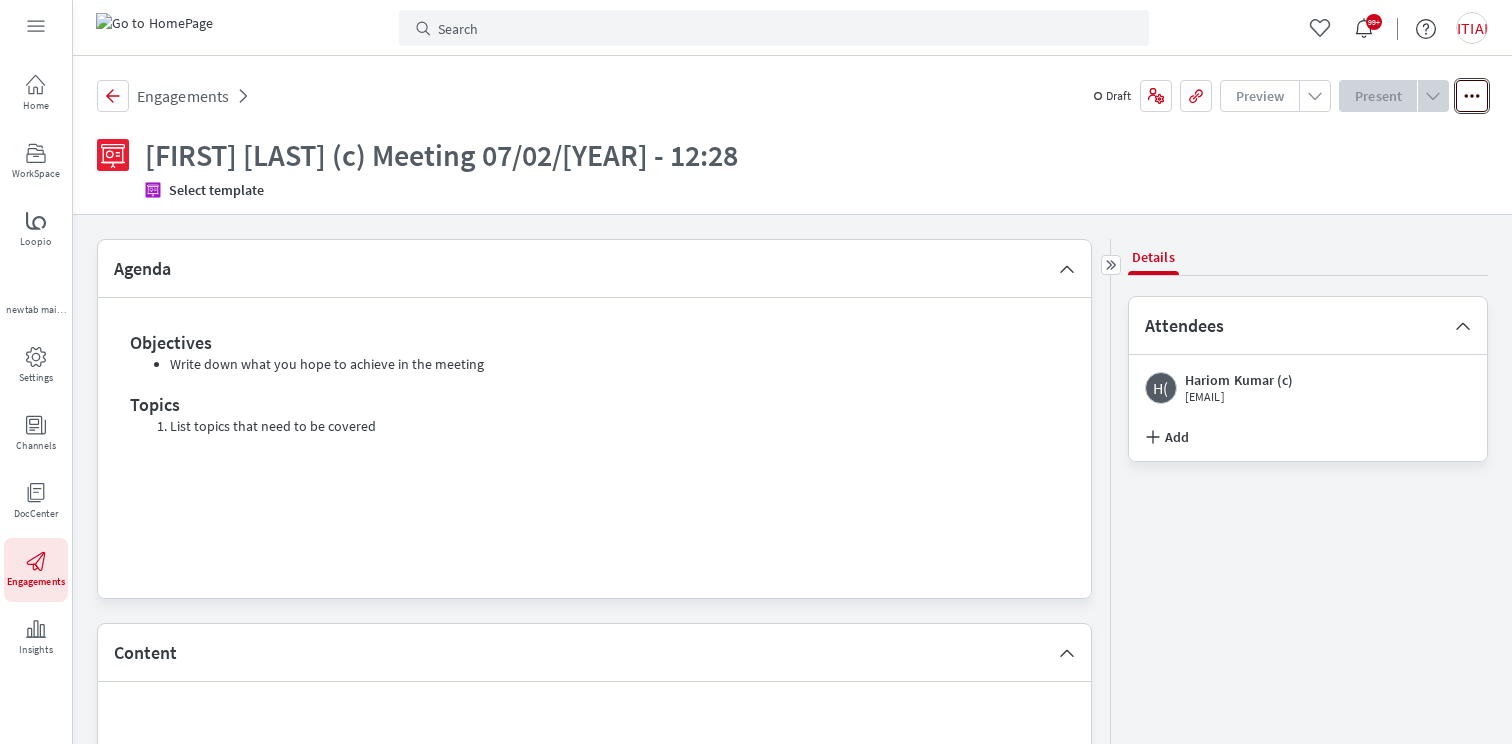 click on "More actions" at bounding box center [1472, 96] 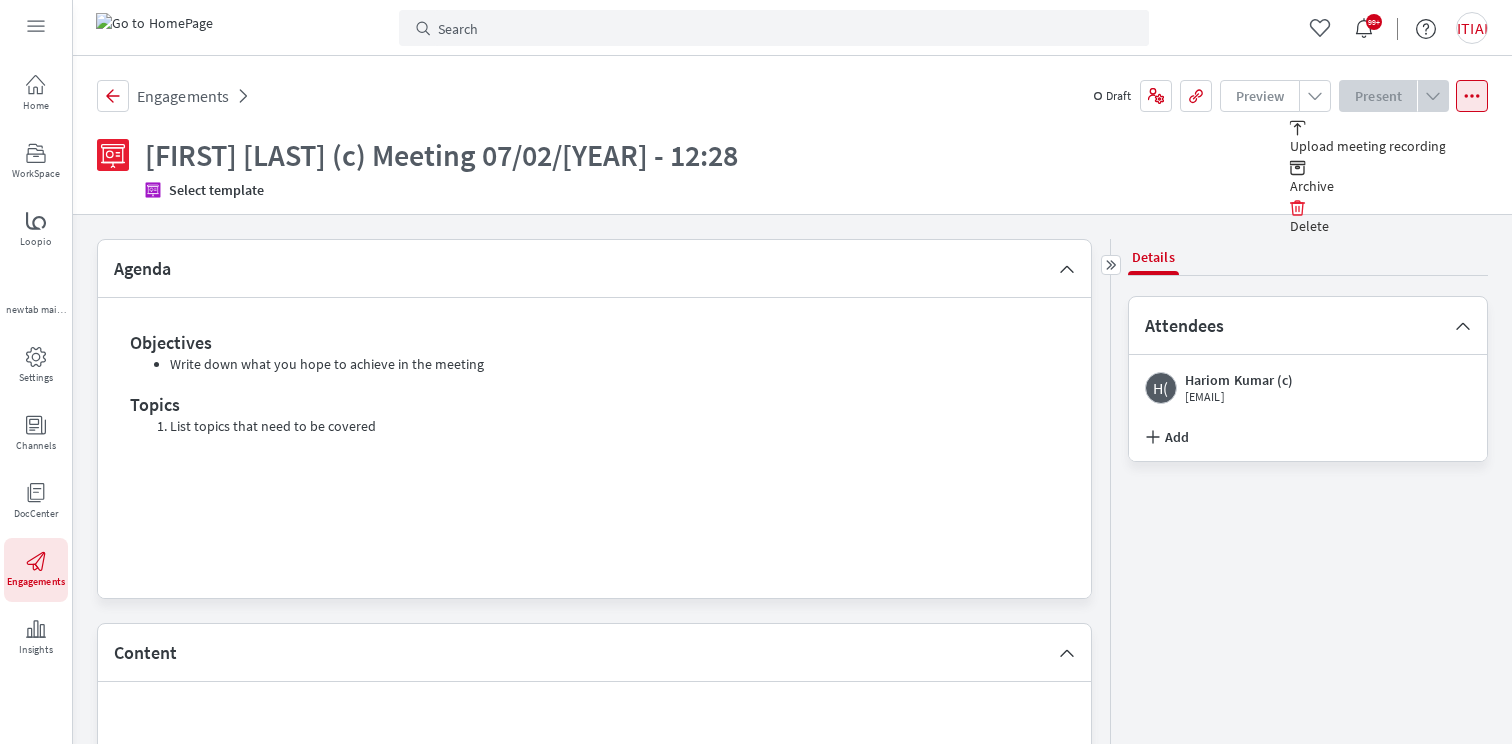 click on "Upload meeting recording" at bounding box center [1368, 146] 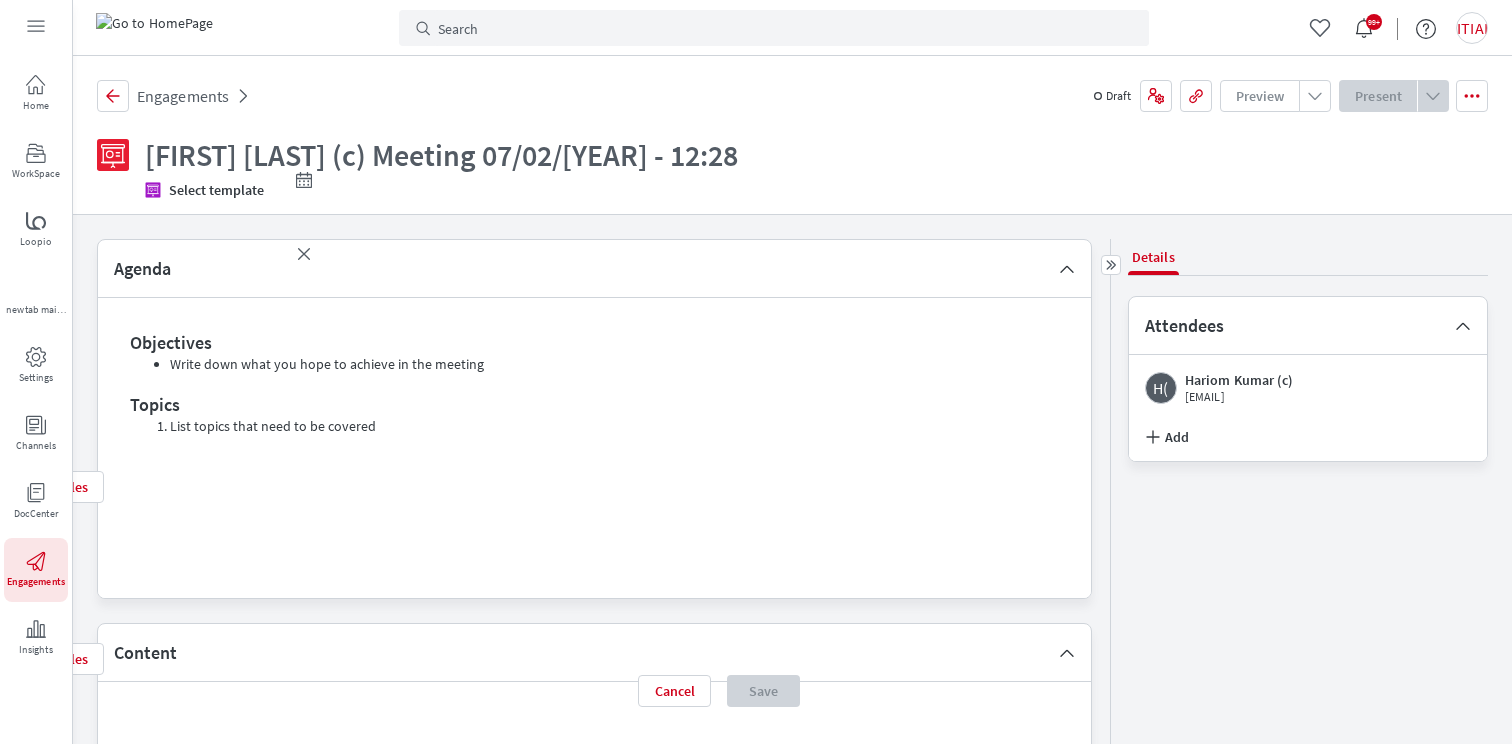 click on "Choose a conference provider" at bounding box center (101, 174) 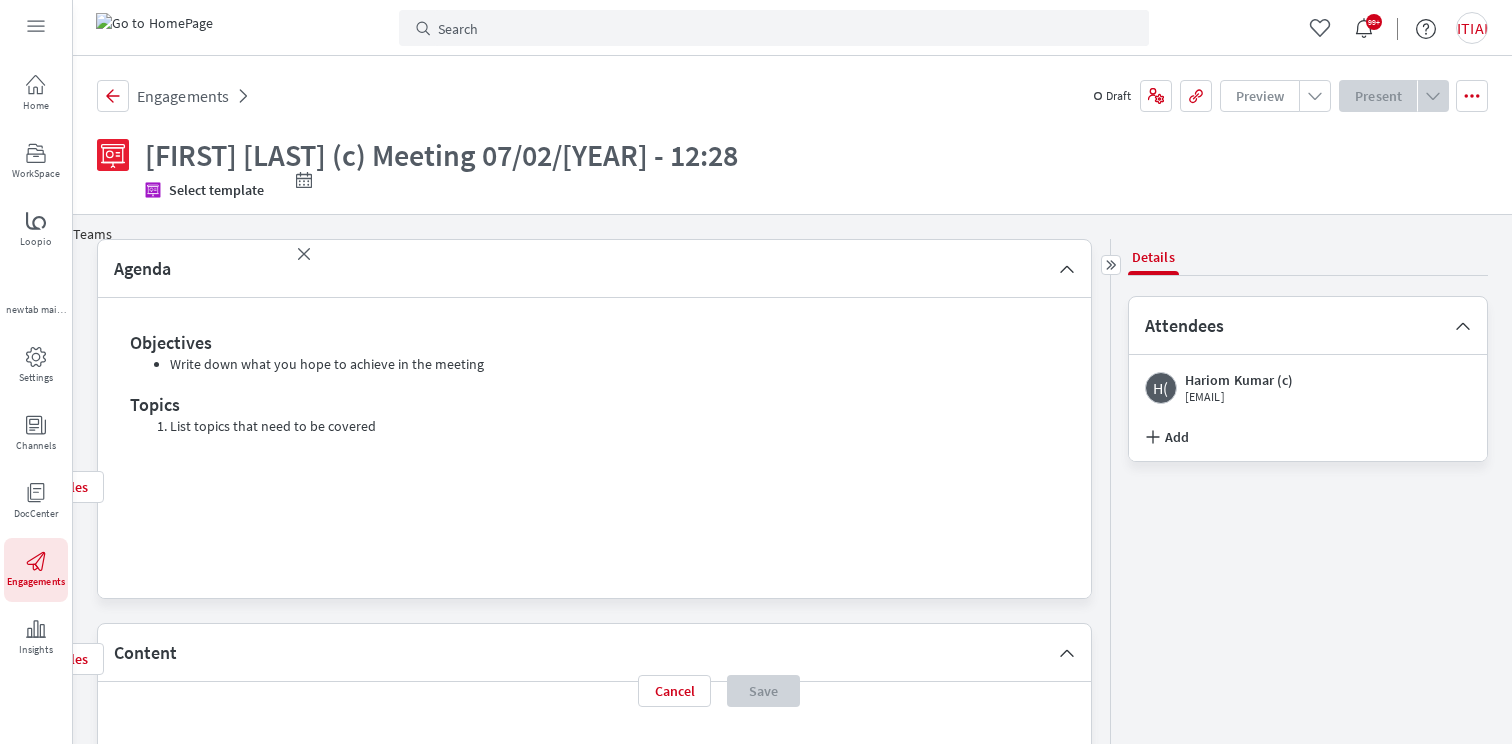 click on "Zoom" at bounding box center [148, 194] 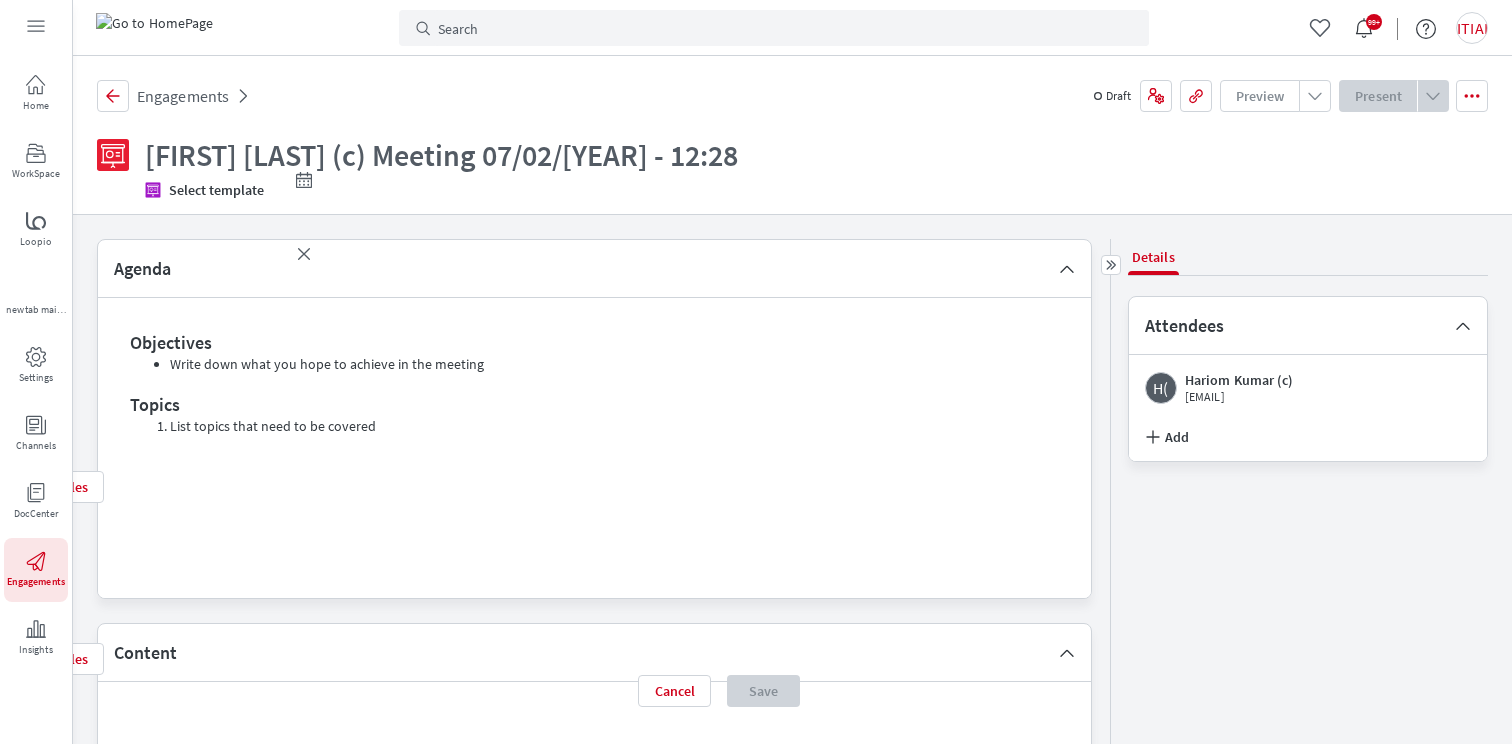 click on "[TIME] [TIME]" at bounding box center [420, 217] 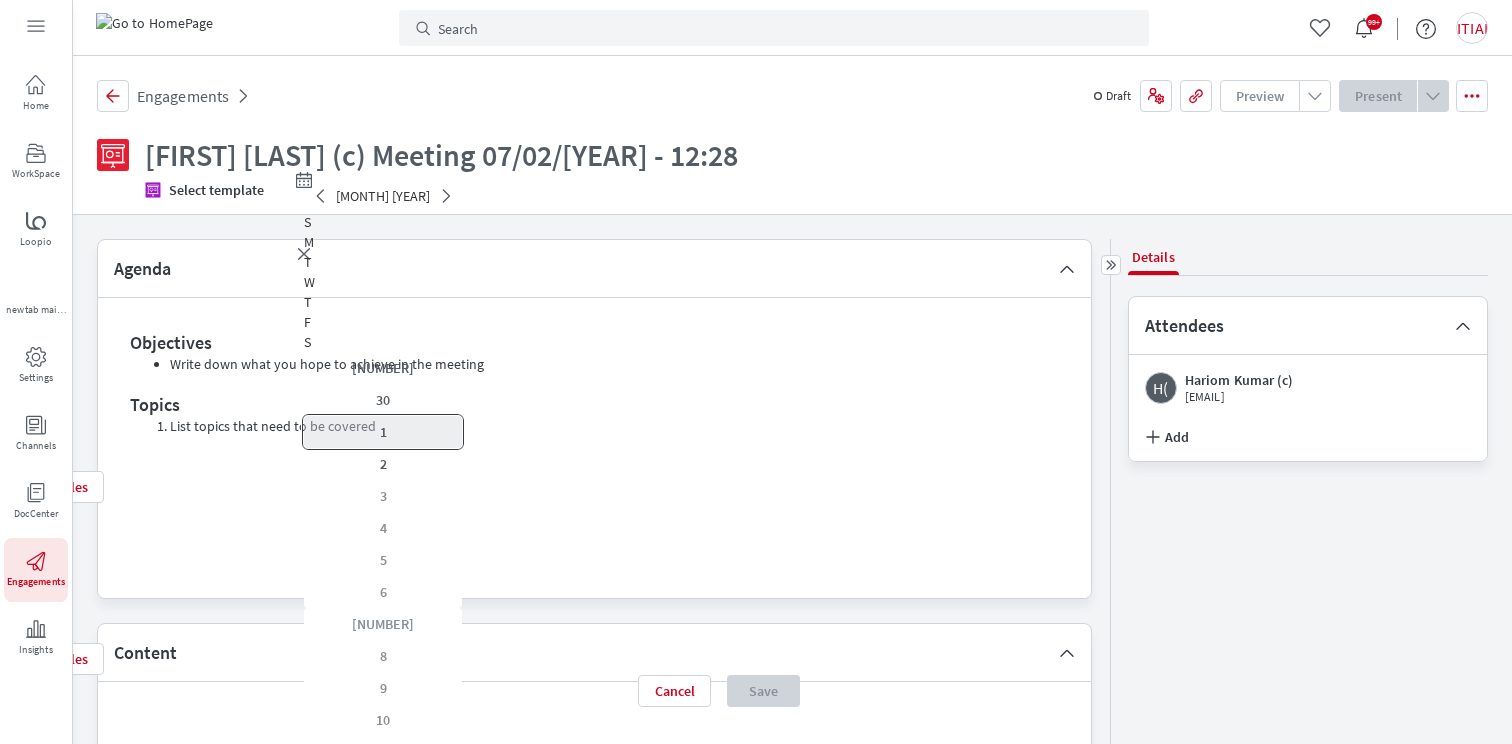 click on "[NUMBER]" at bounding box center [383, 432] 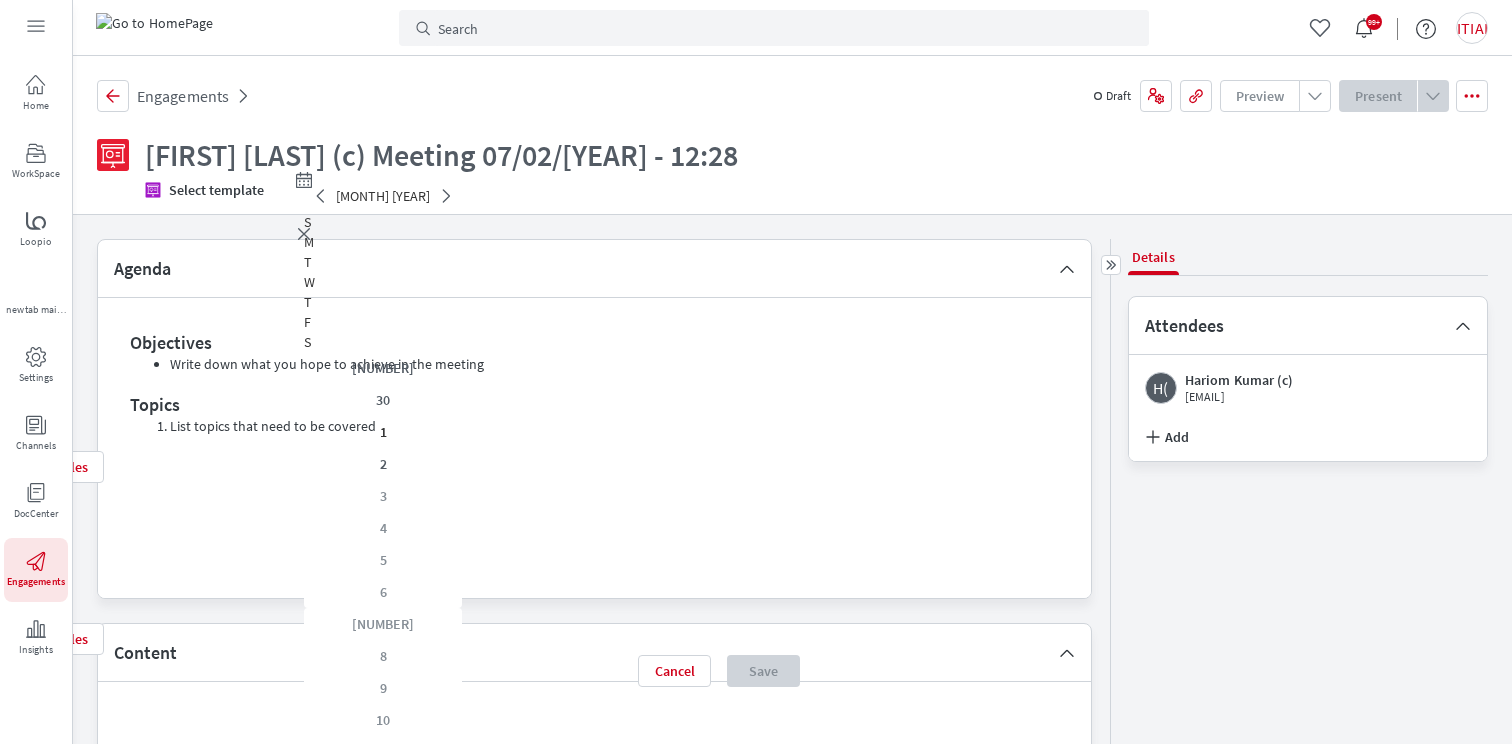 click on "Drag and drop video file (.mp4) or select an option below Browse files" at bounding box center [400, 431] 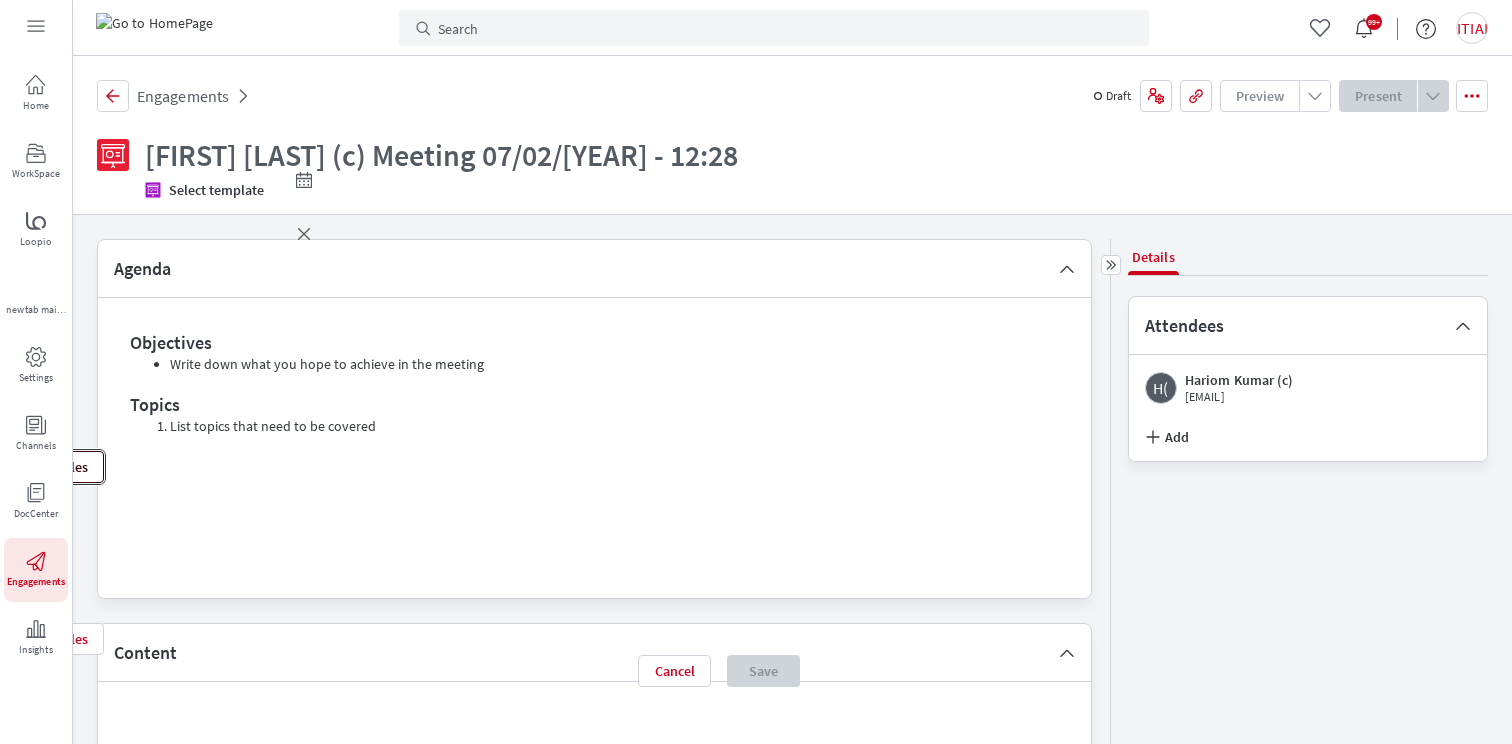 click on "Browse files" at bounding box center (52, 467) 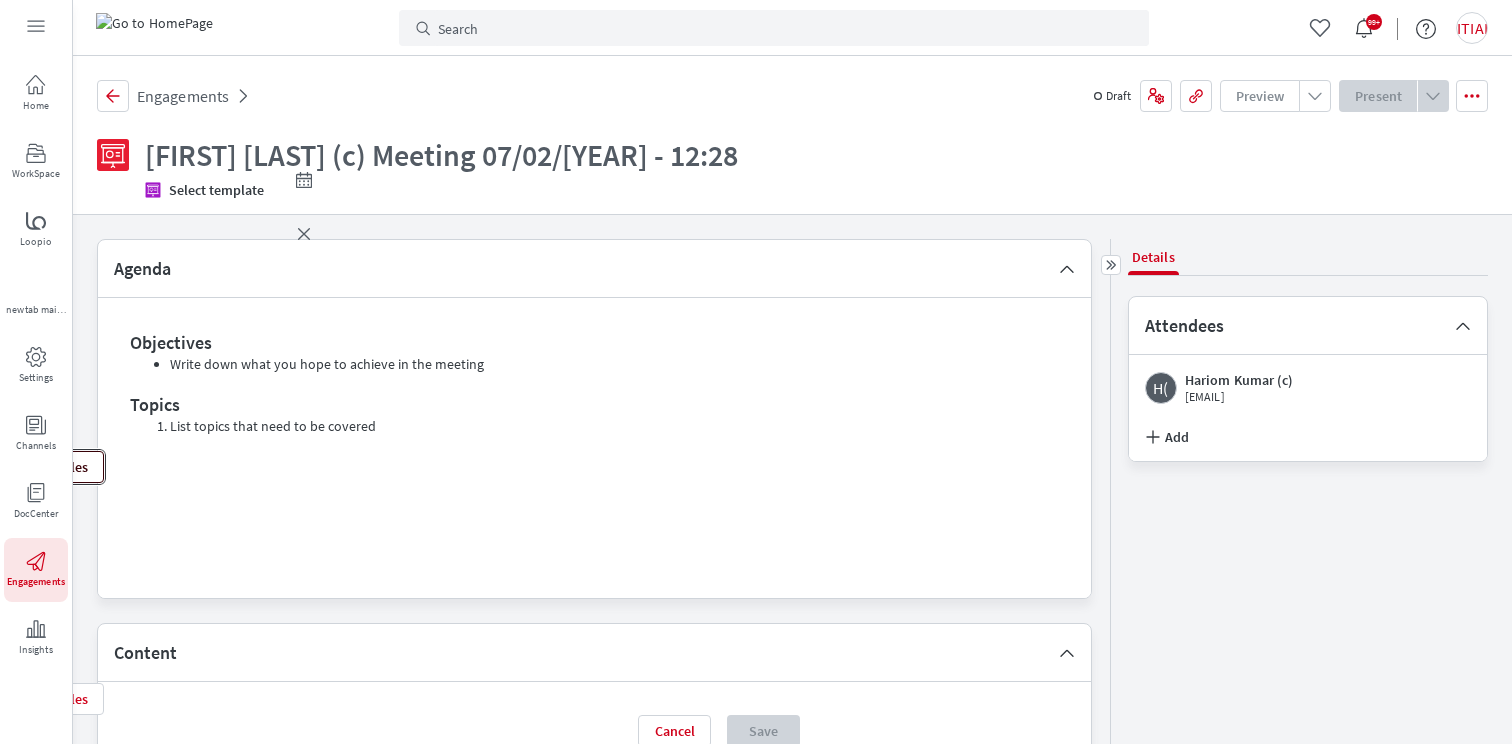 scroll, scrollTop: 463, scrollLeft: 0, axis: vertical 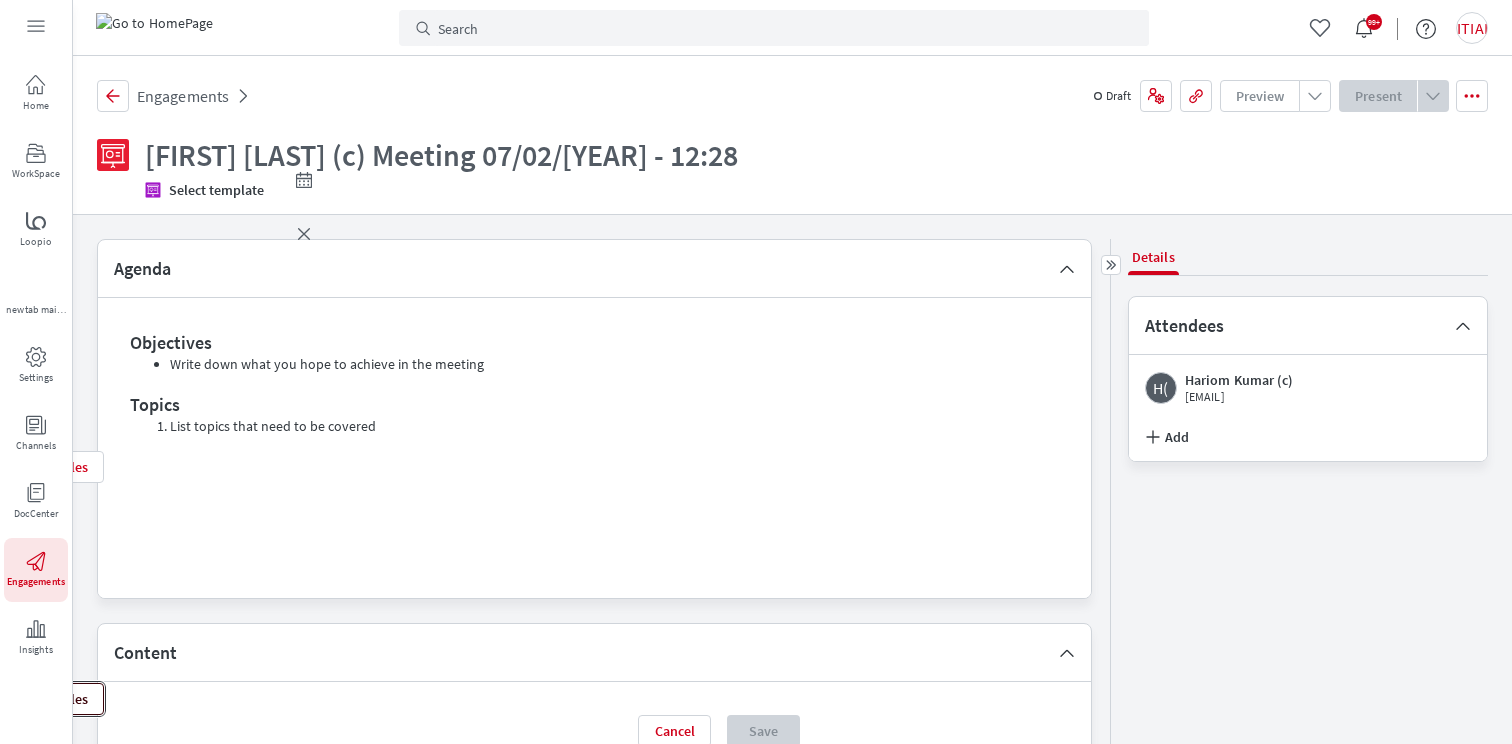 click on "Browse files" at bounding box center [52, 467] 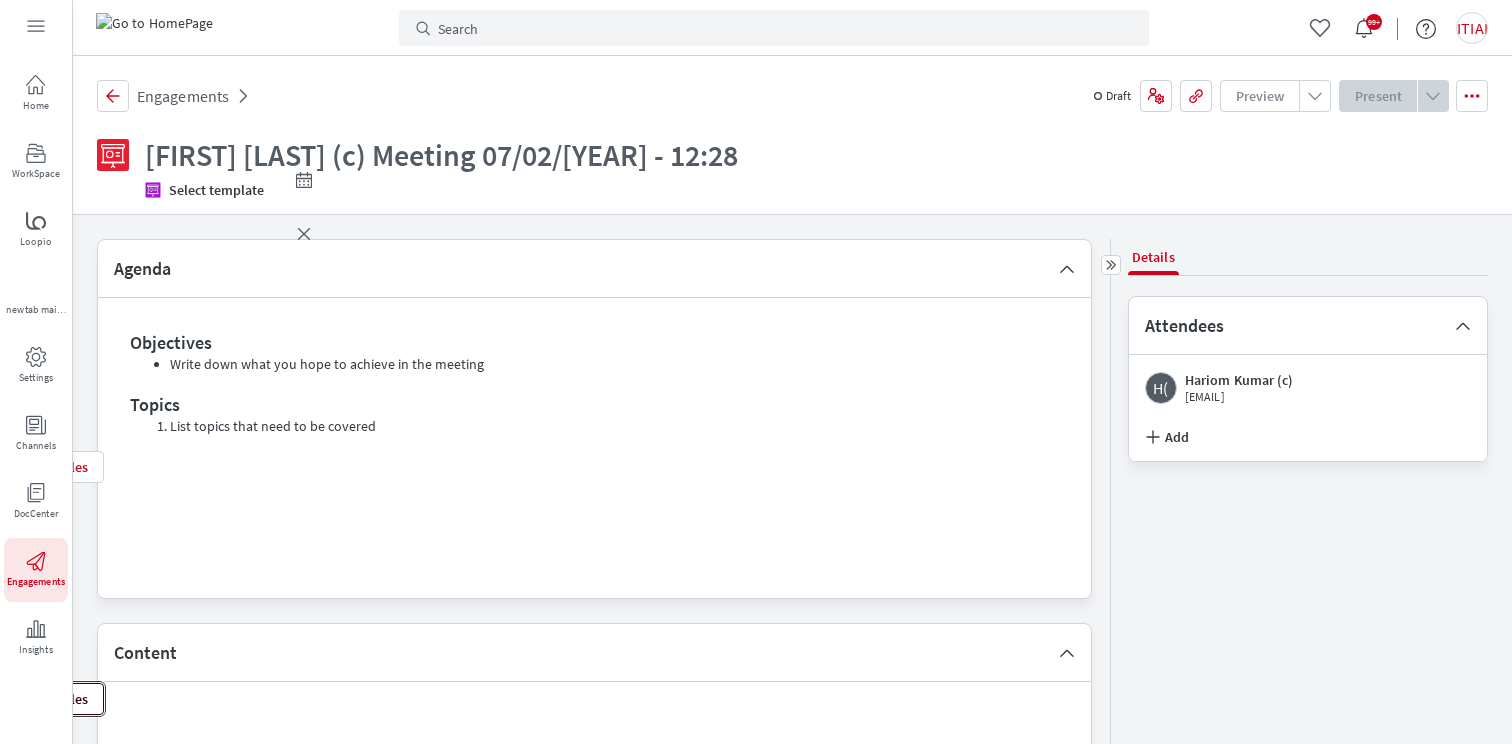 scroll, scrollTop: 509, scrollLeft: 0, axis: vertical 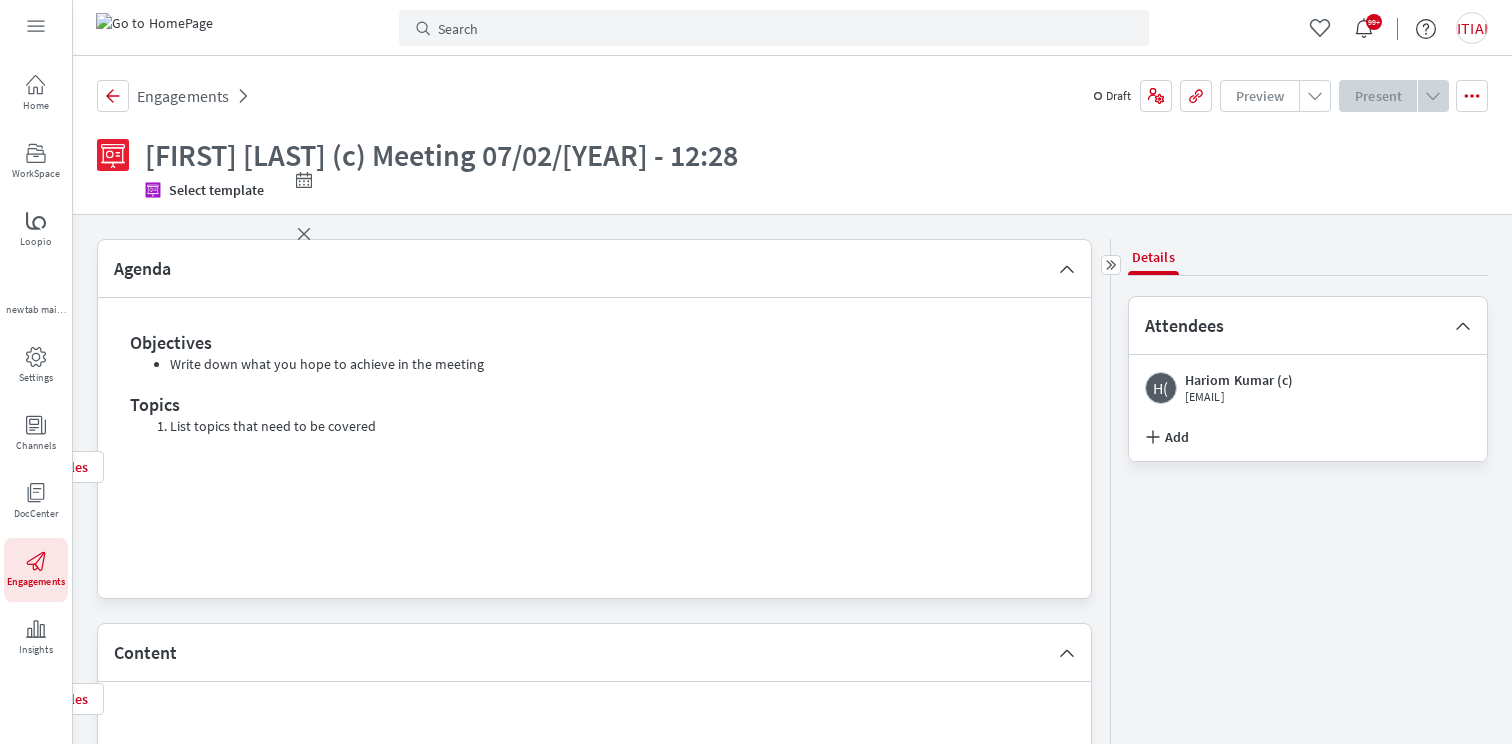 click on "By uploading the transcript you will be able to see speaker data, relevant topics, and view Aura generated insights." at bounding box center [400, 367] 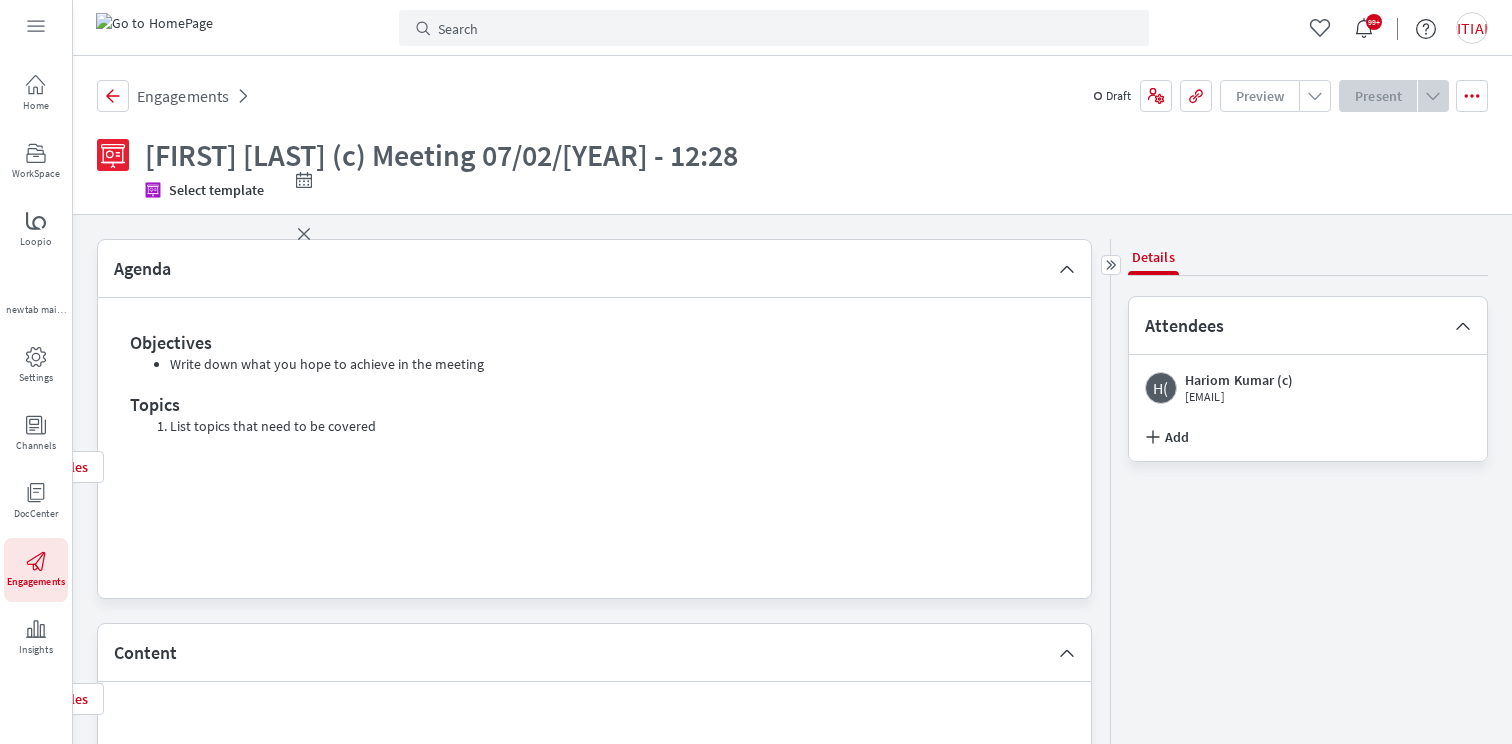 click on "Save" at bounding box center (763, 791) 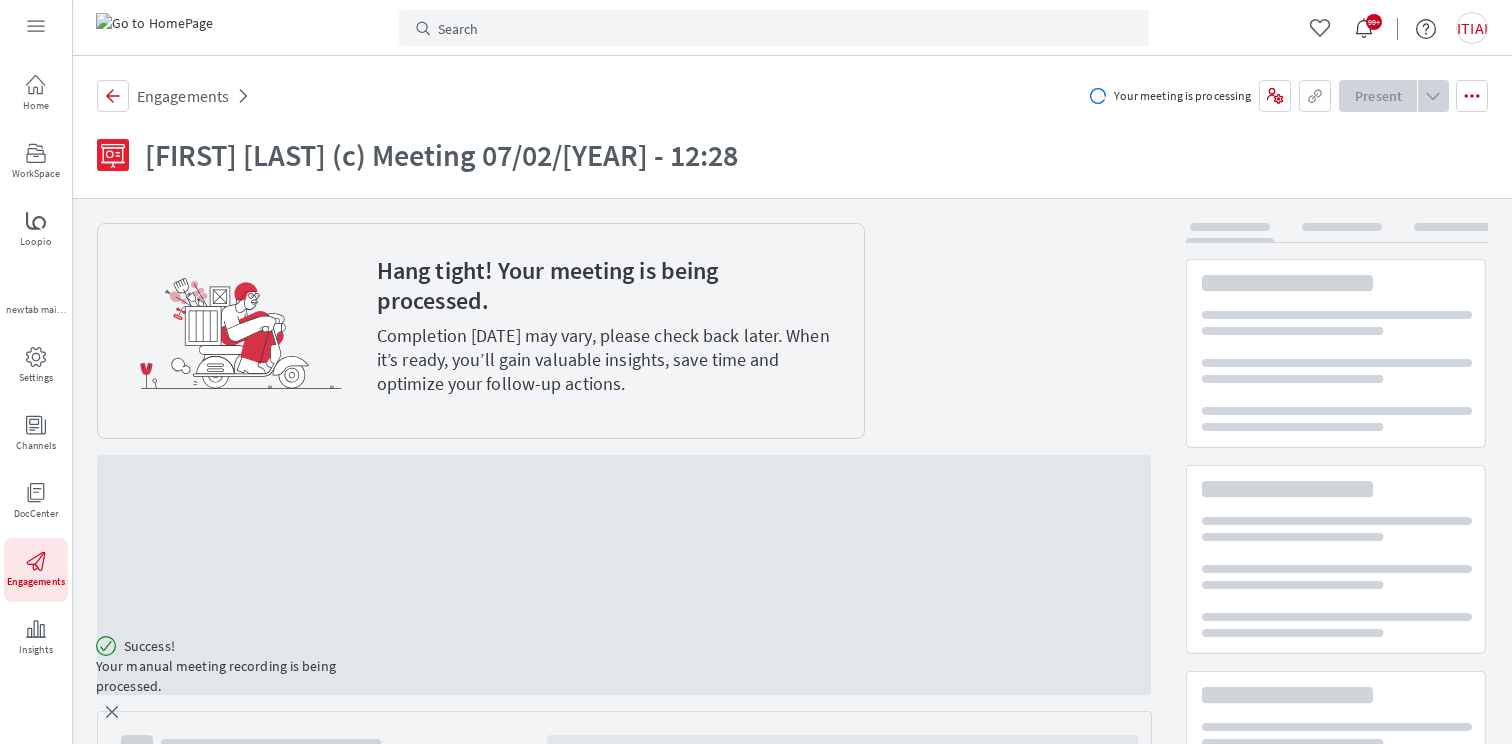 scroll, scrollTop: 0, scrollLeft: 0, axis: both 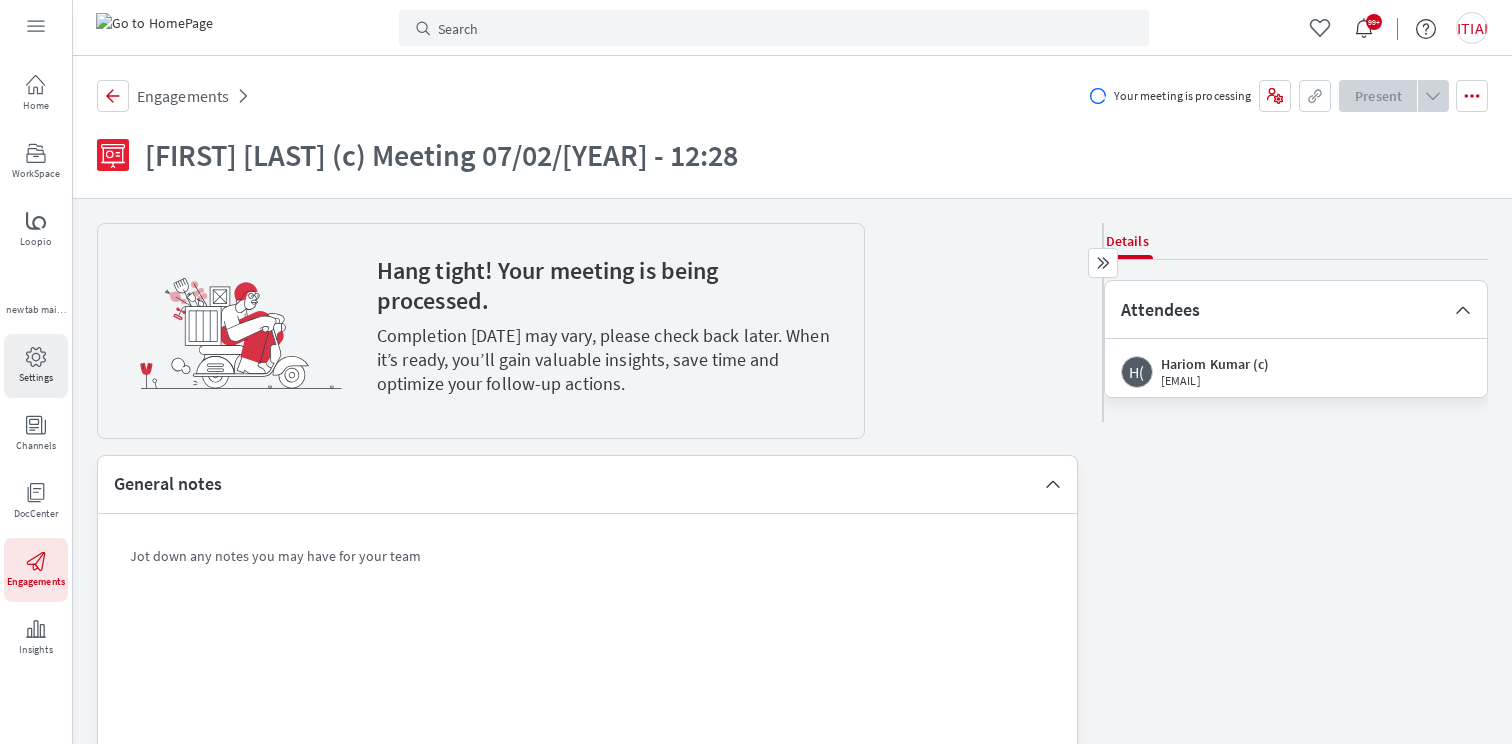 click on "Settings" at bounding box center (36, 378) 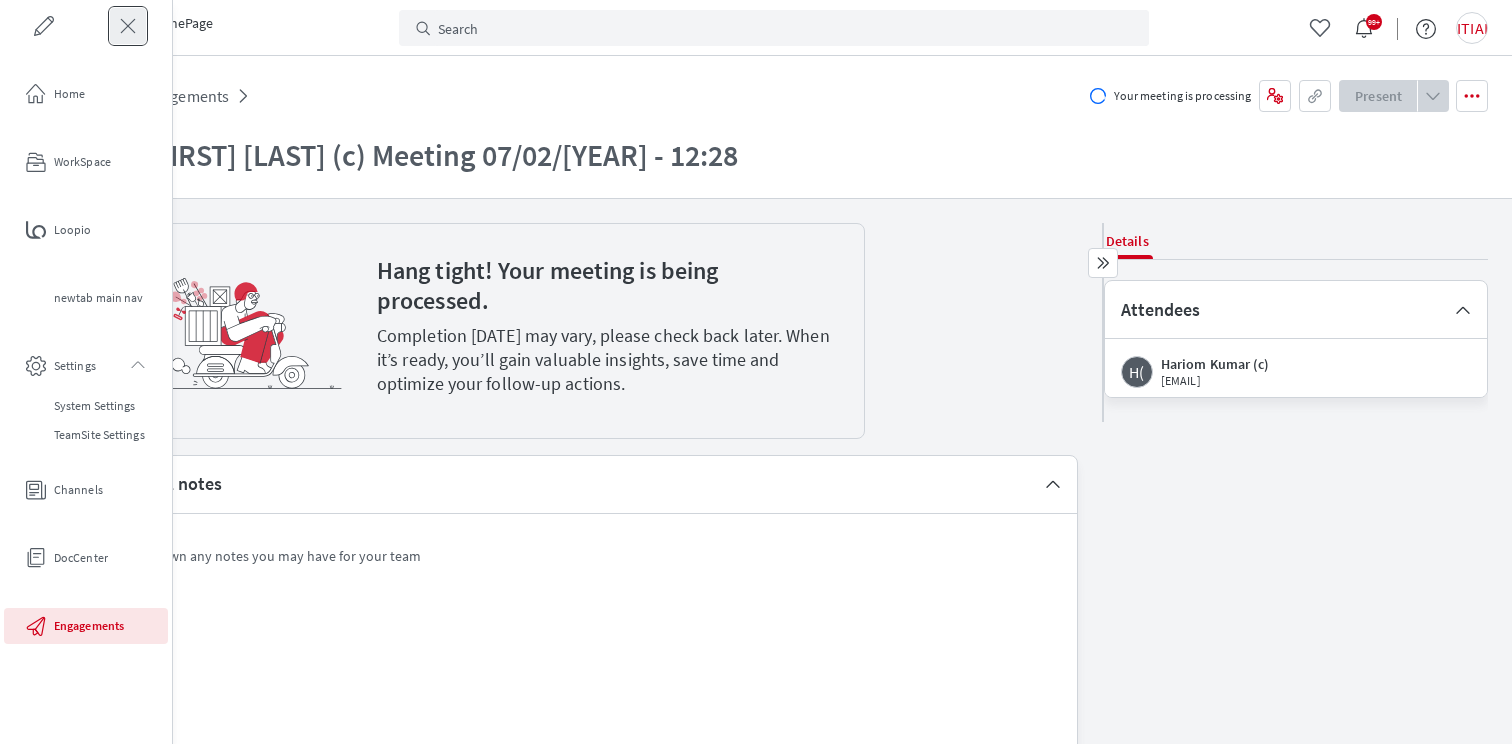 click at bounding box center (128, 26) 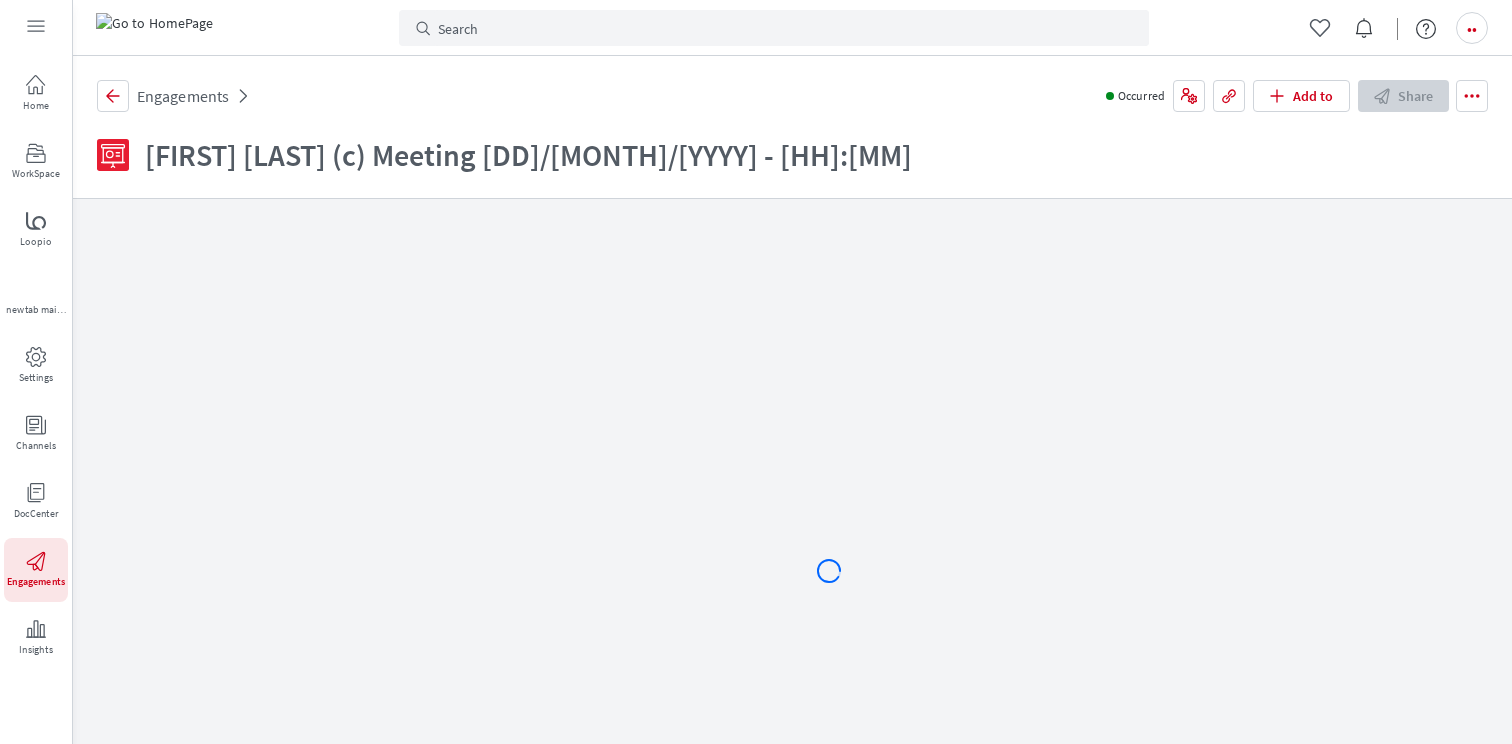 scroll, scrollTop: 0, scrollLeft: 0, axis: both 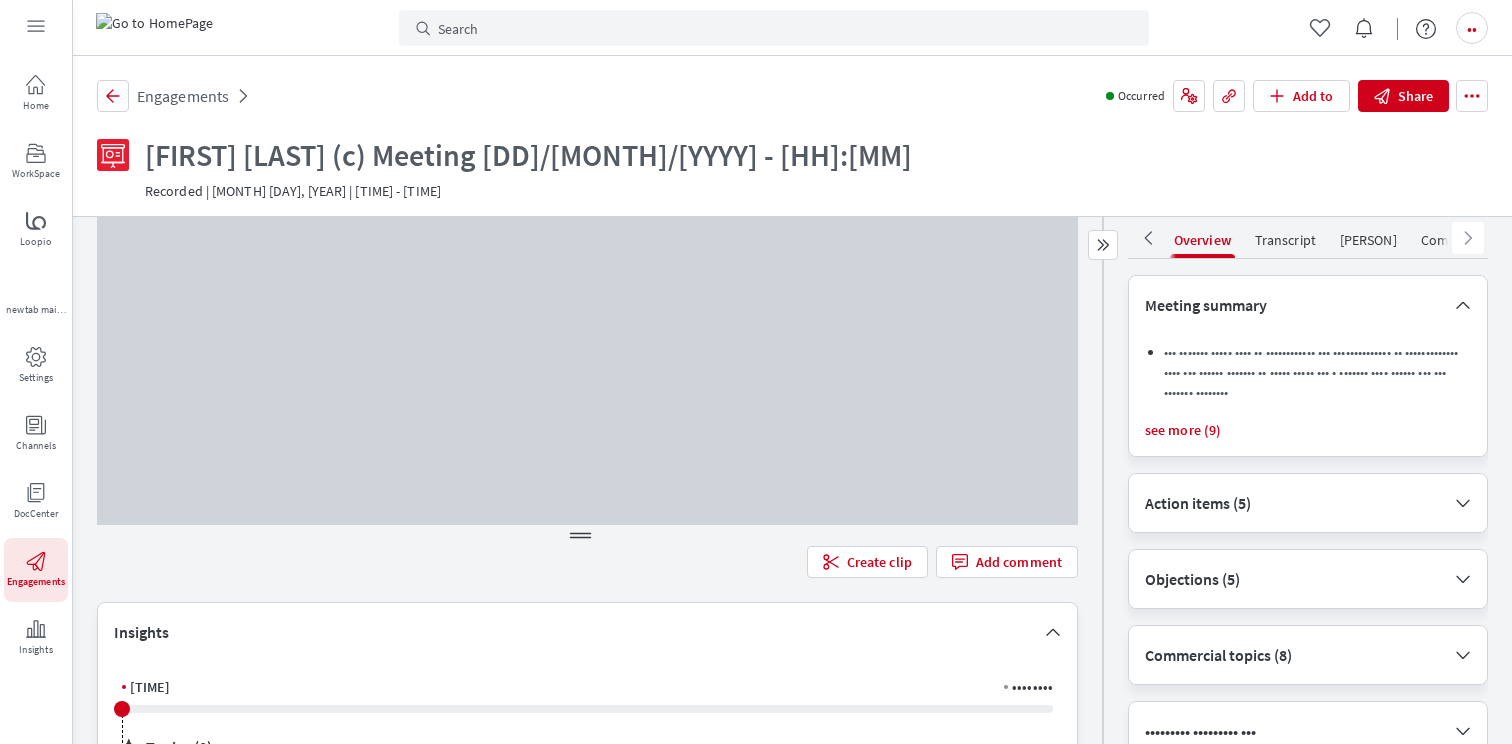 click on "[PERSON]" at bounding box center [1308, 240] 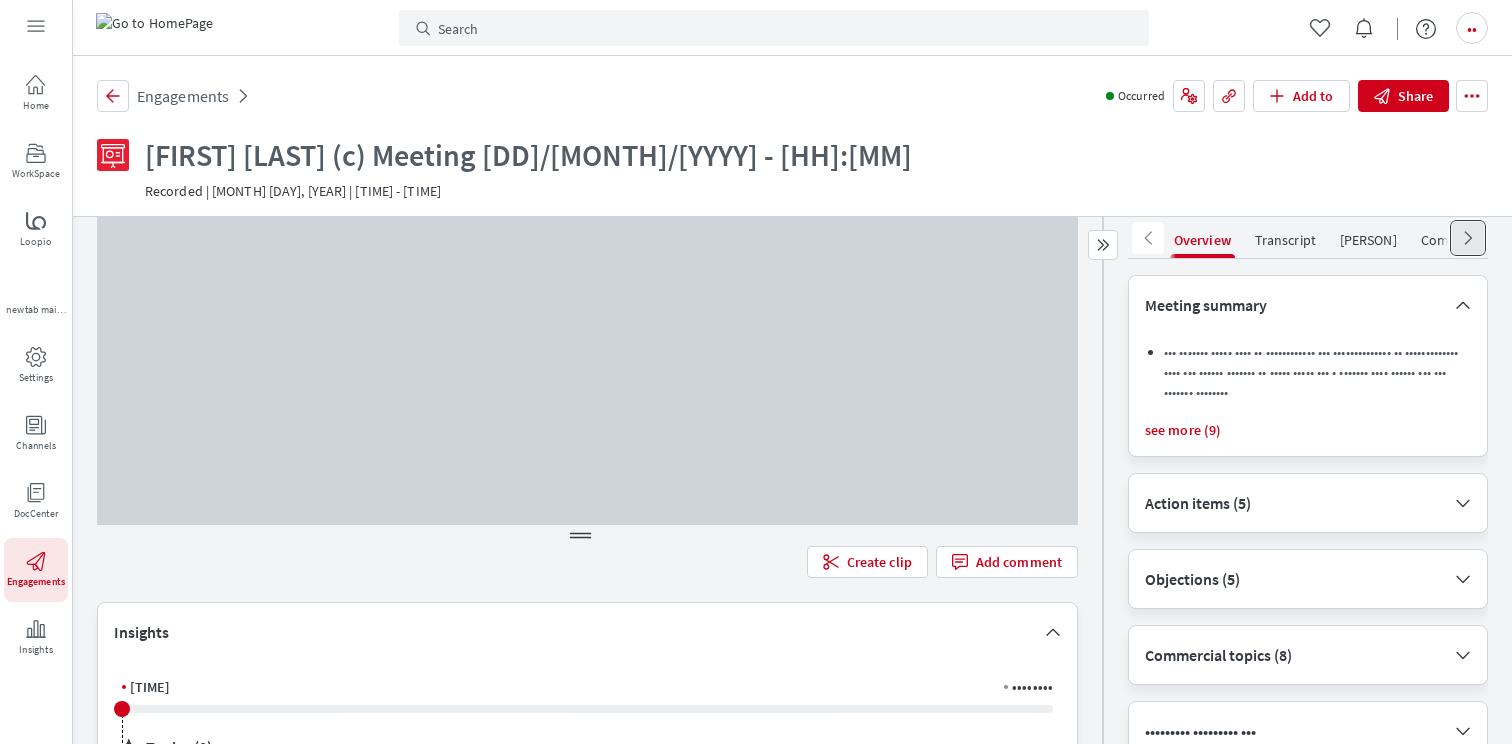 click on "•••••• •••••" at bounding box center [1468, 238] 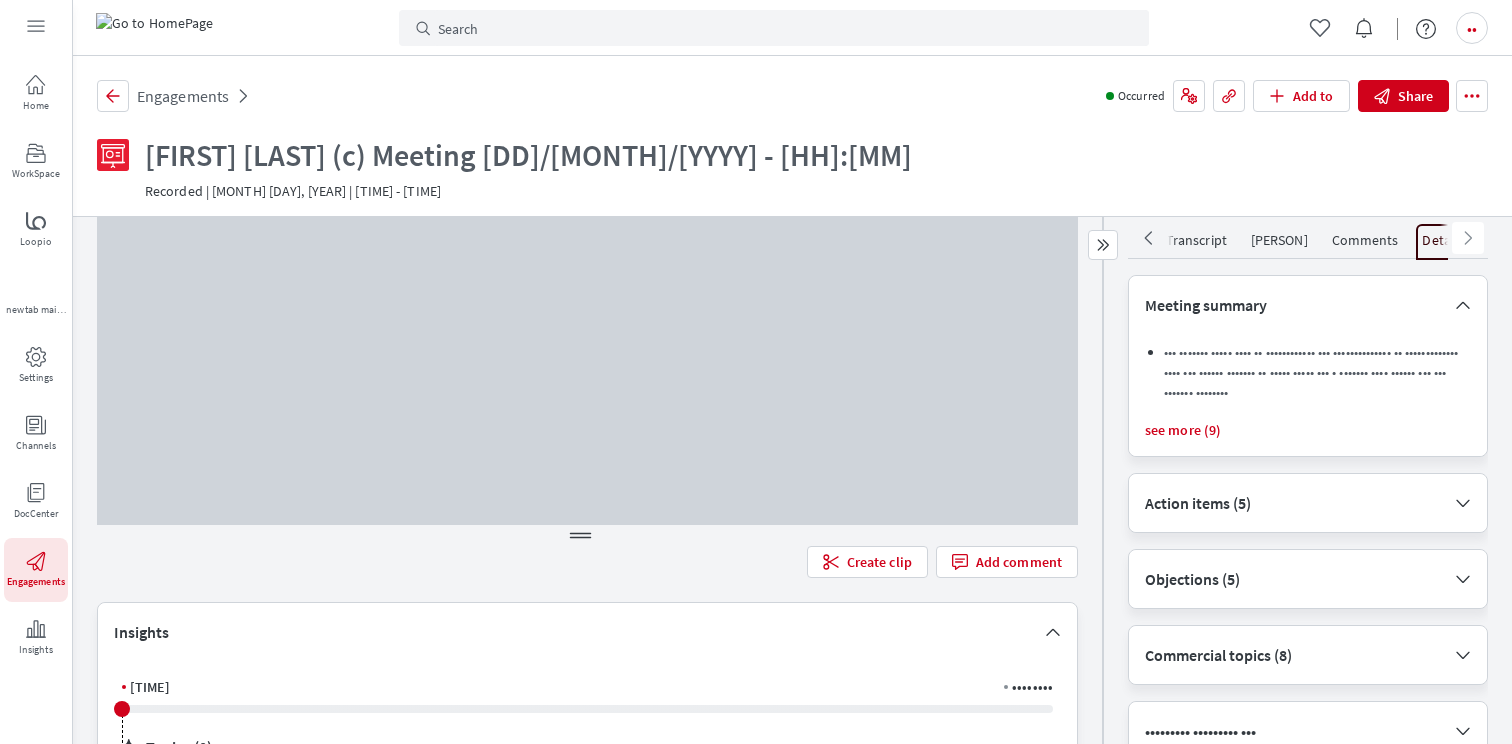 click on "Details" at bounding box center (1443, 240) 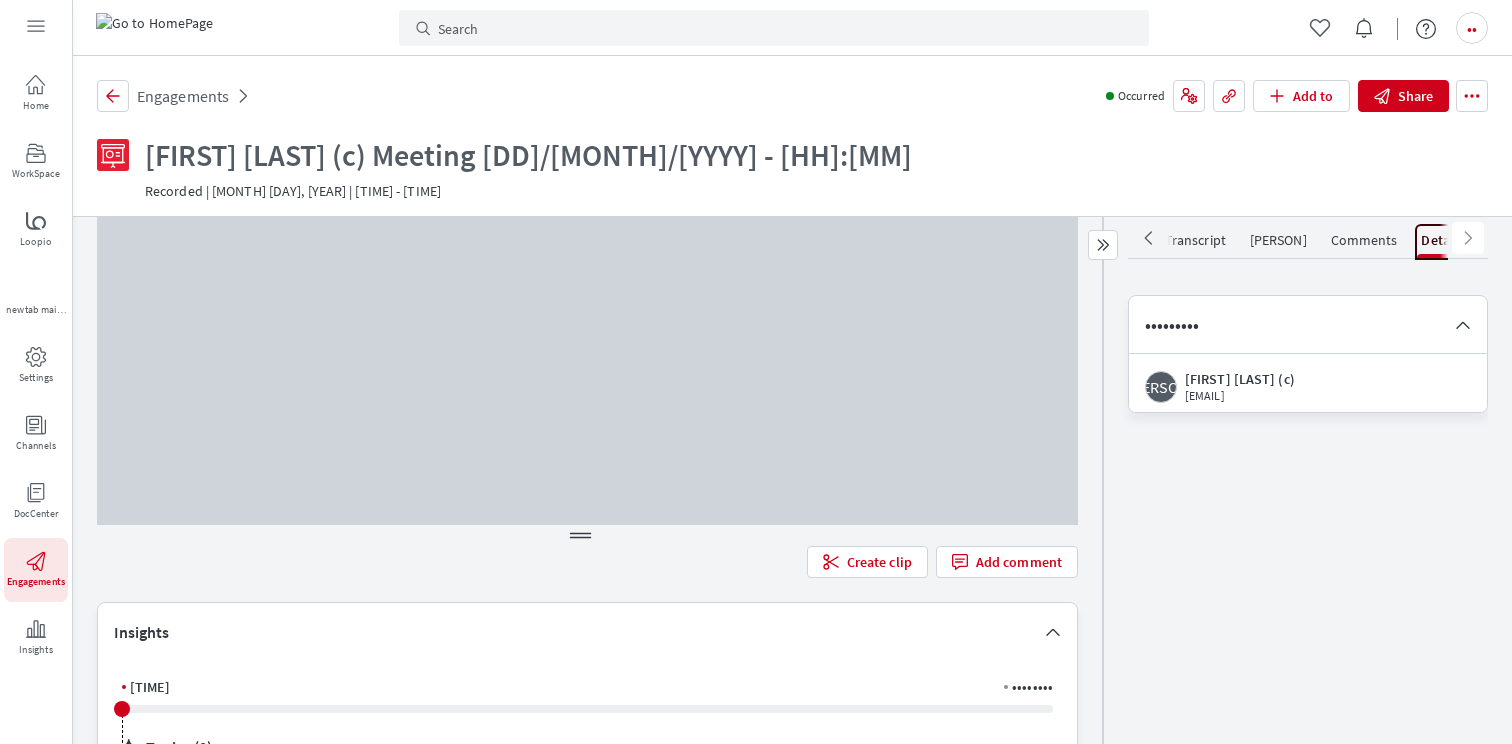 scroll, scrollTop: 0, scrollLeft: 88, axis: horizontal 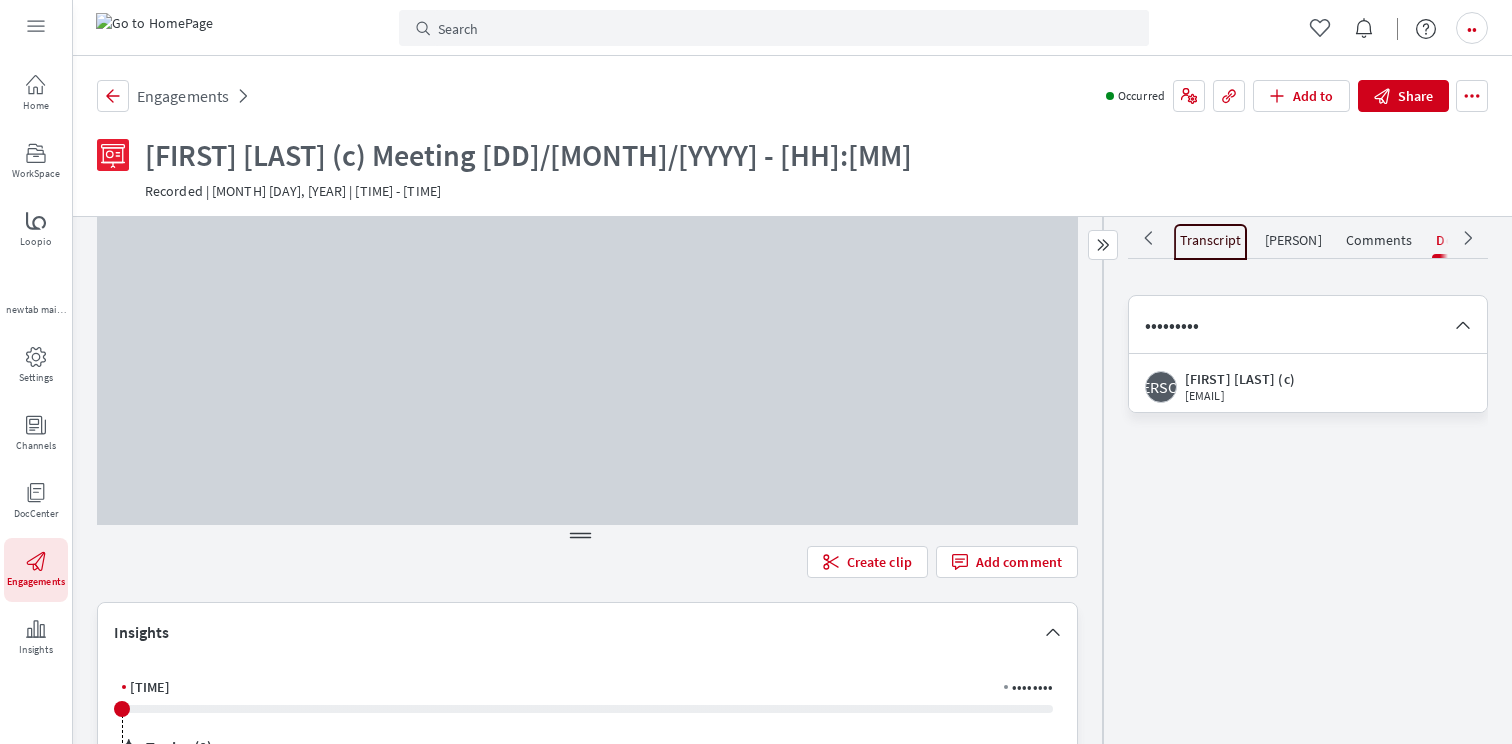 click on "Transcript" at bounding box center (1210, 240) 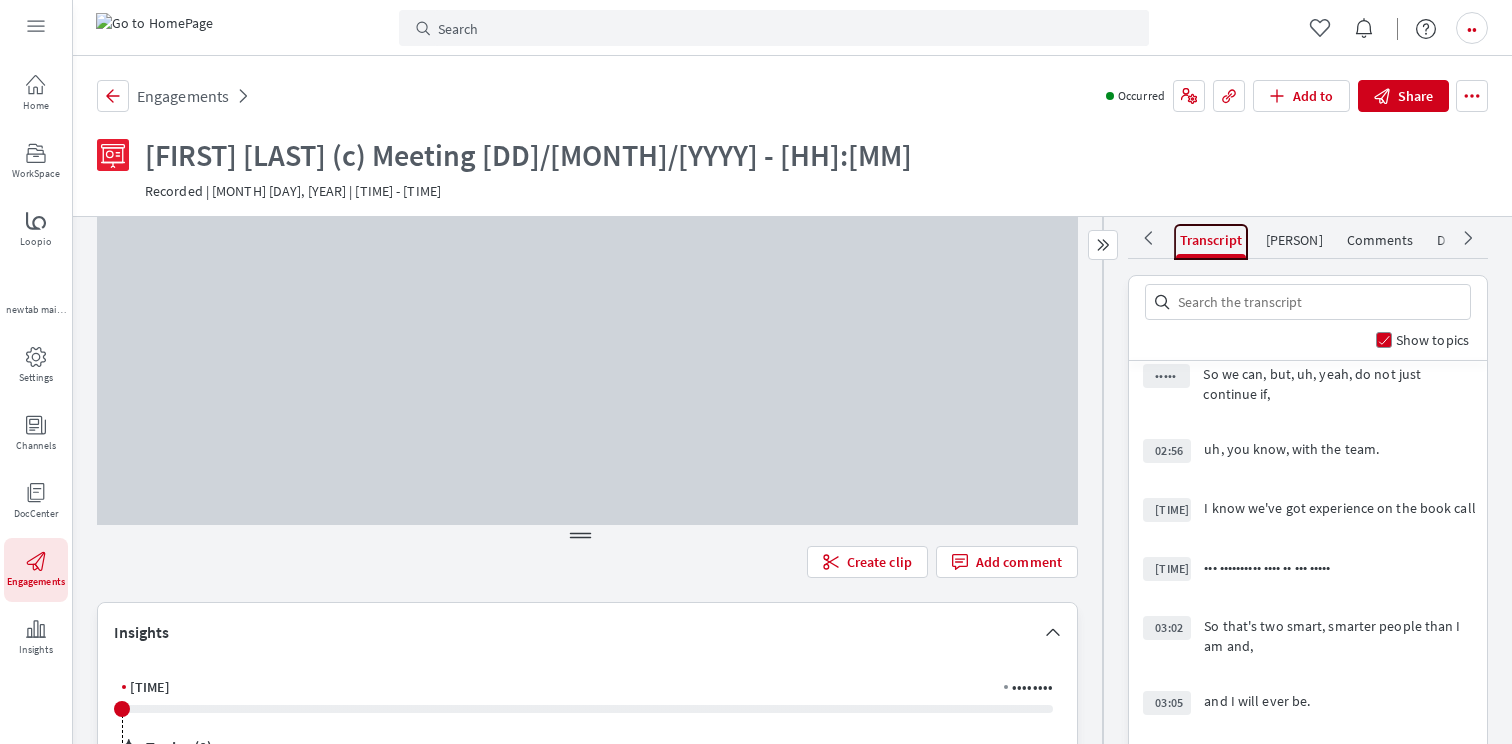 scroll, scrollTop: 1316, scrollLeft: 0, axis: vertical 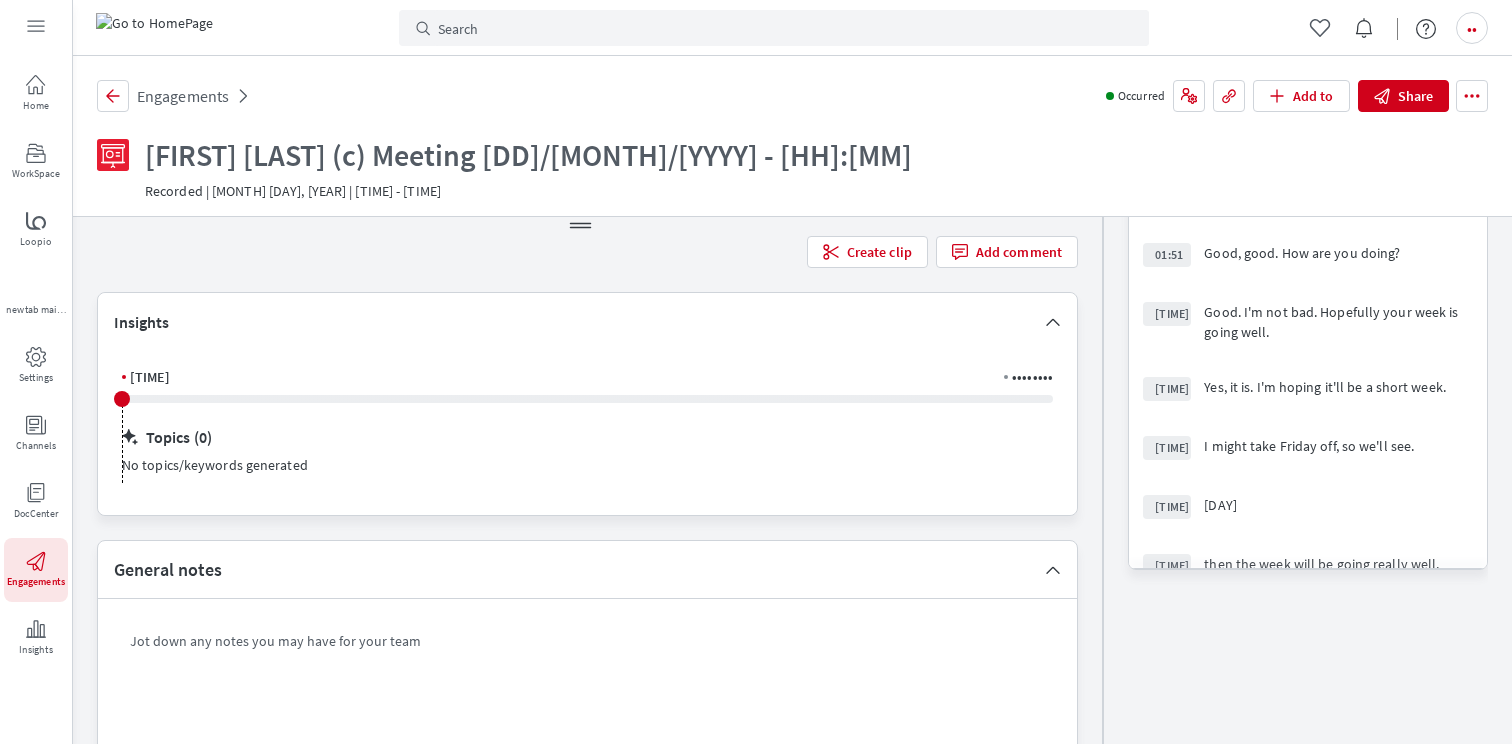 click on "No topics/keywords generated" at bounding box center [587, 465] 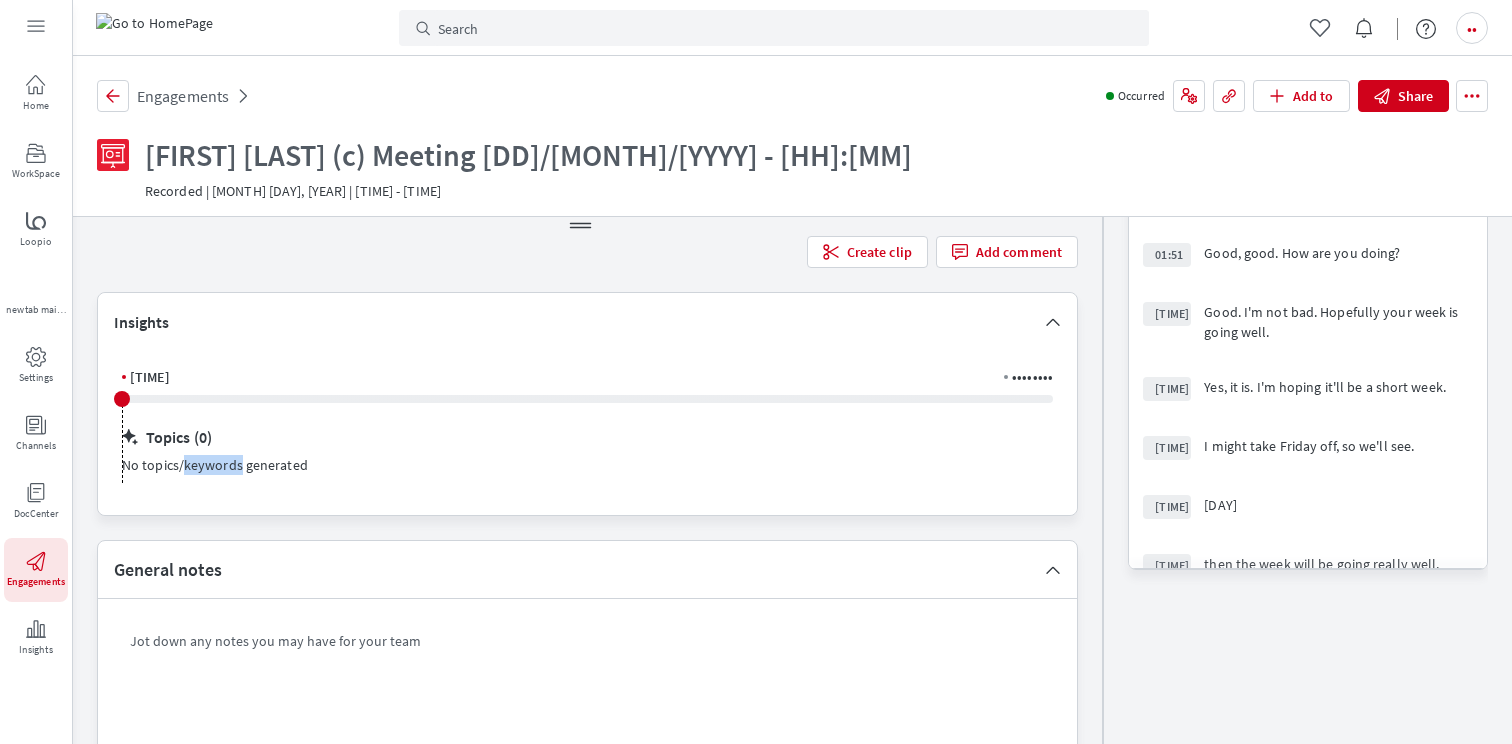 click on "No topics/keywords generated" at bounding box center [587, 465] 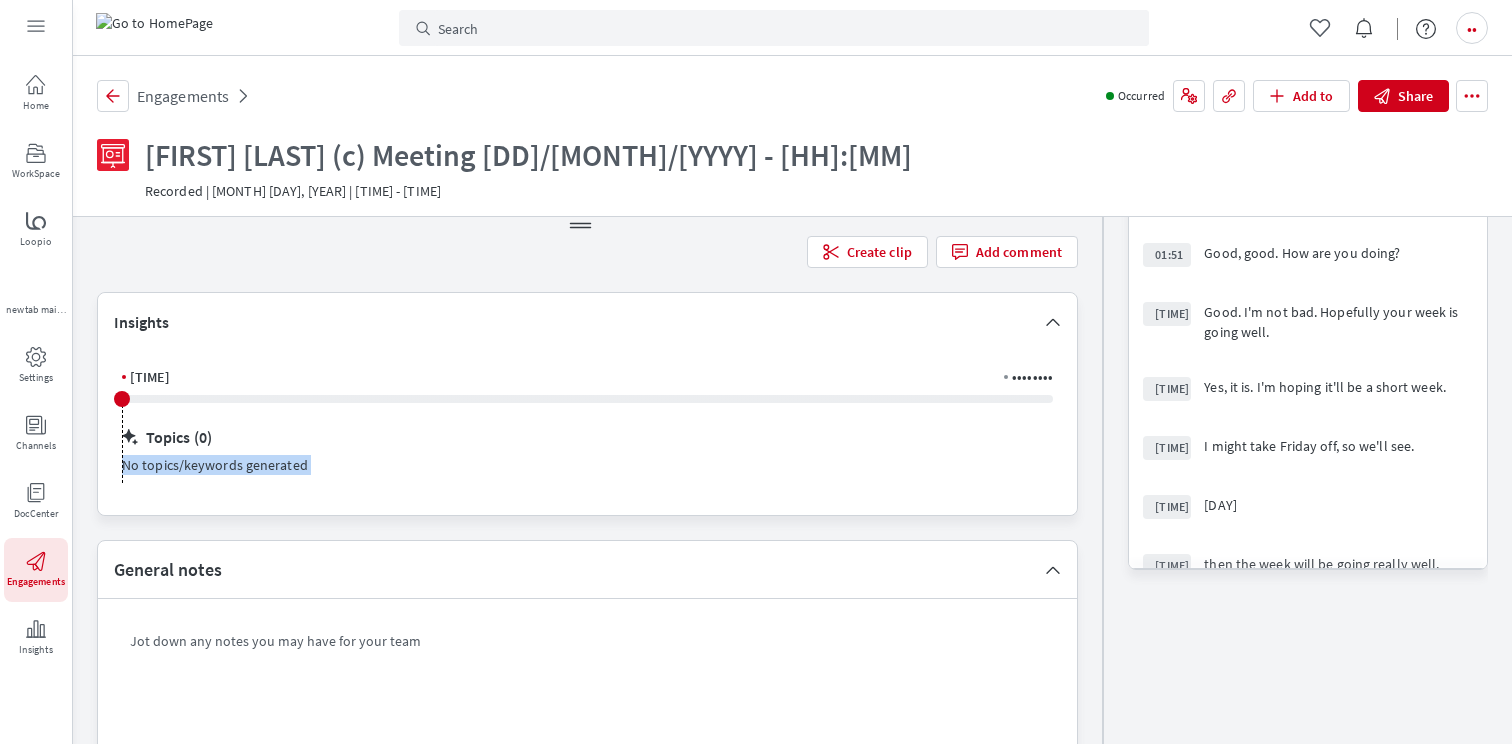 click on "No topics/keywords generated" at bounding box center [587, 465] 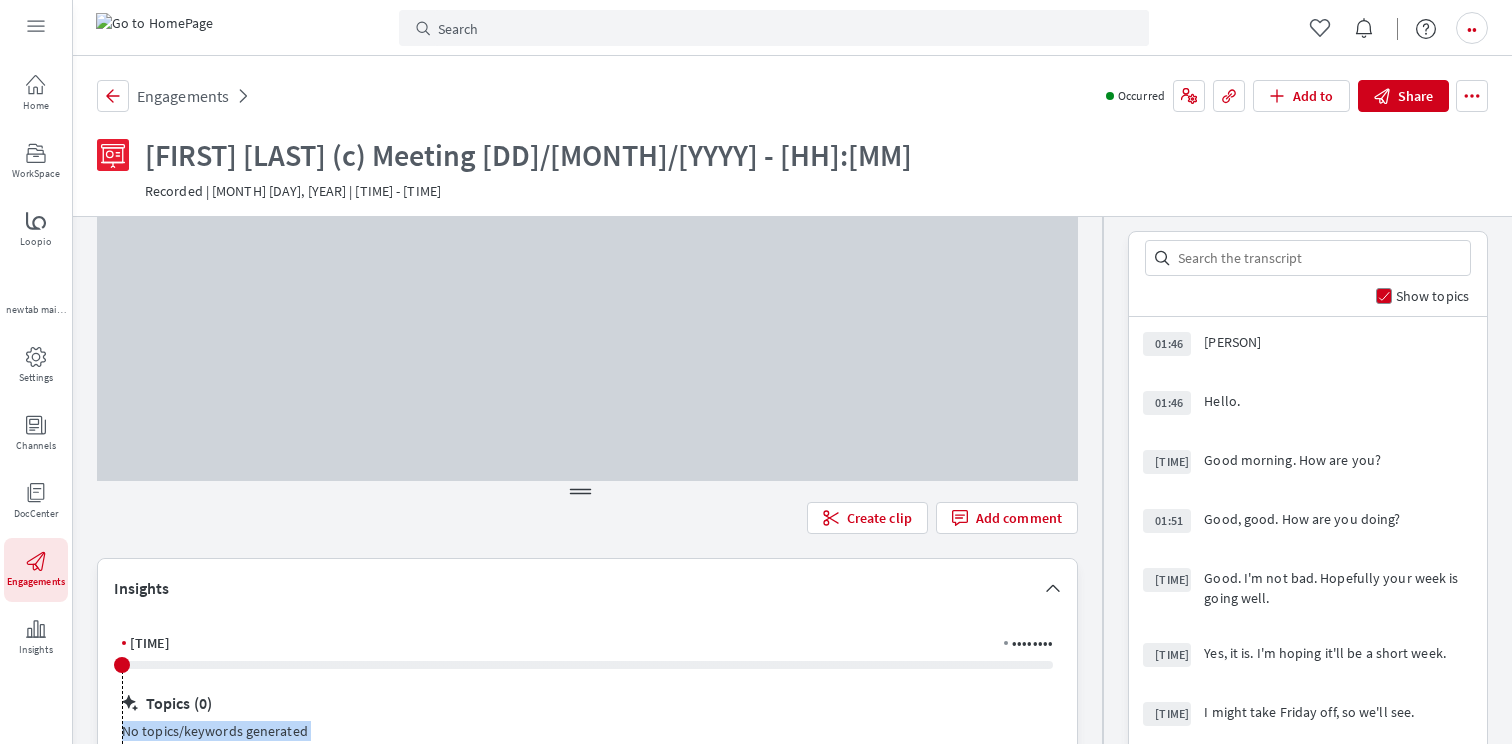 scroll, scrollTop: 22, scrollLeft: 0, axis: vertical 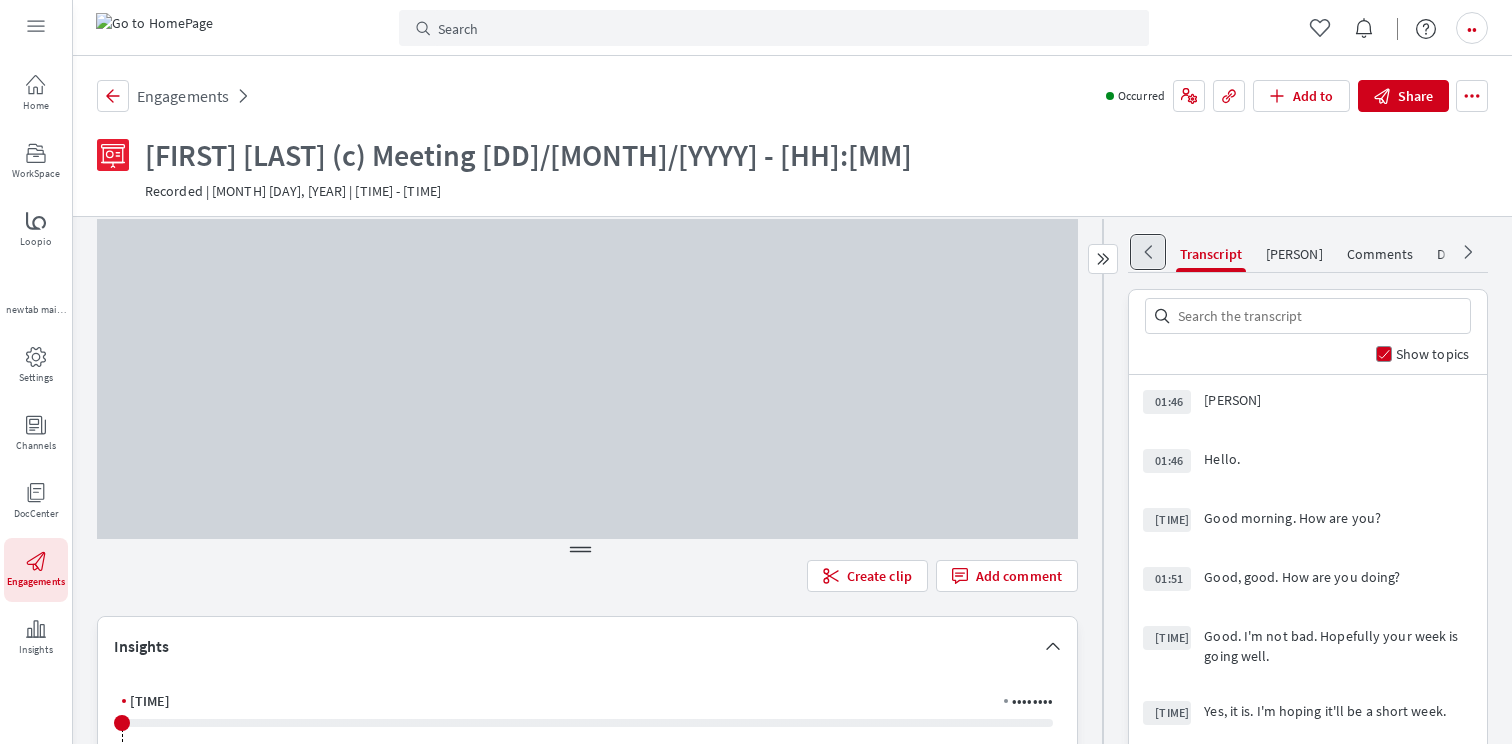 click on "•••••• ••••" at bounding box center (1148, 252) 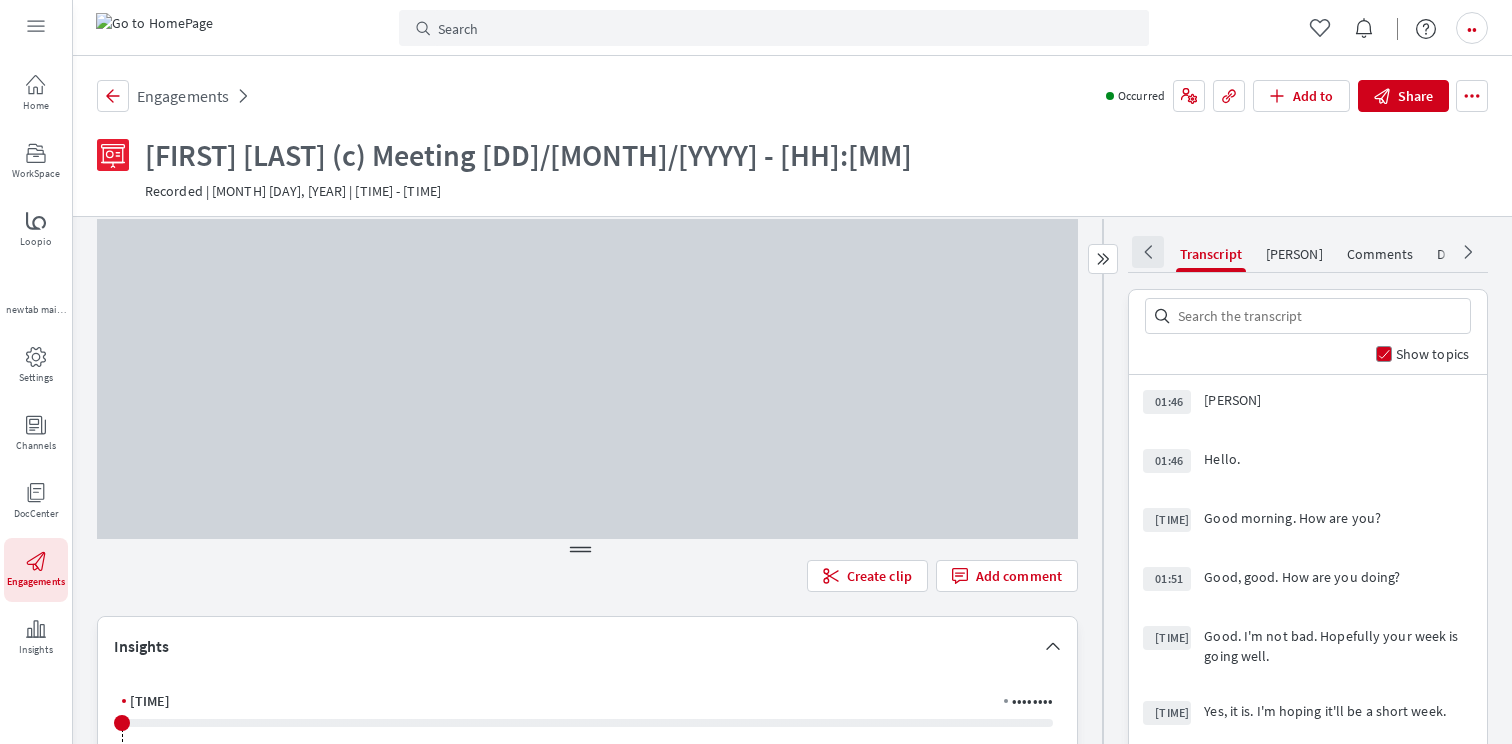 scroll, scrollTop: 0, scrollLeft: 0, axis: both 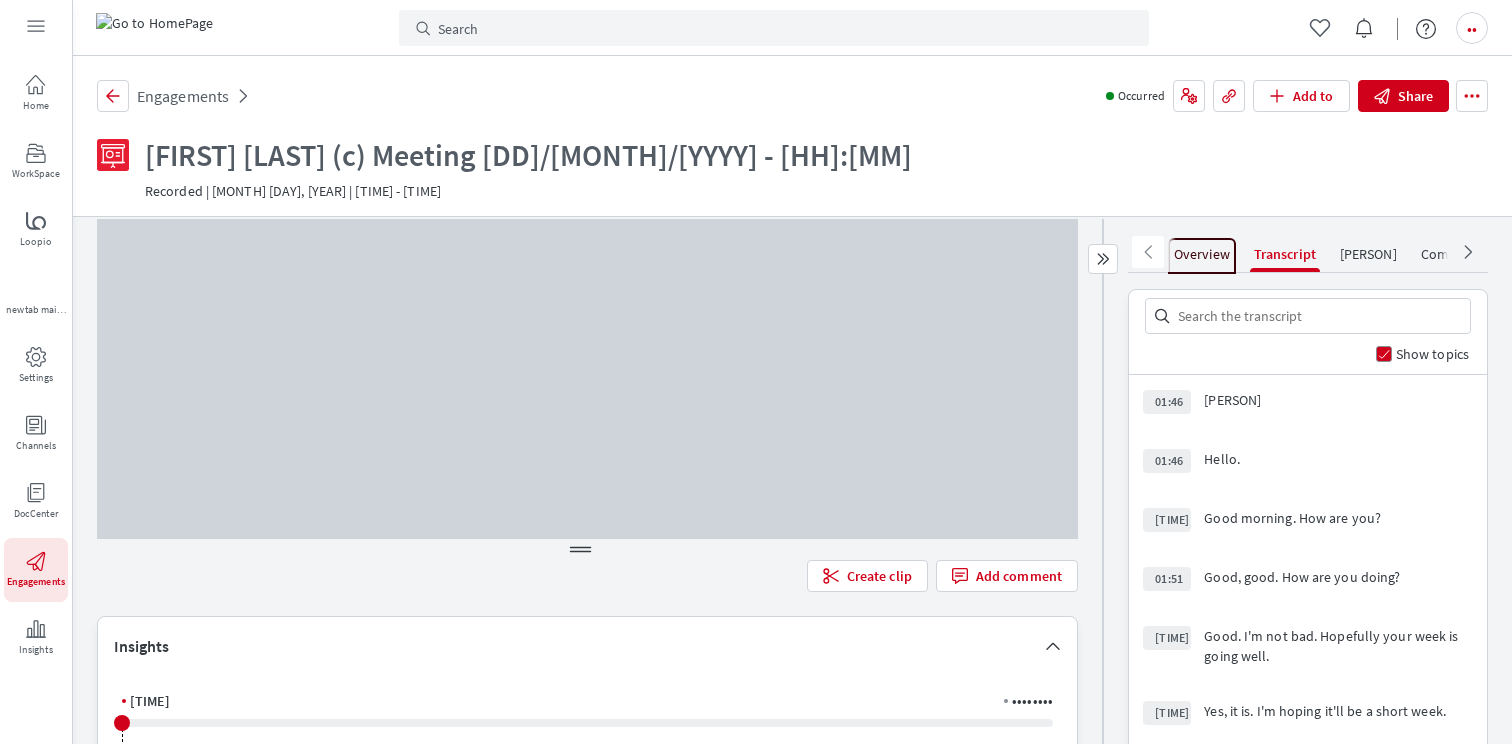 click on "Overview" at bounding box center [1202, 254] 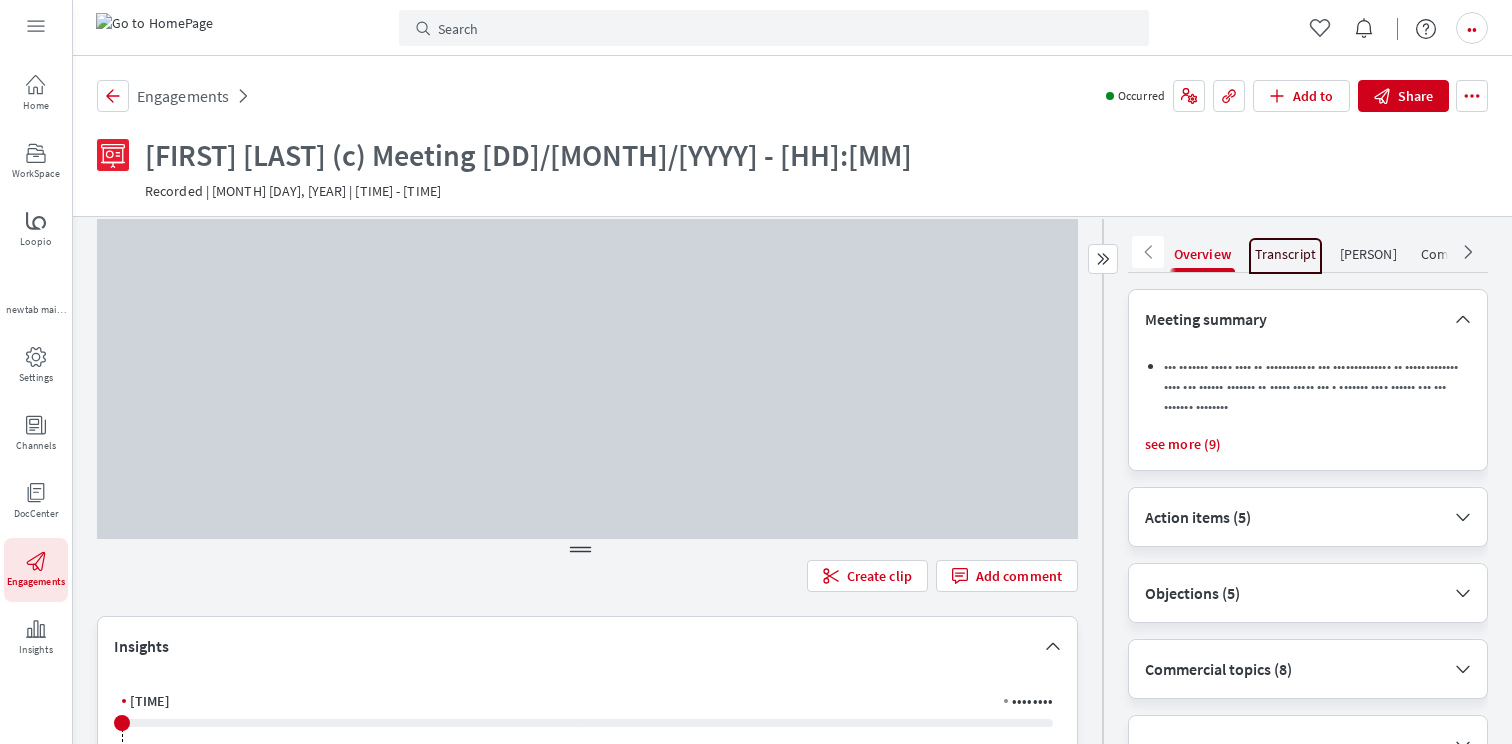 click on "Transcript" at bounding box center [1285, 254] 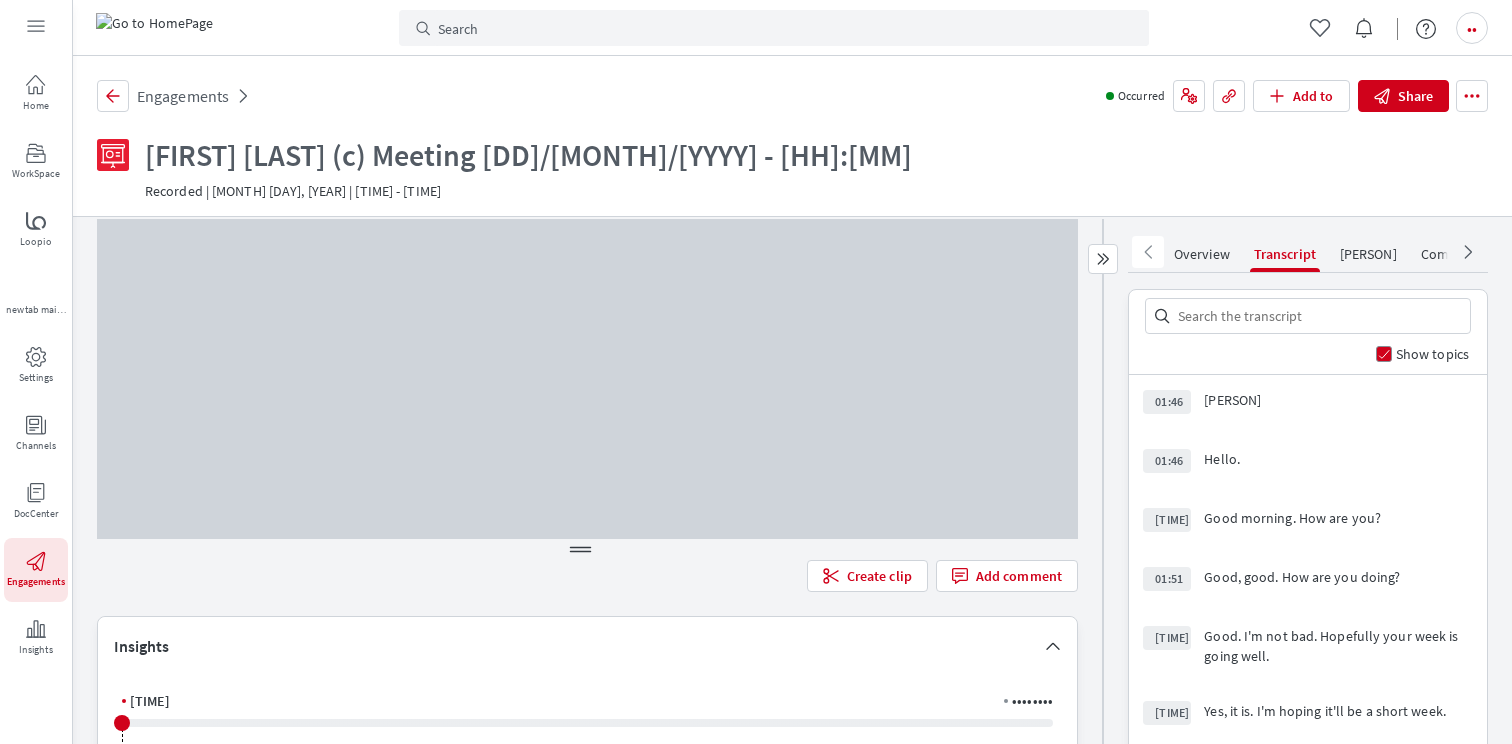 click on "Engagements" at bounding box center (213, 96) 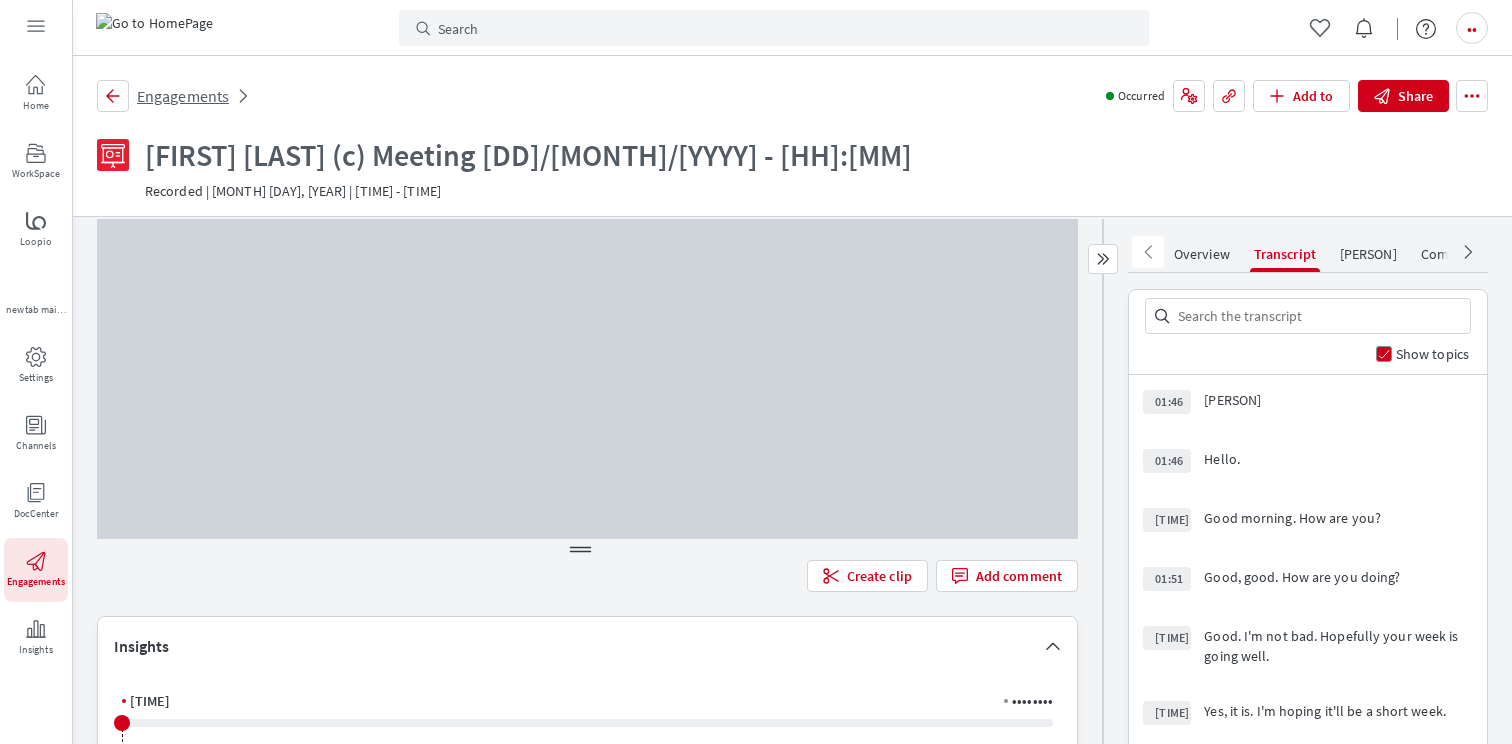 click on "Engagements" at bounding box center (183, 96) 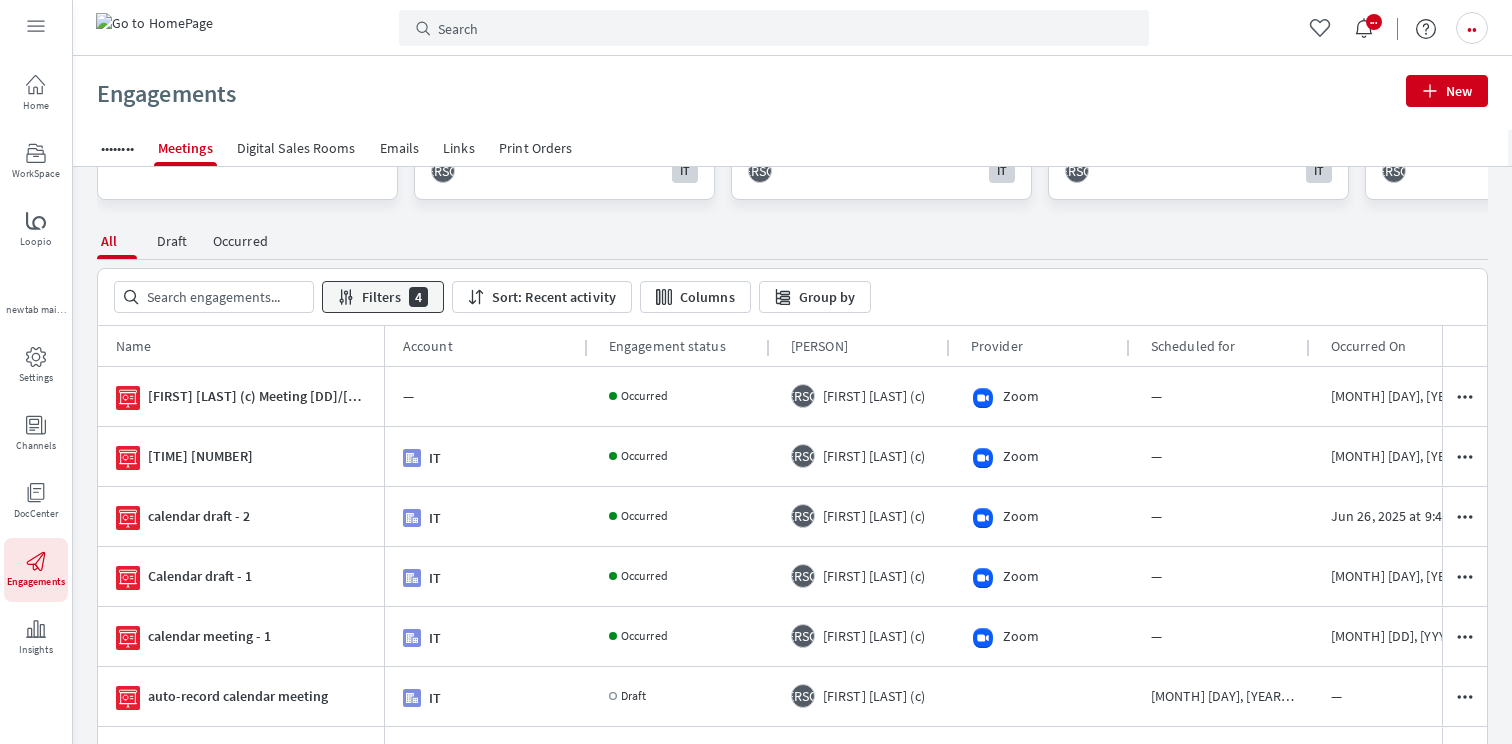 scroll, scrollTop: 390, scrollLeft: 0, axis: vertical 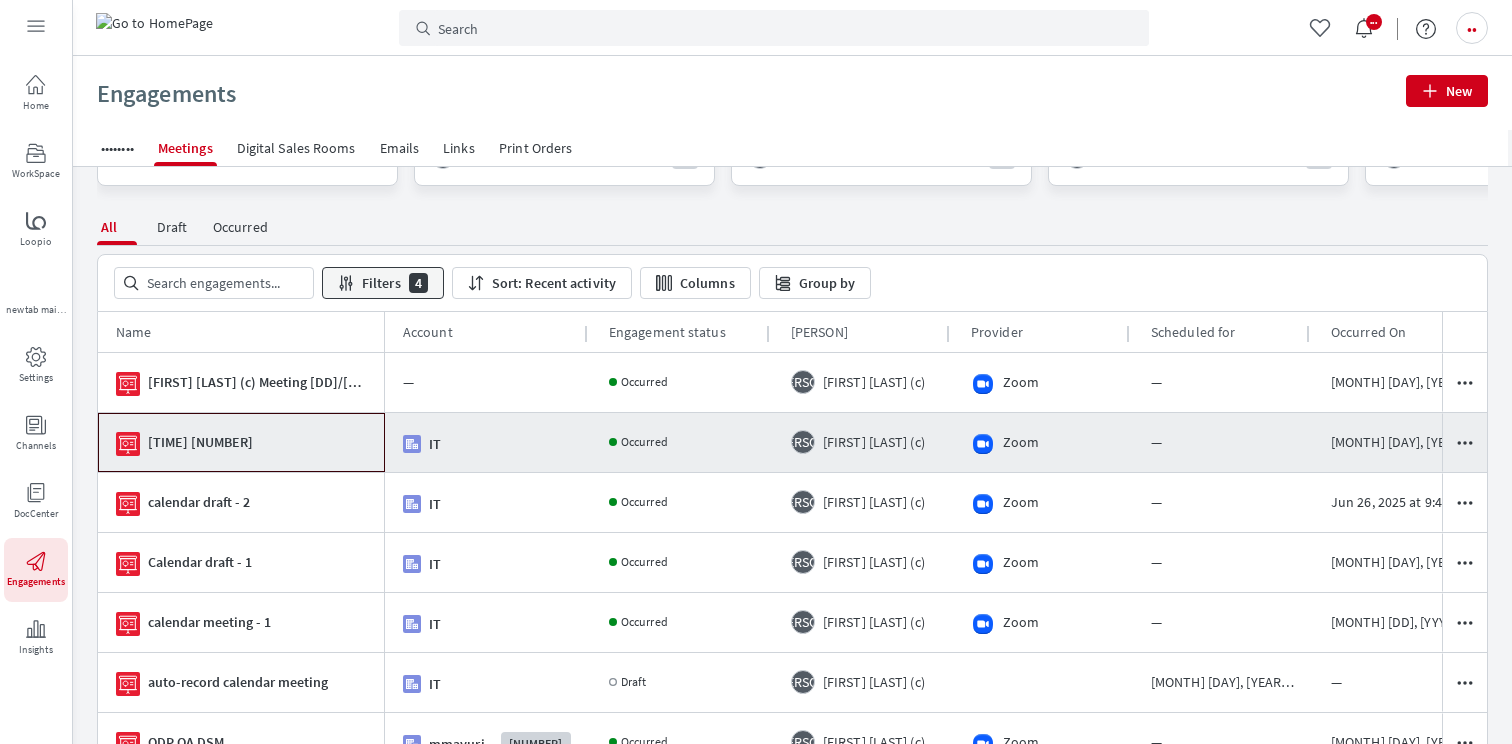 click on "[TIME] [NUMBER]" at bounding box center [257, 443] 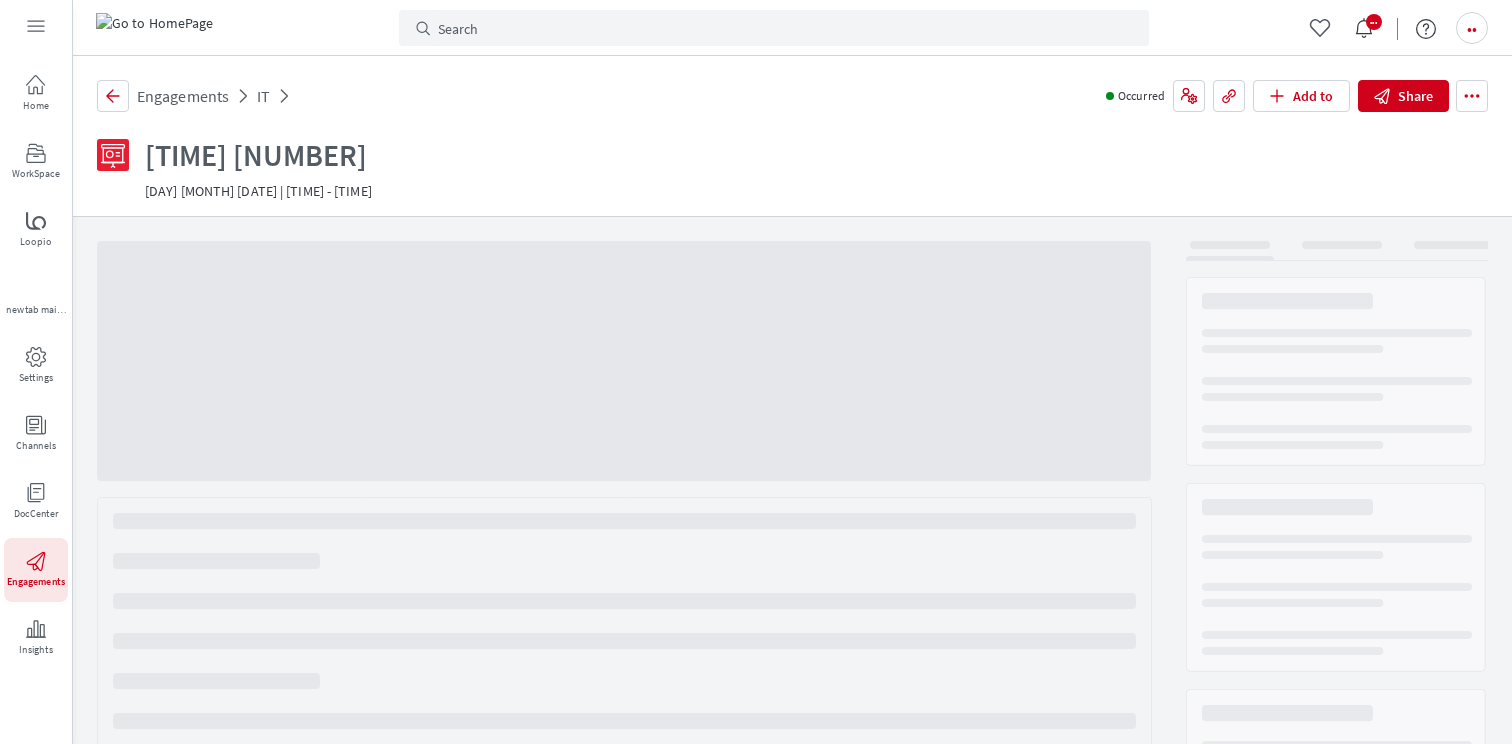 scroll, scrollTop: 0, scrollLeft: 0, axis: both 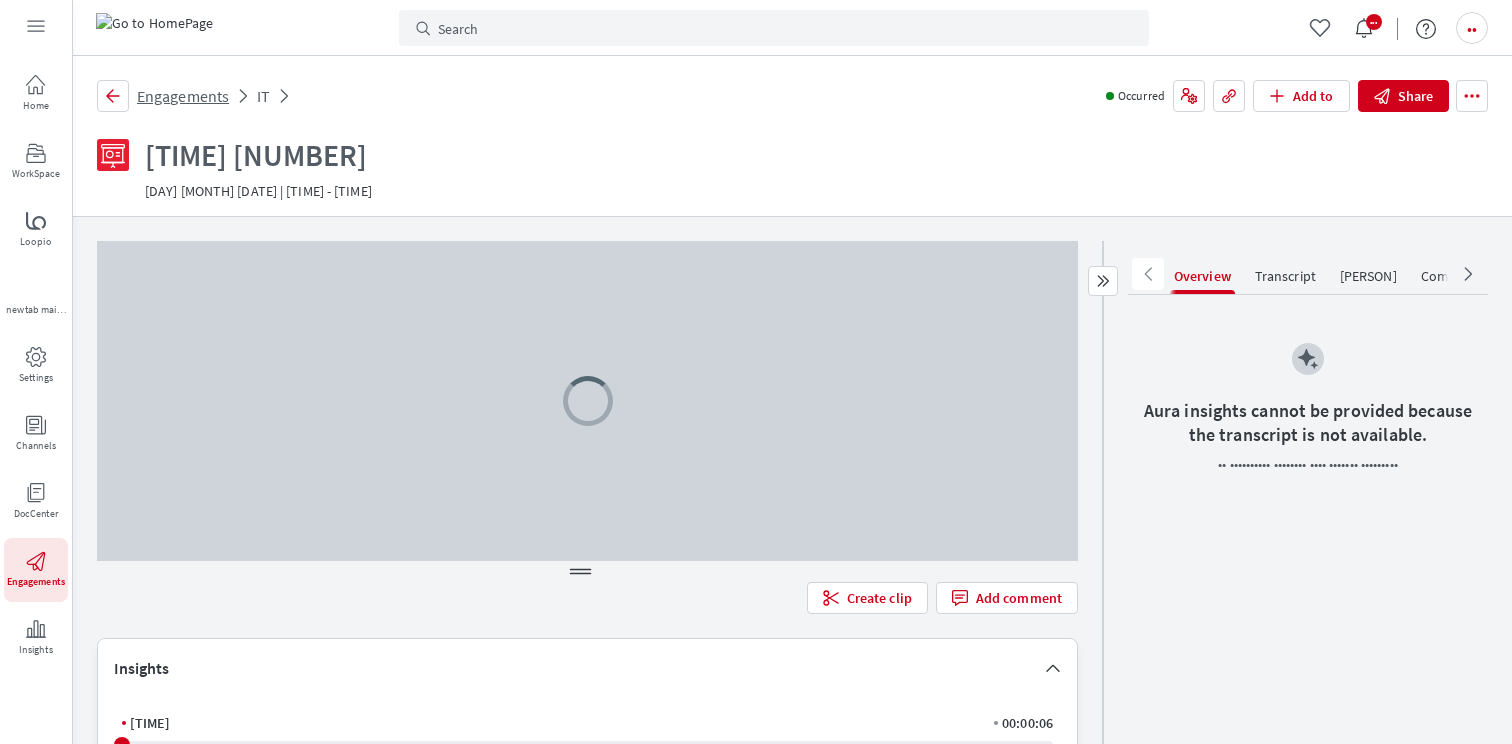 click on "Engagements" at bounding box center [183, 96] 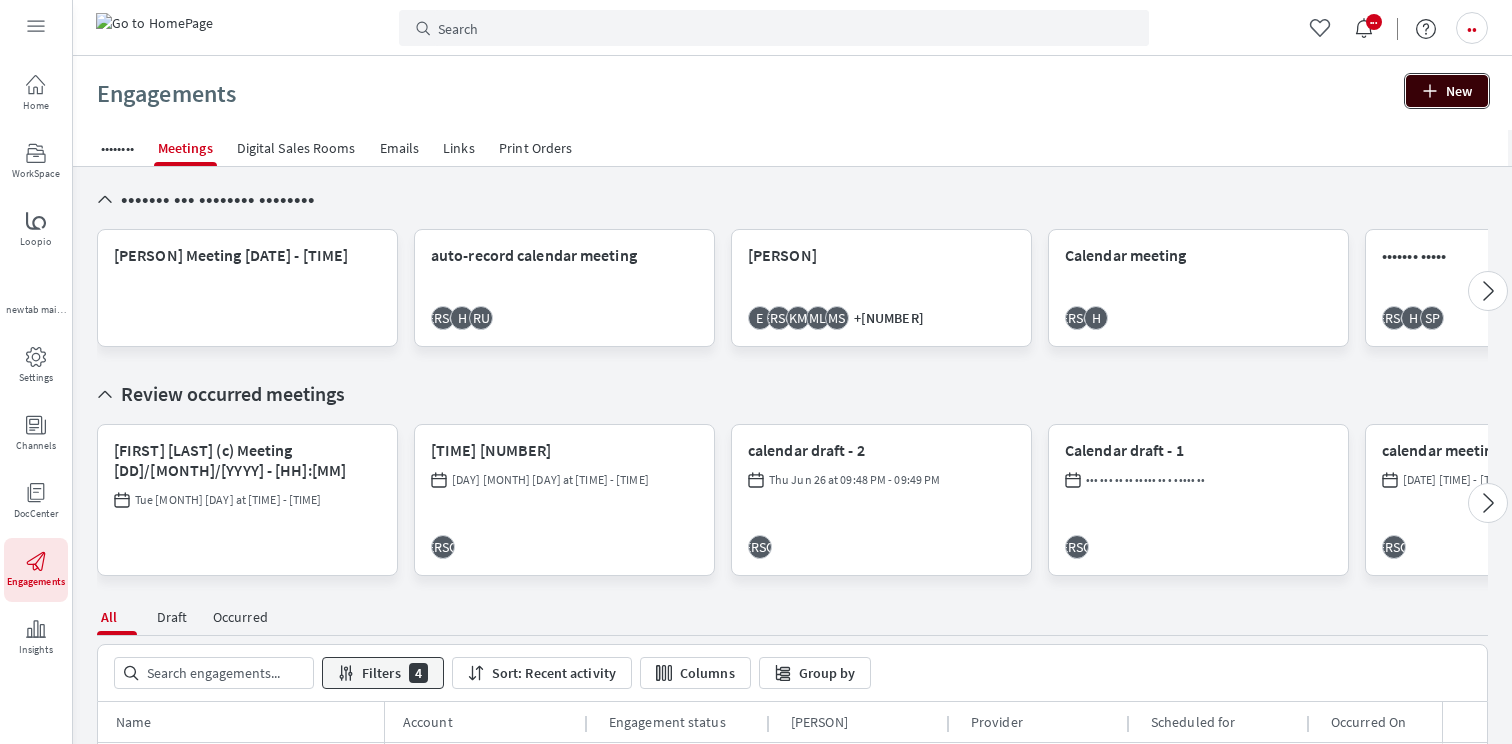 click on "New" at bounding box center [1447, 91] 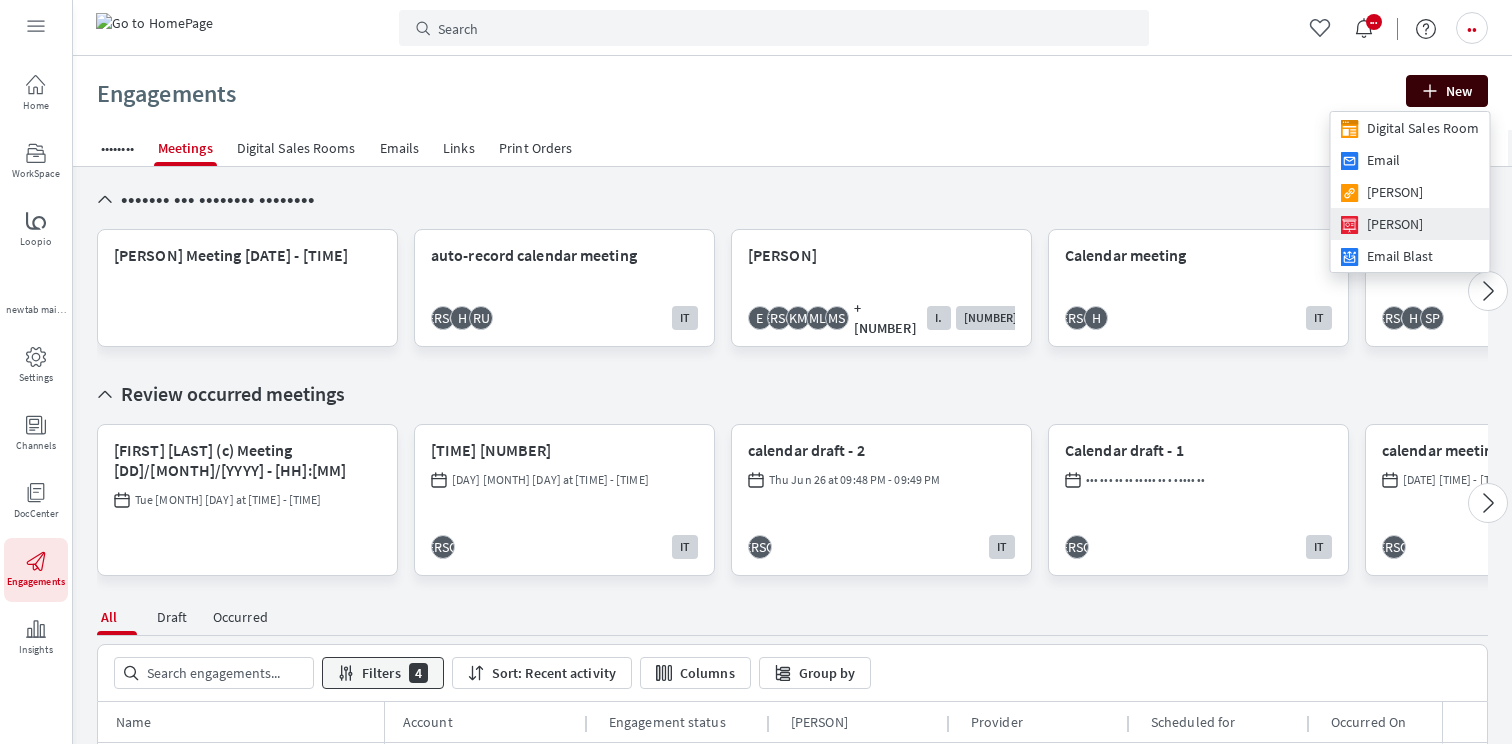 click on "[PERSON]" at bounding box center (1395, 224) 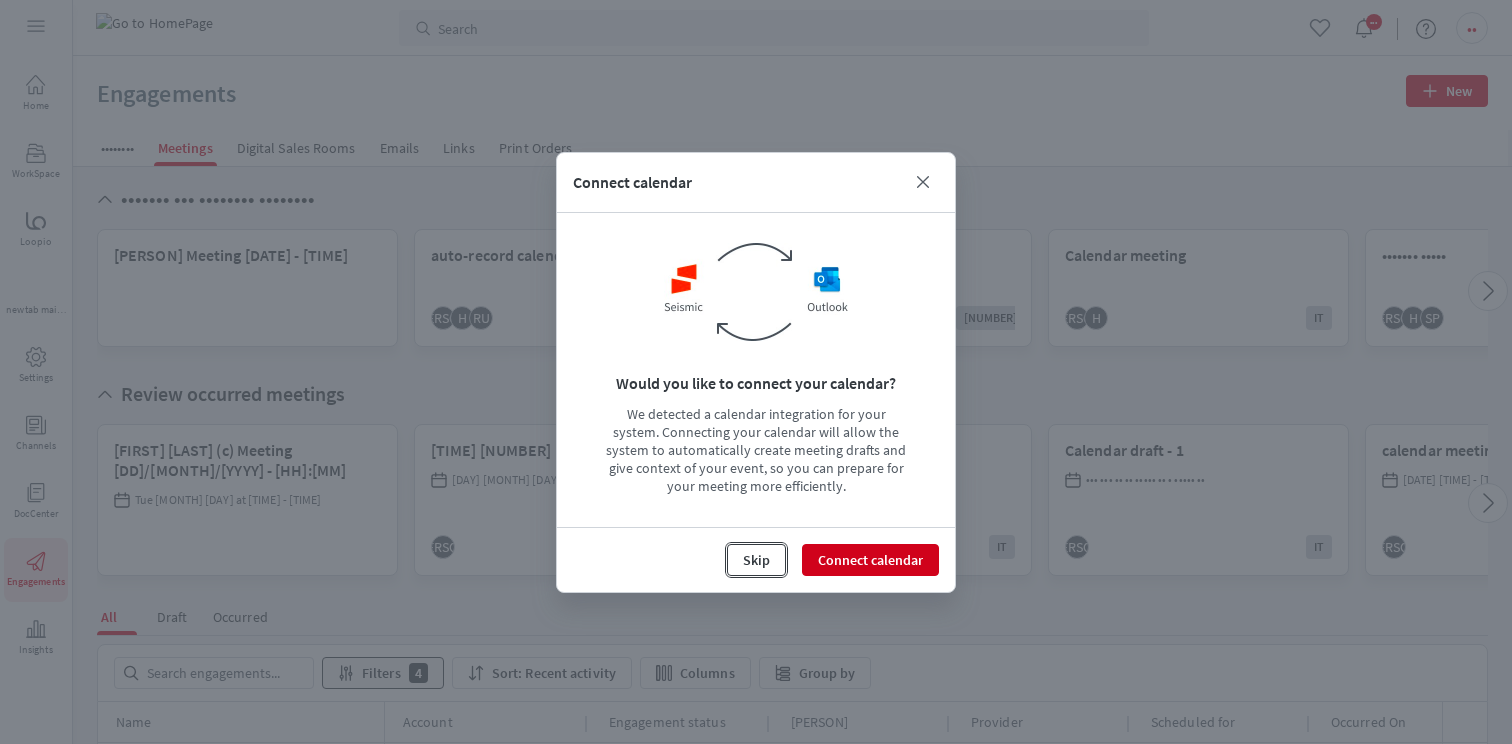 click on "Skip" at bounding box center (756, 560) 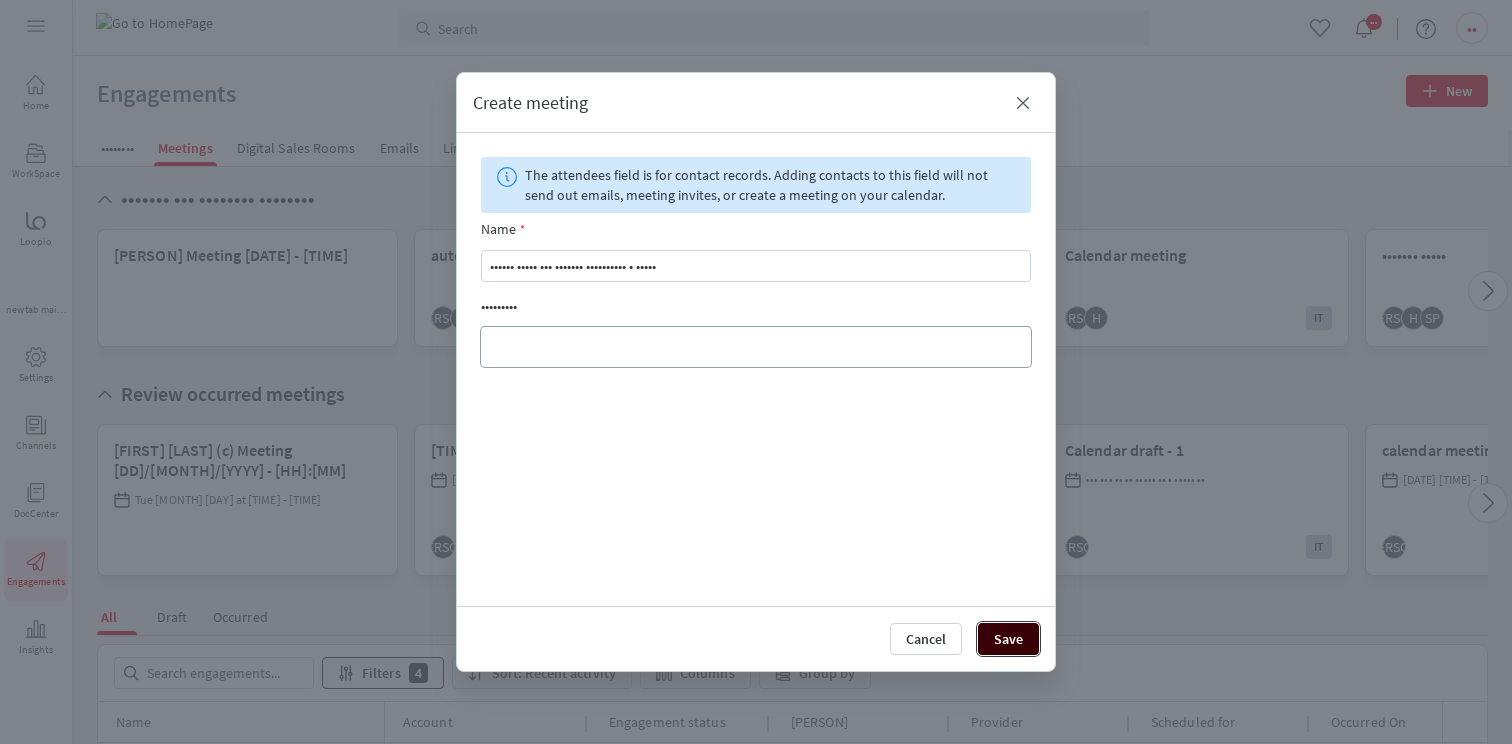 click on "Save" at bounding box center (1008, 639) 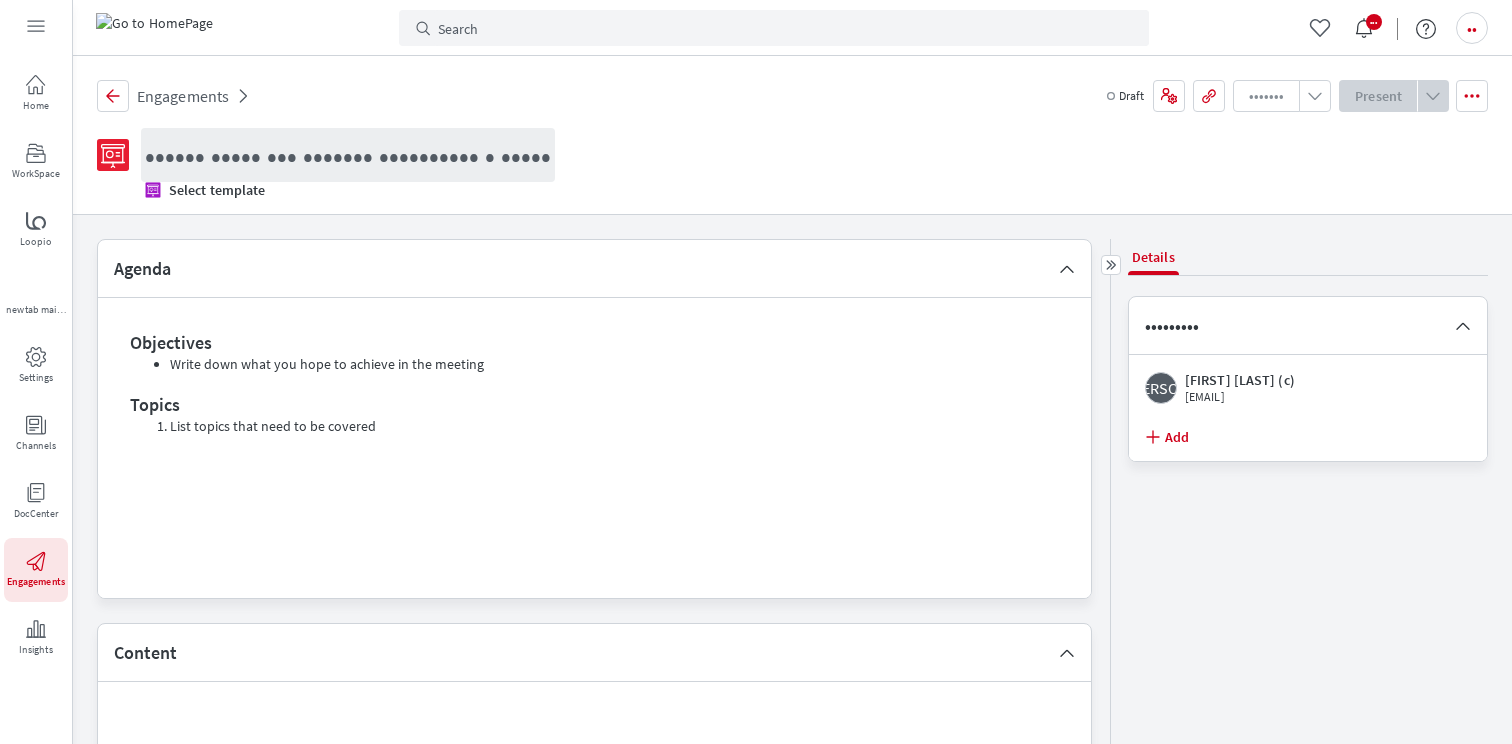 scroll, scrollTop: 0, scrollLeft: 0, axis: both 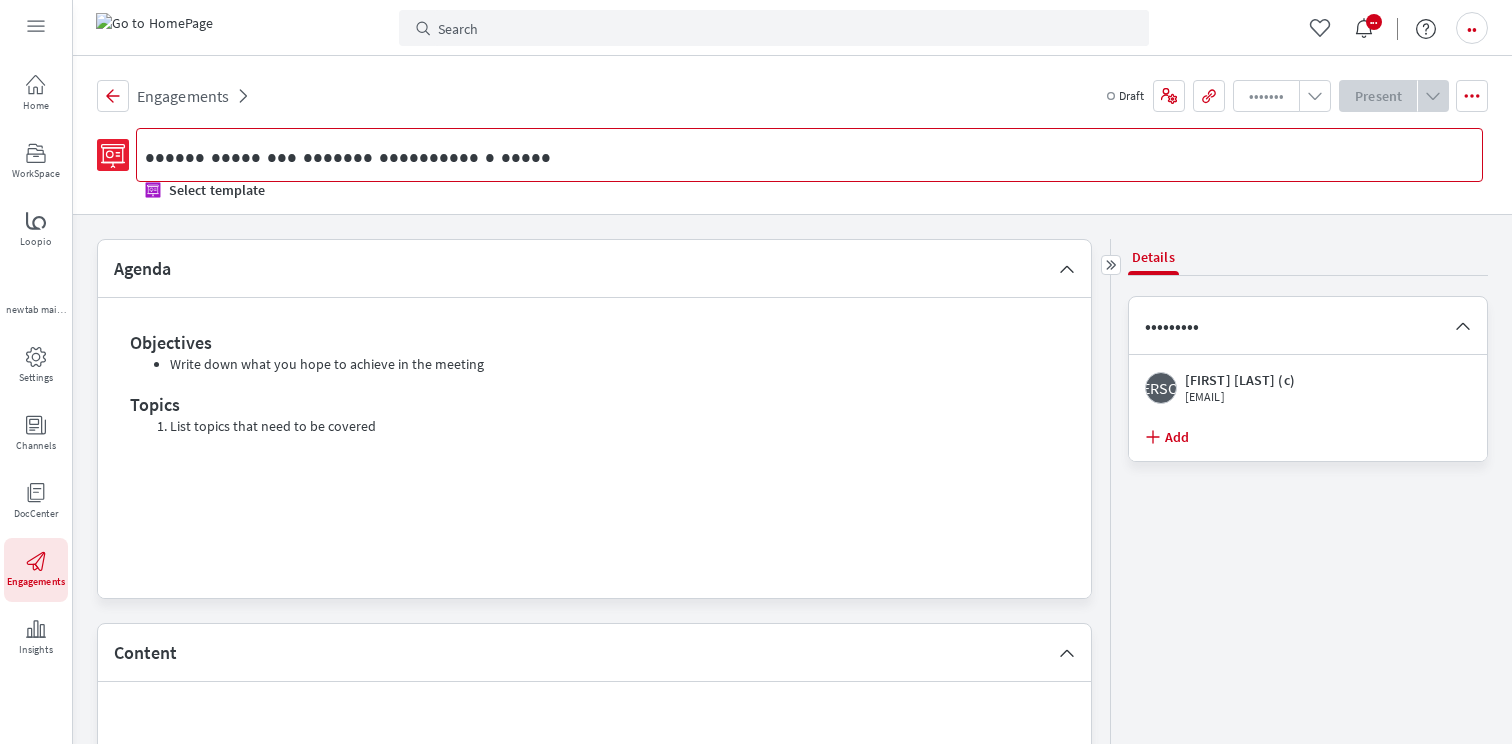 click on "•••••• ••••• ••• ••••••• •••••••••• • •••••" at bounding box center [809, 155] 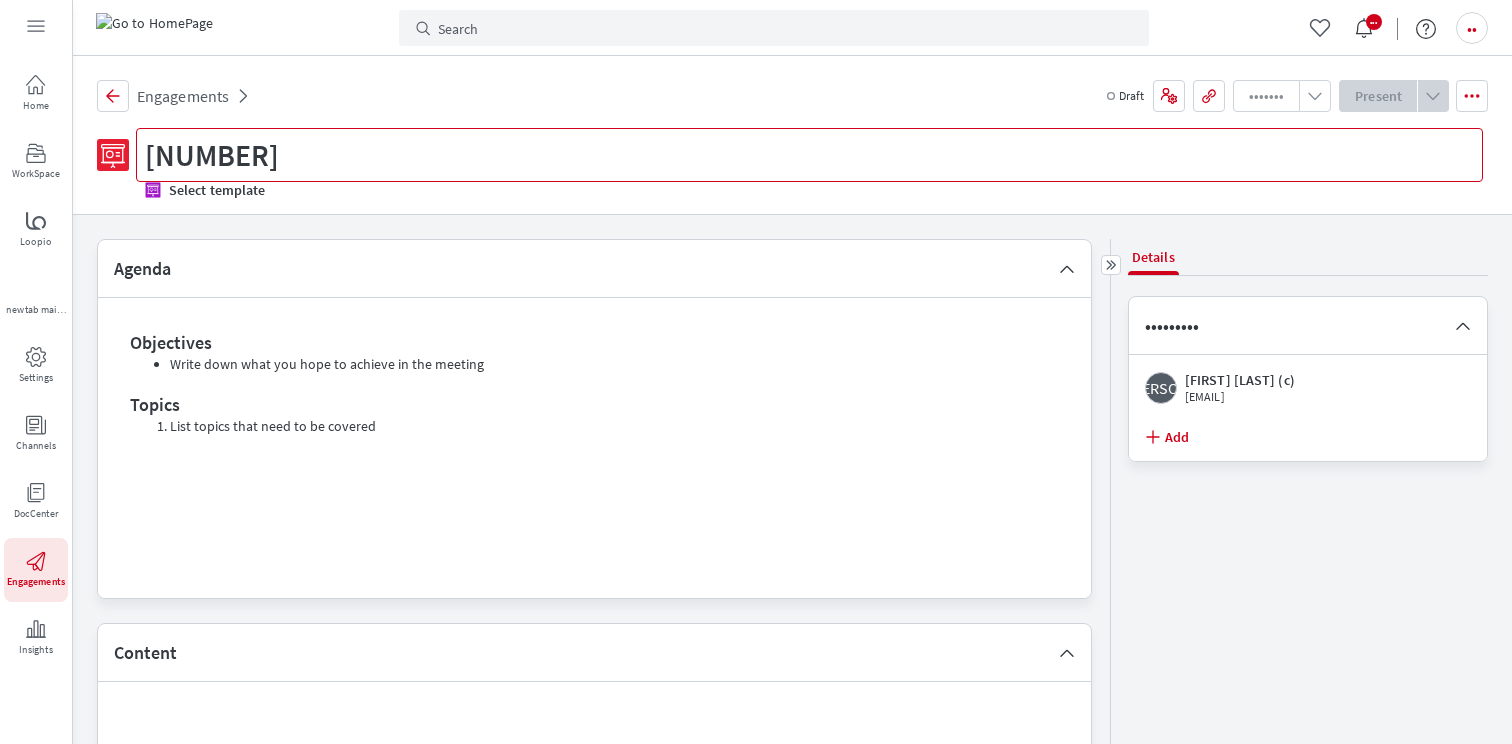 type on "••• •••••• •••••" 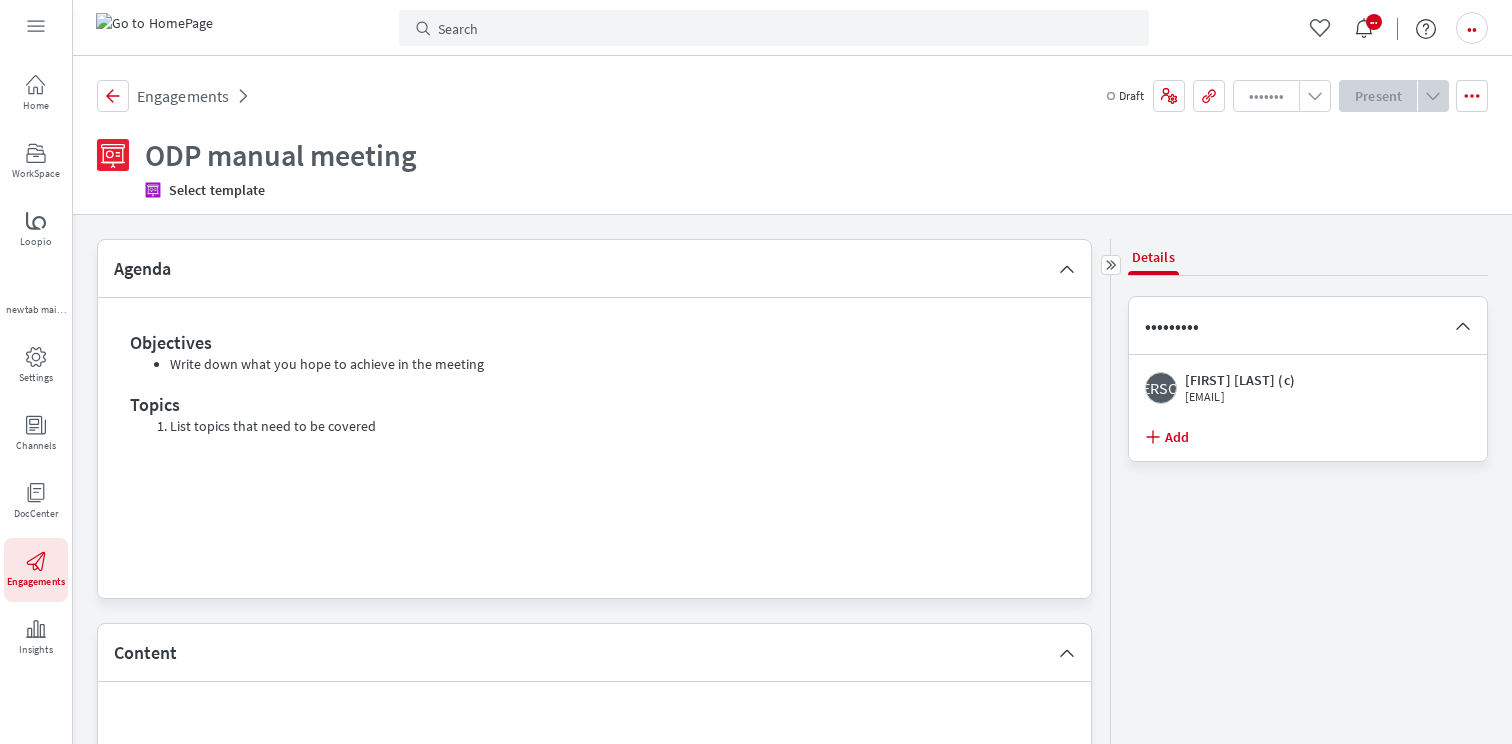 click on "Go back Engagements Draft Add collaborators Share with colleagues Preview Preview Present Present More actions ODP manual meeting Select template" at bounding box center (792, 135) 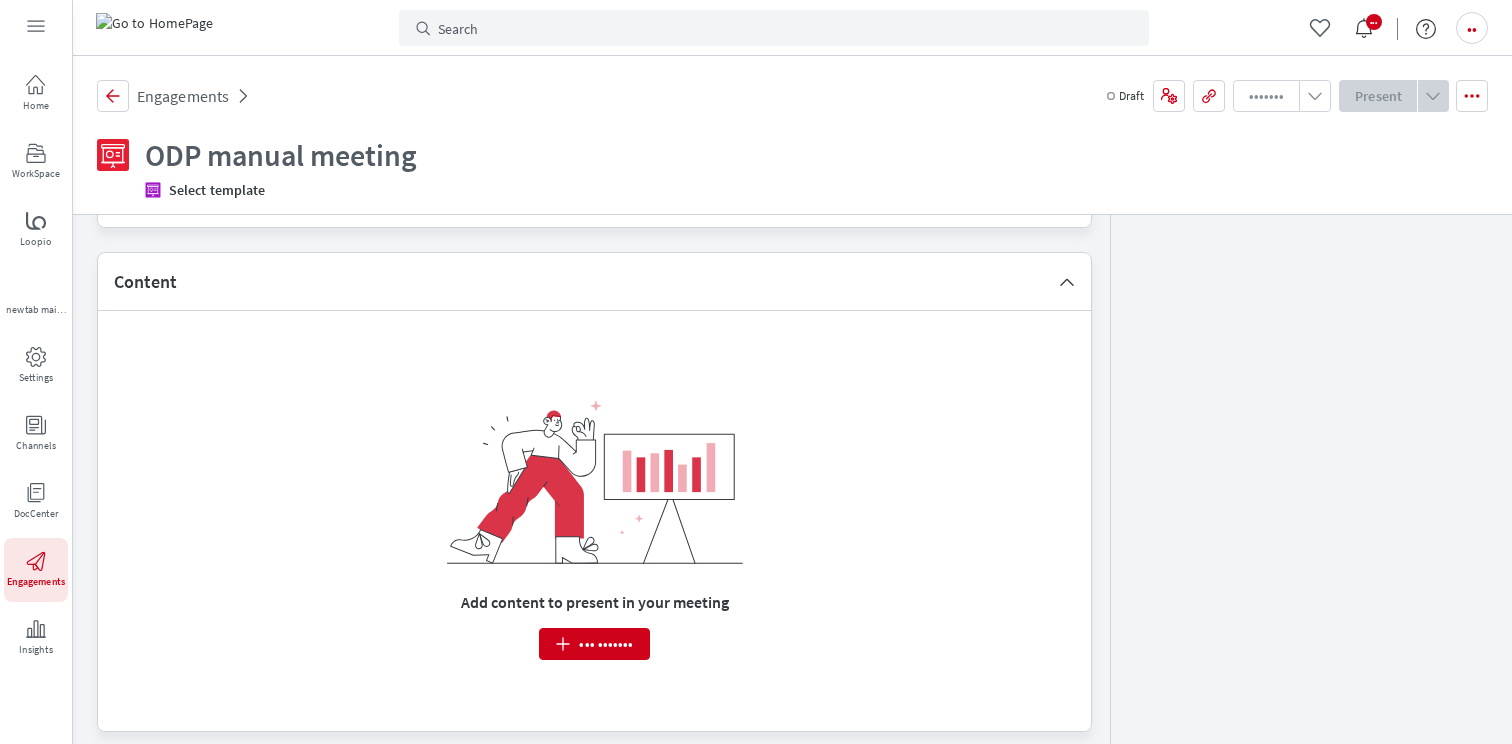 scroll, scrollTop: 381, scrollLeft: 0, axis: vertical 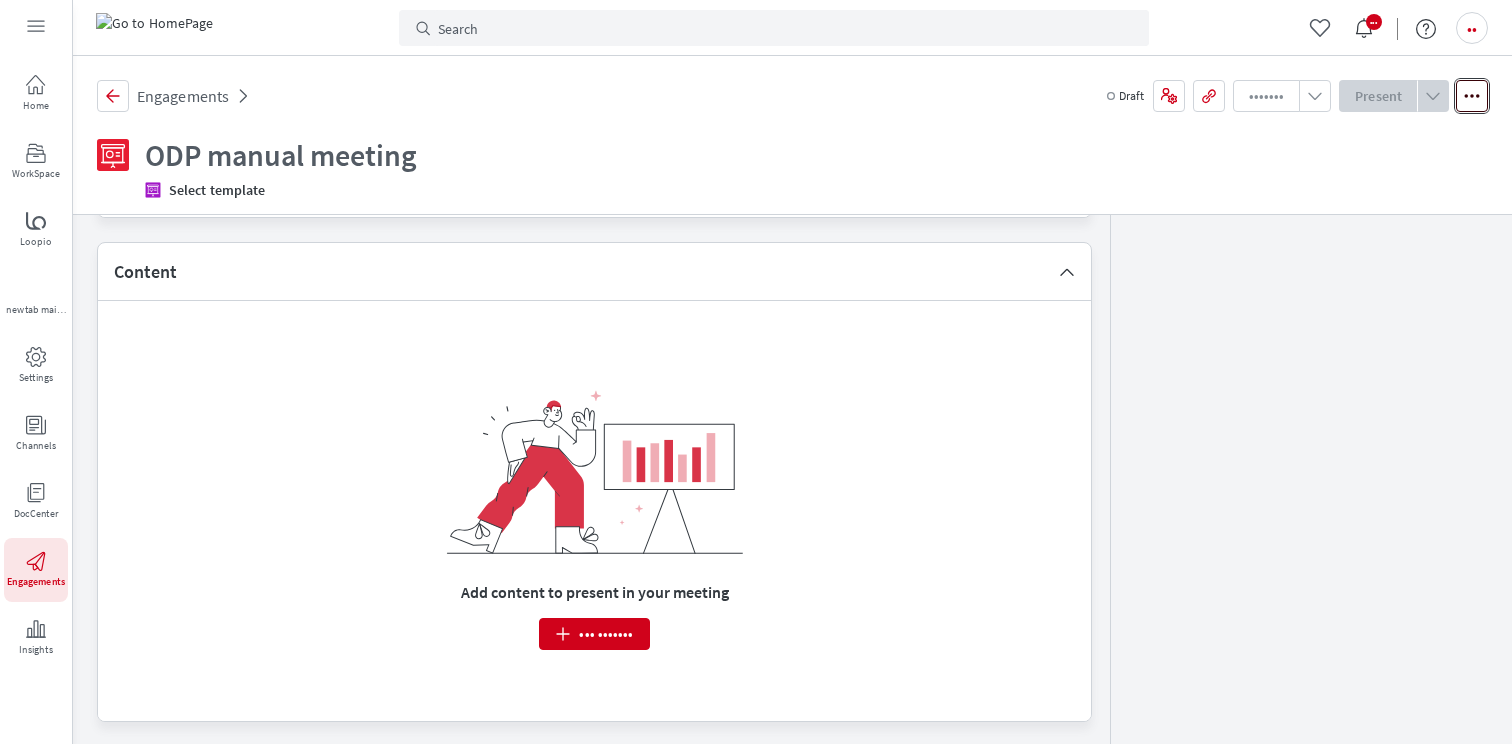 click on "More actions" at bounding box center [1472, 96] 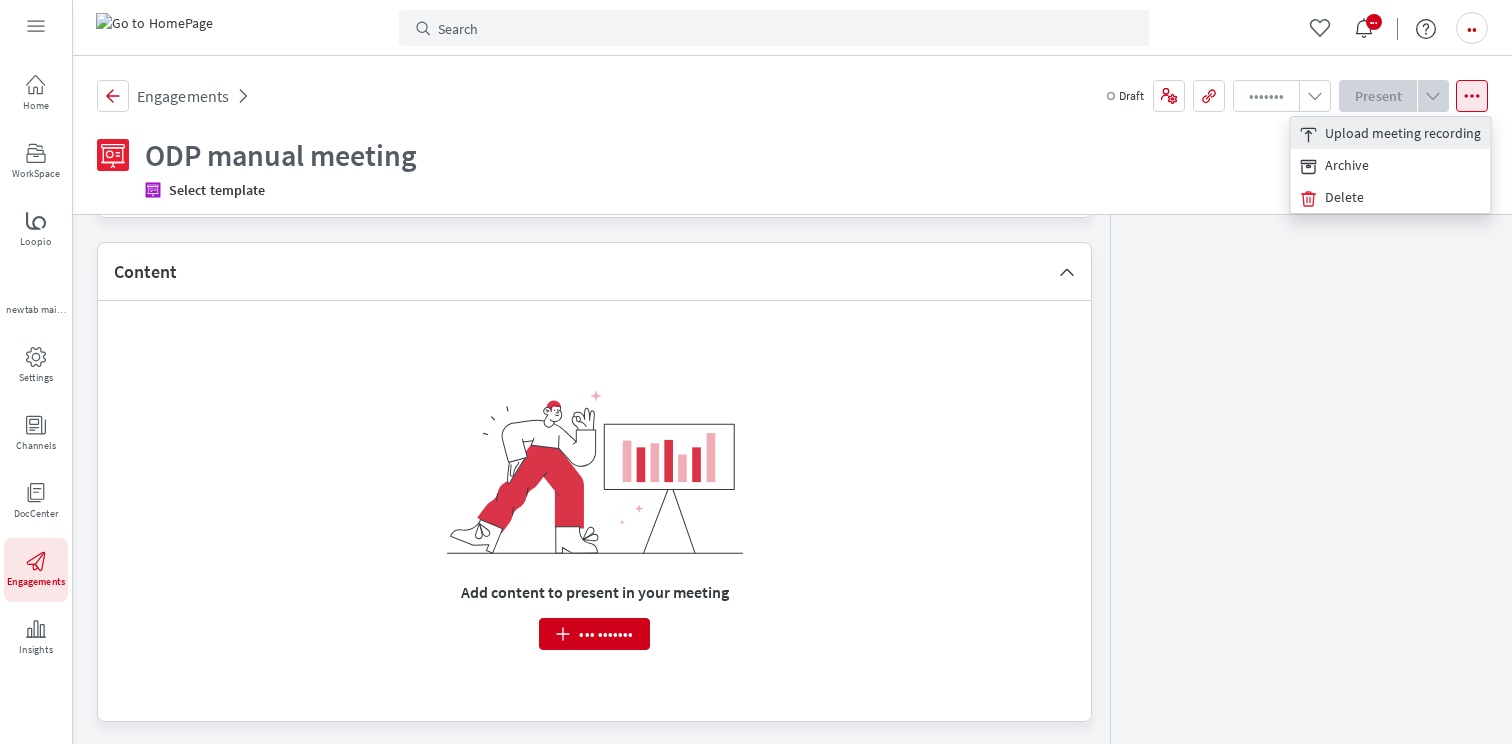 click on "Upload meeting recording" at bounding box center [1391, 133] 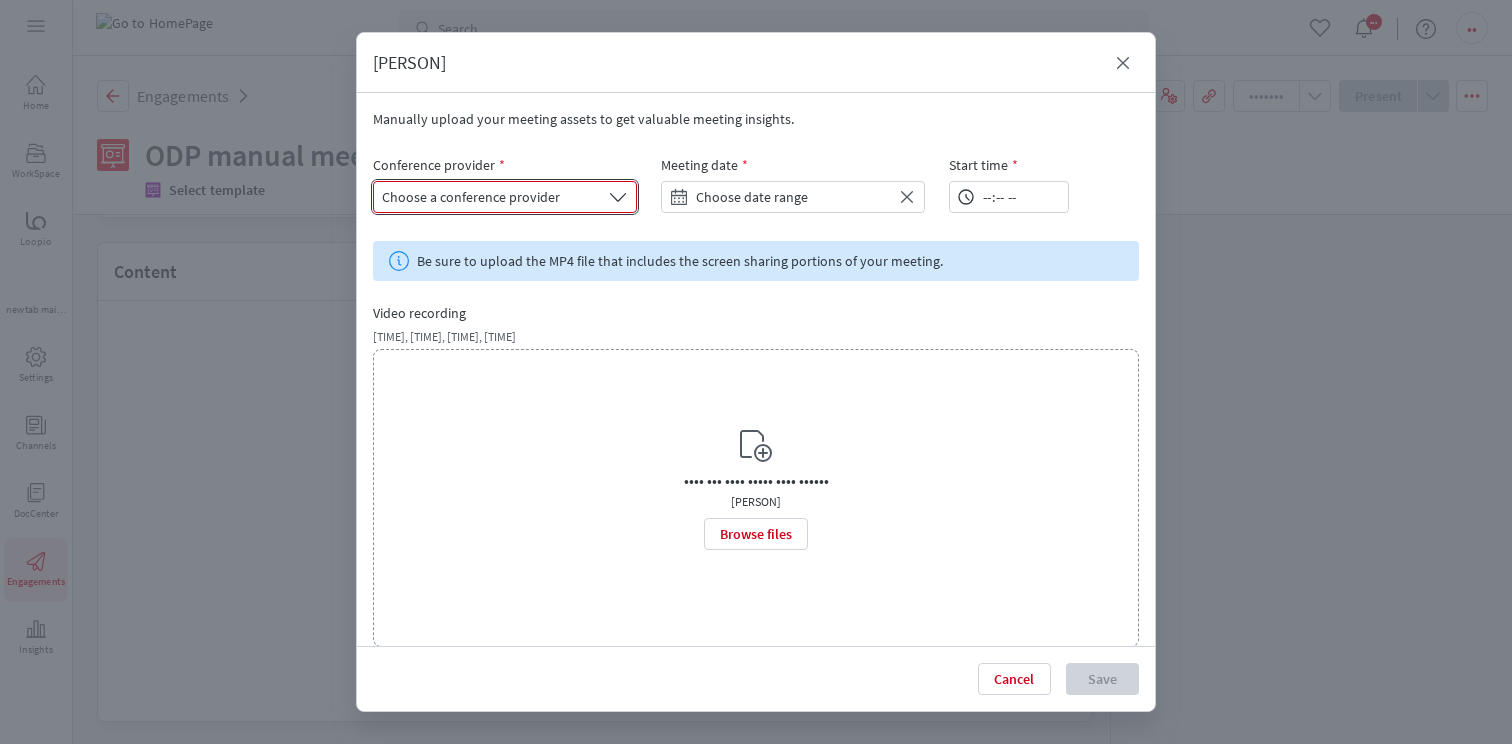 click on "Choose a conference provider" at bounding box center (505, 197) 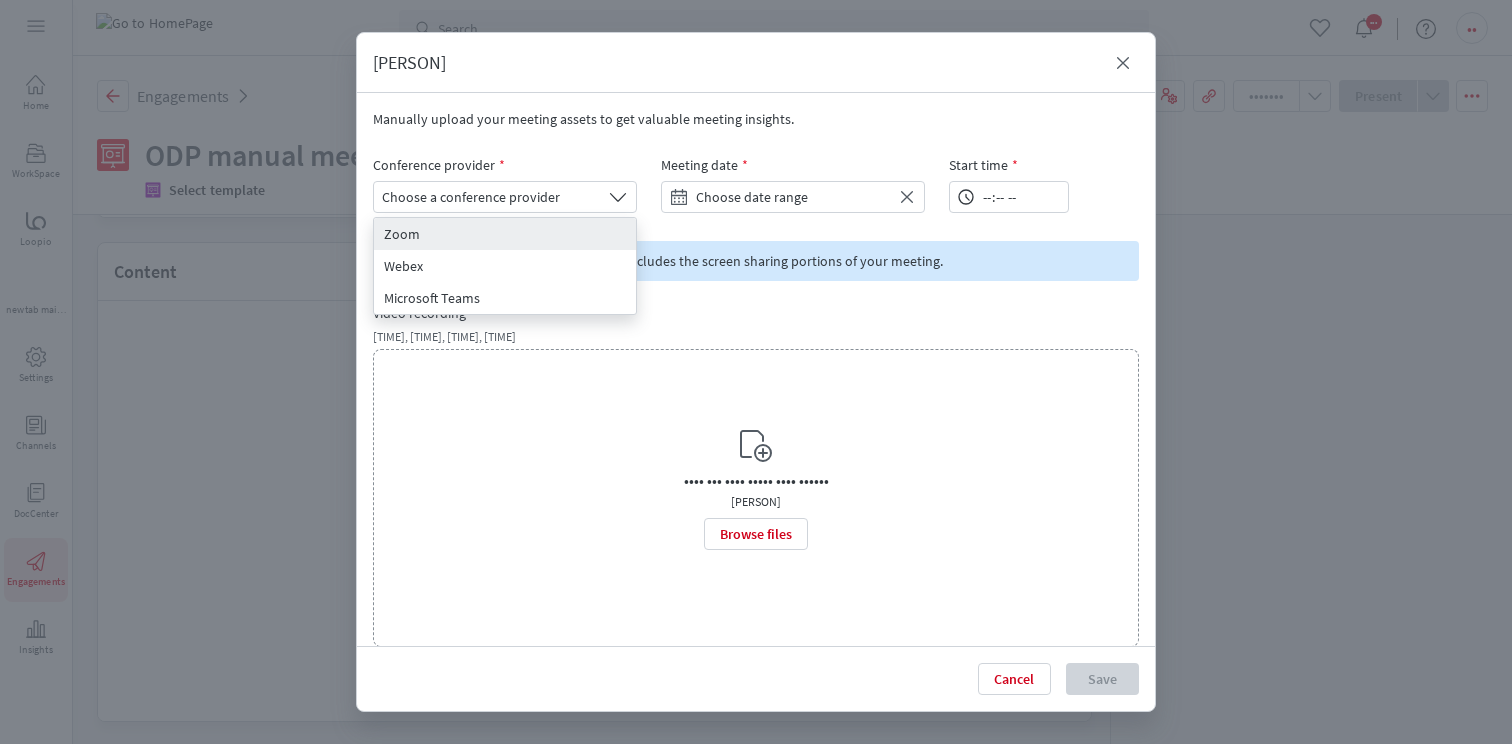 click on "Zoom" at bounding box center [505, 234] 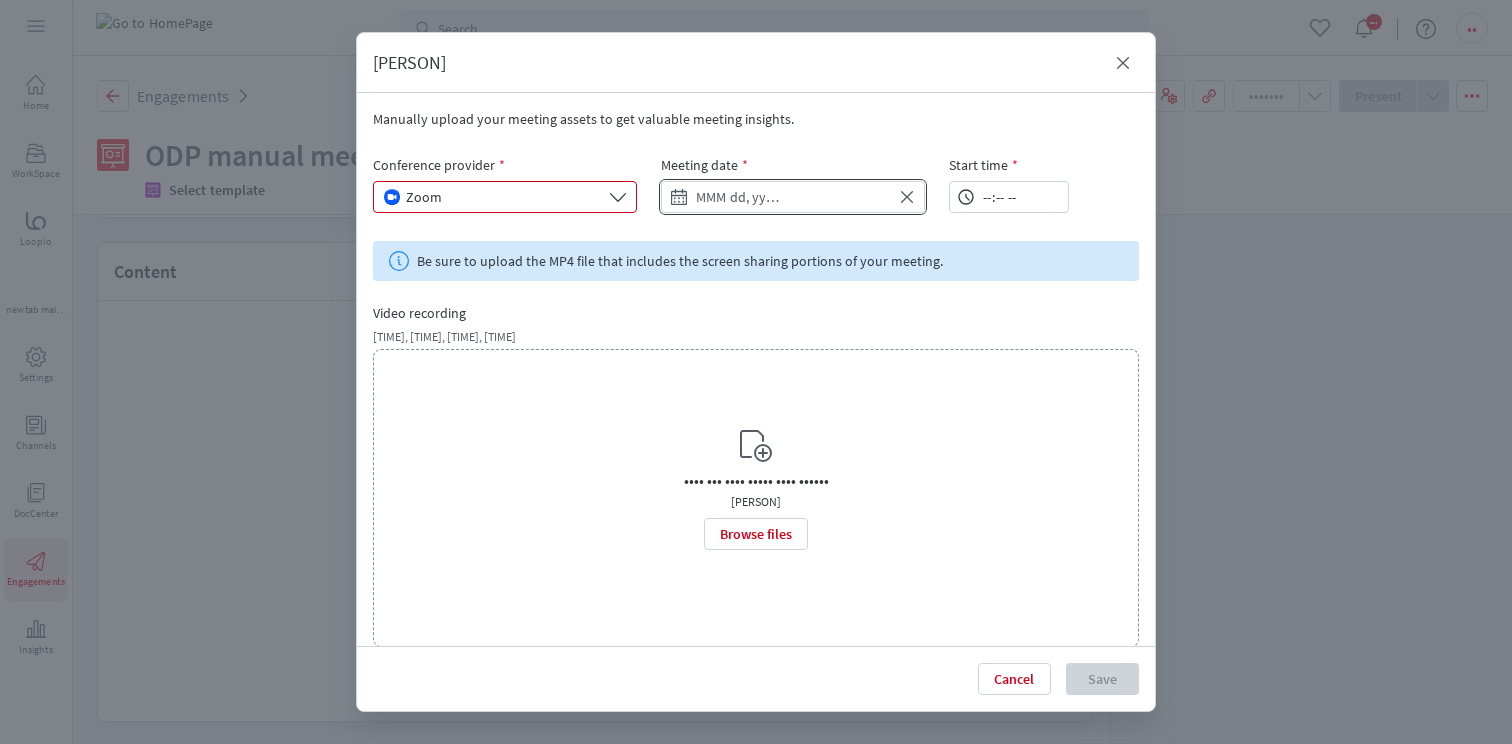 click on "[TIME] [TIME]" at bounding box center [793, 197] 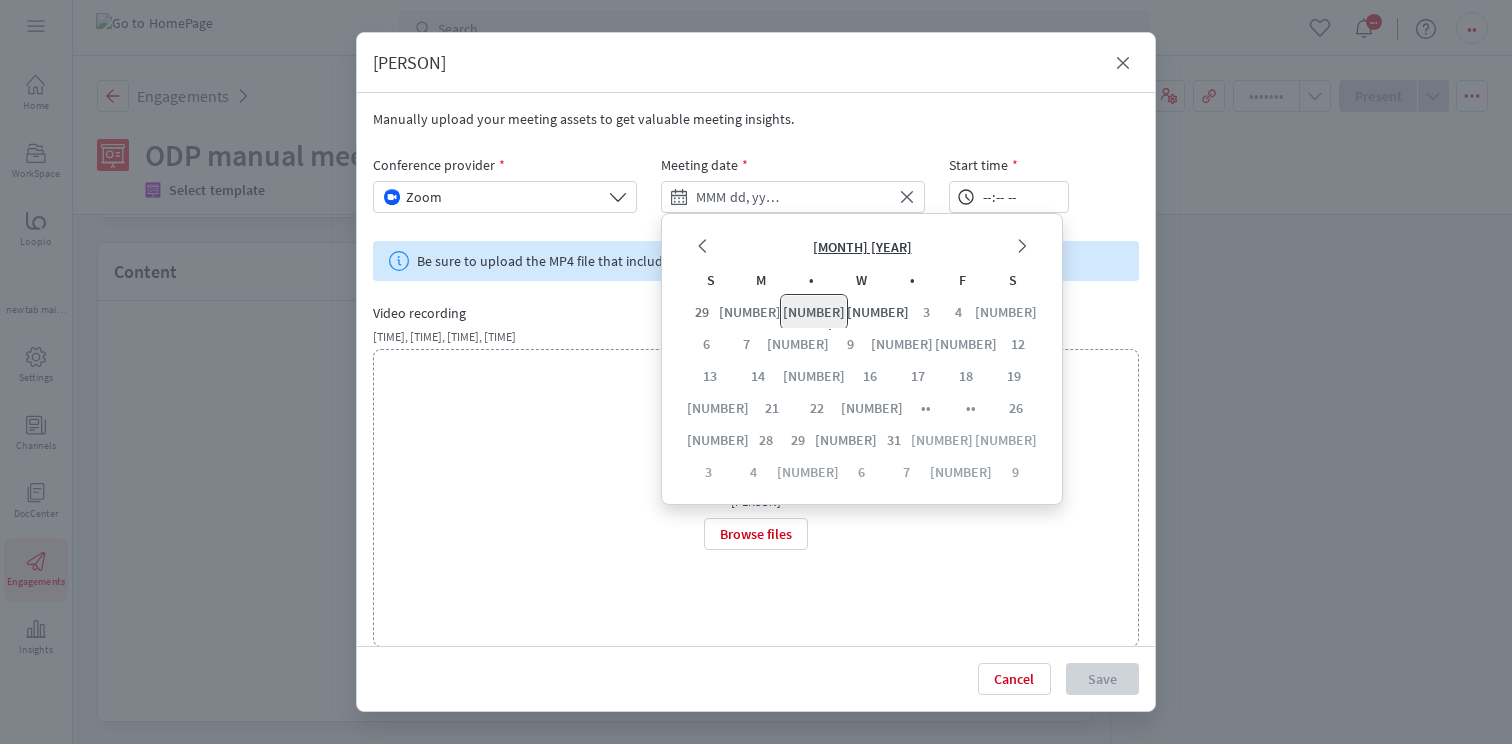 click on "[NUMBER]" at bounding box center (814, 312) 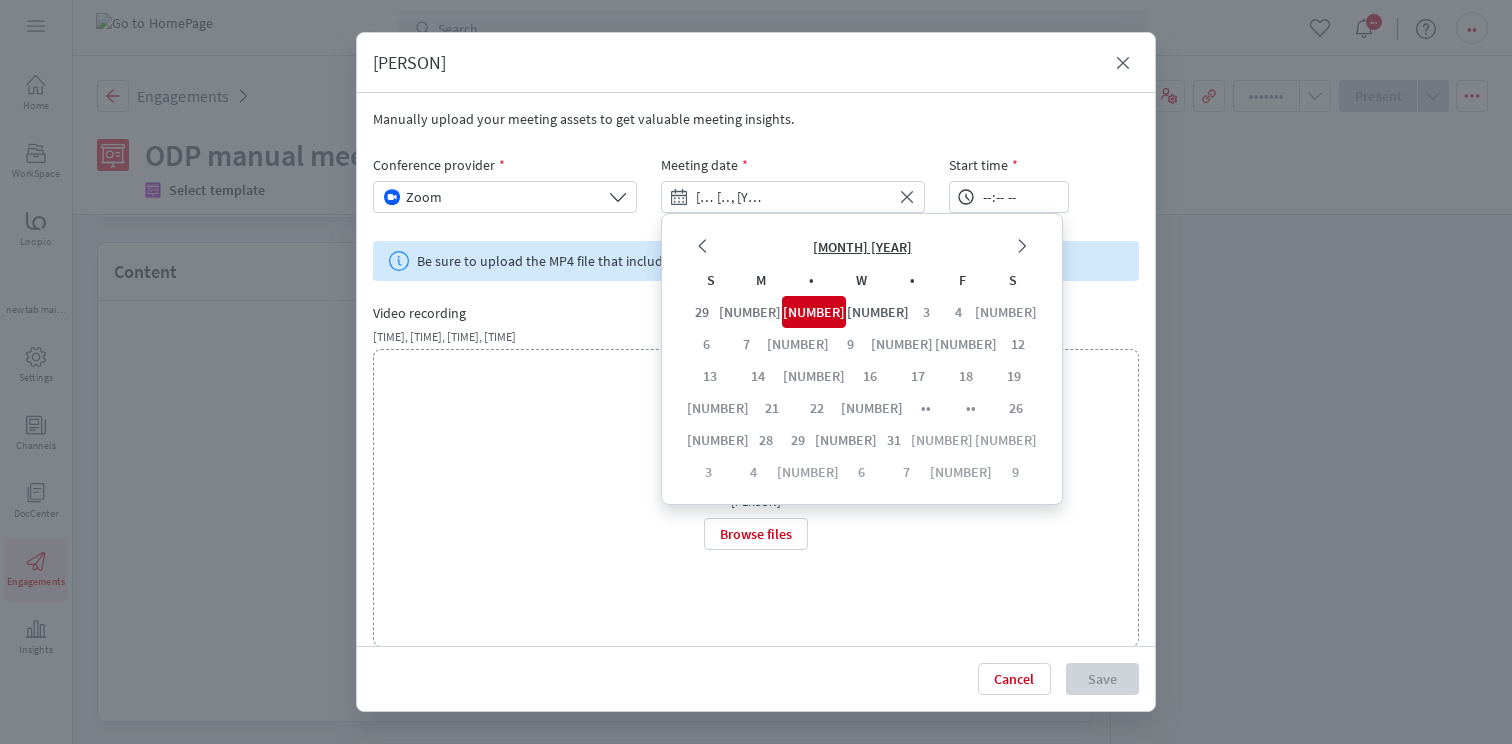 click on "Drag and drop video file (.mp4) or select an option below Browse files" at bounding box center (756, 498) 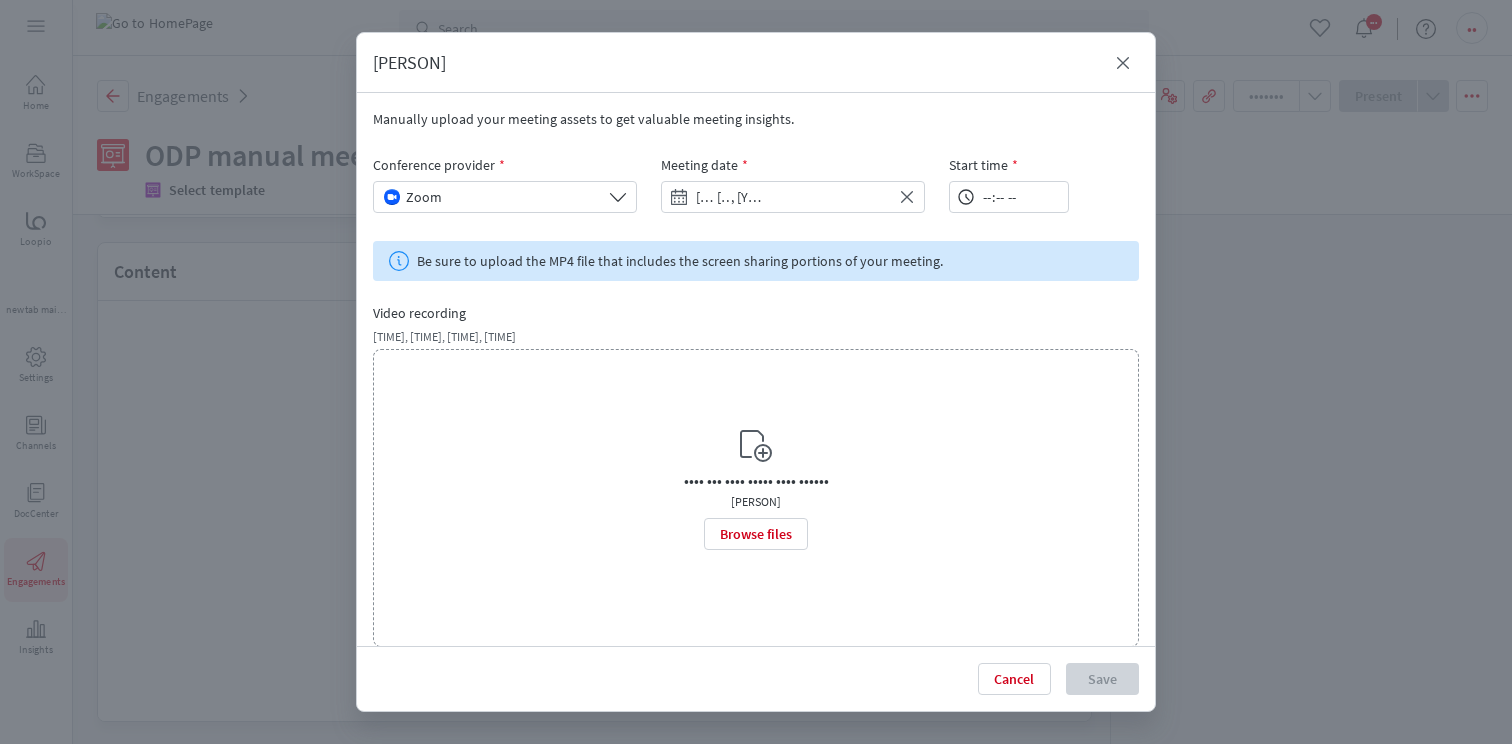 click on "Browse files" at bounding box center (756, 538) 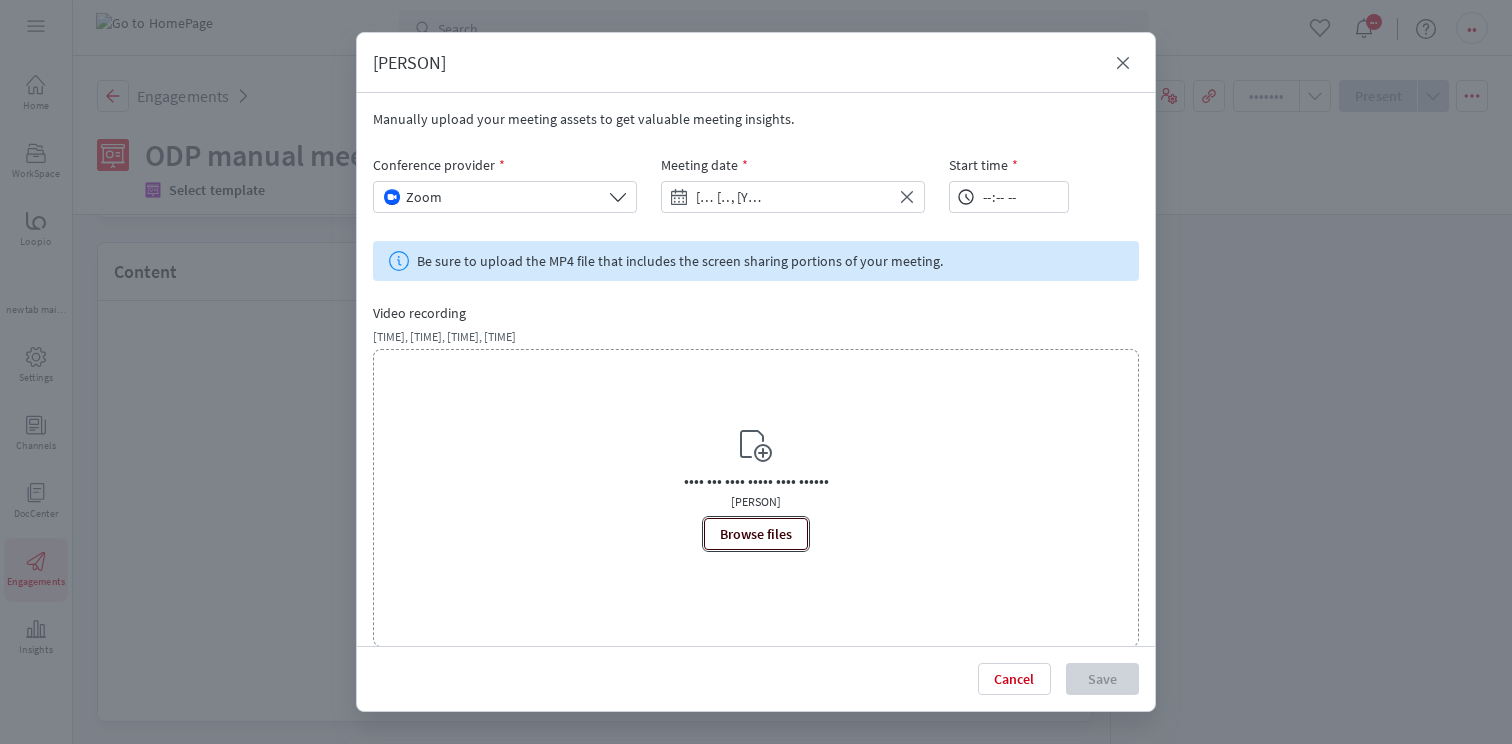 click on "Browse files" at bounding box center [756, 534] 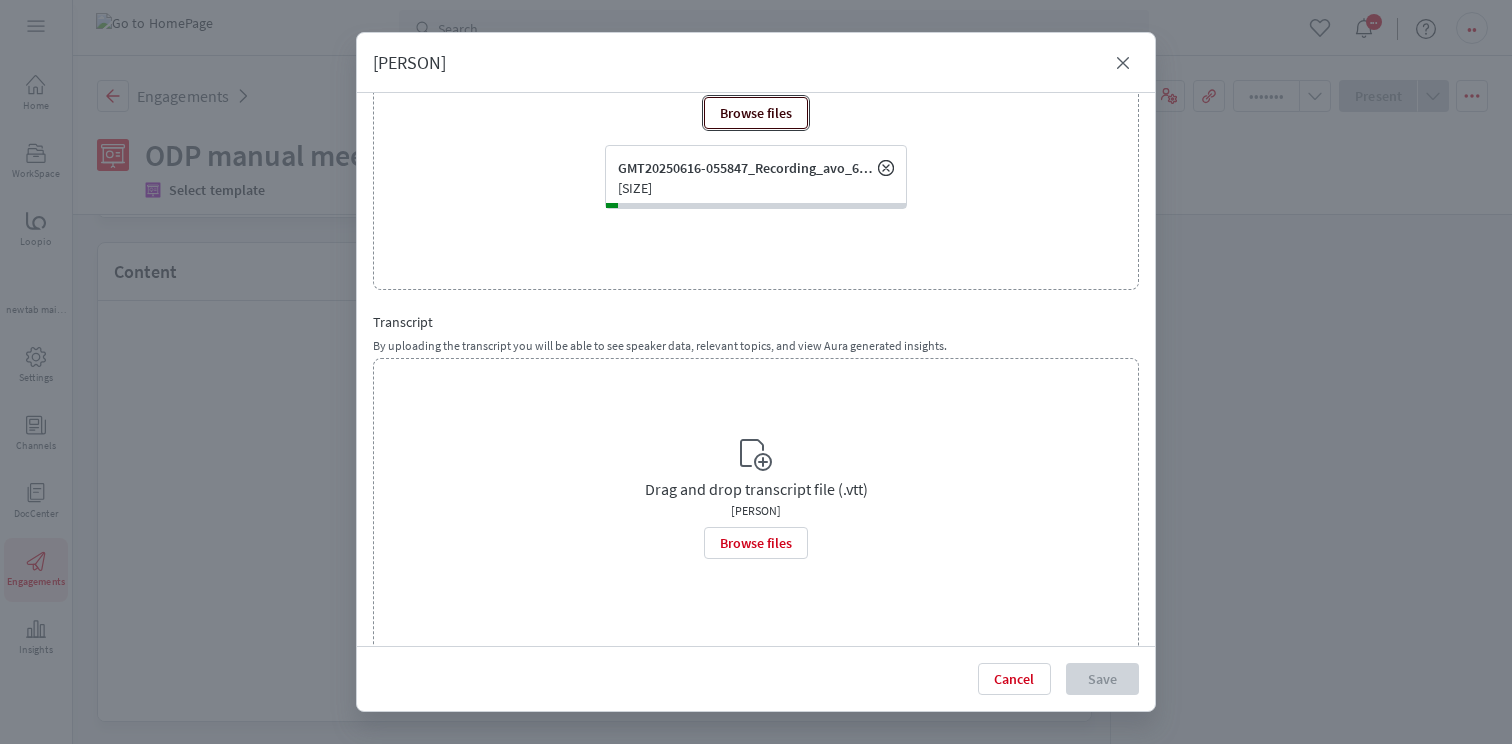 scroll, scrollTop: 463, scrollLeft: 0, axis: vertical 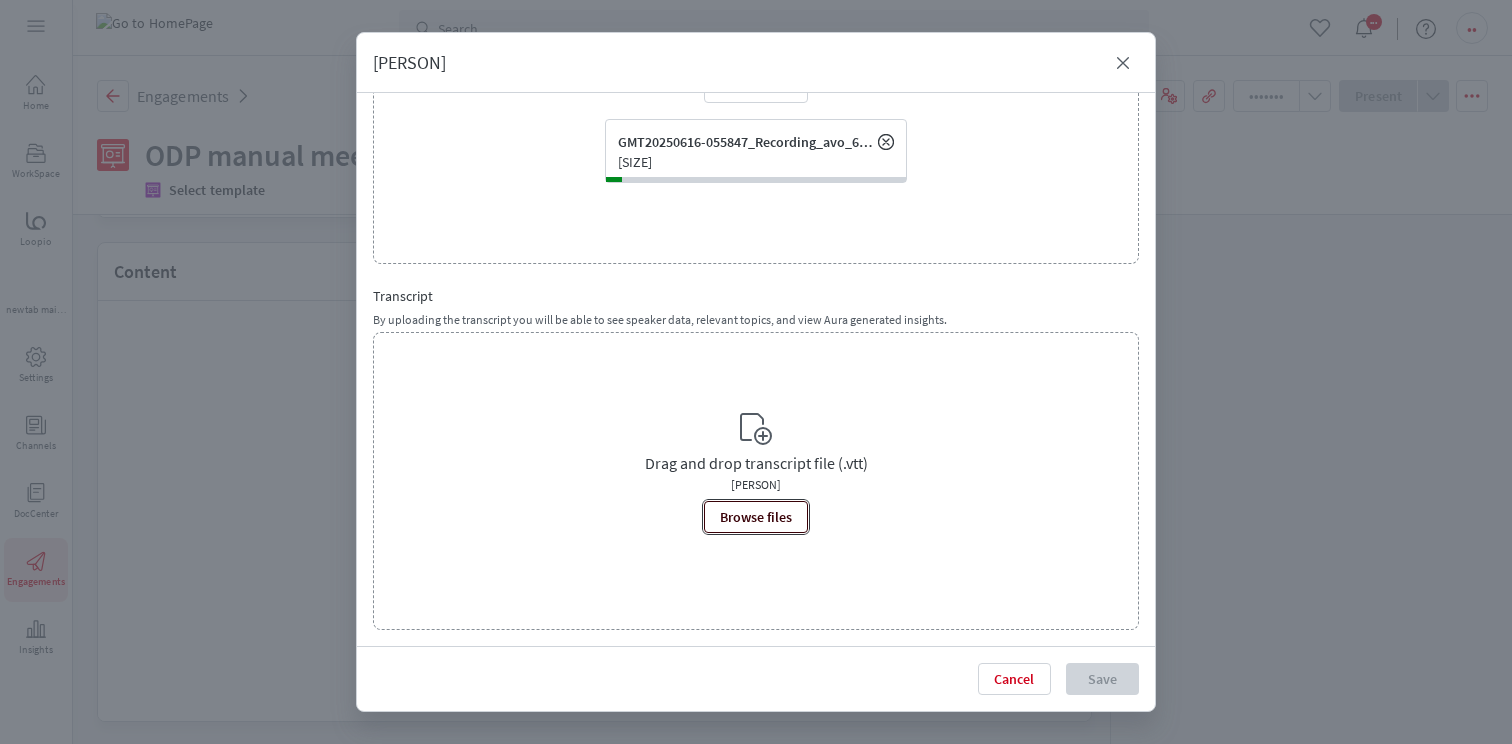 click on "Browse files" at bounding box center (756, 87) 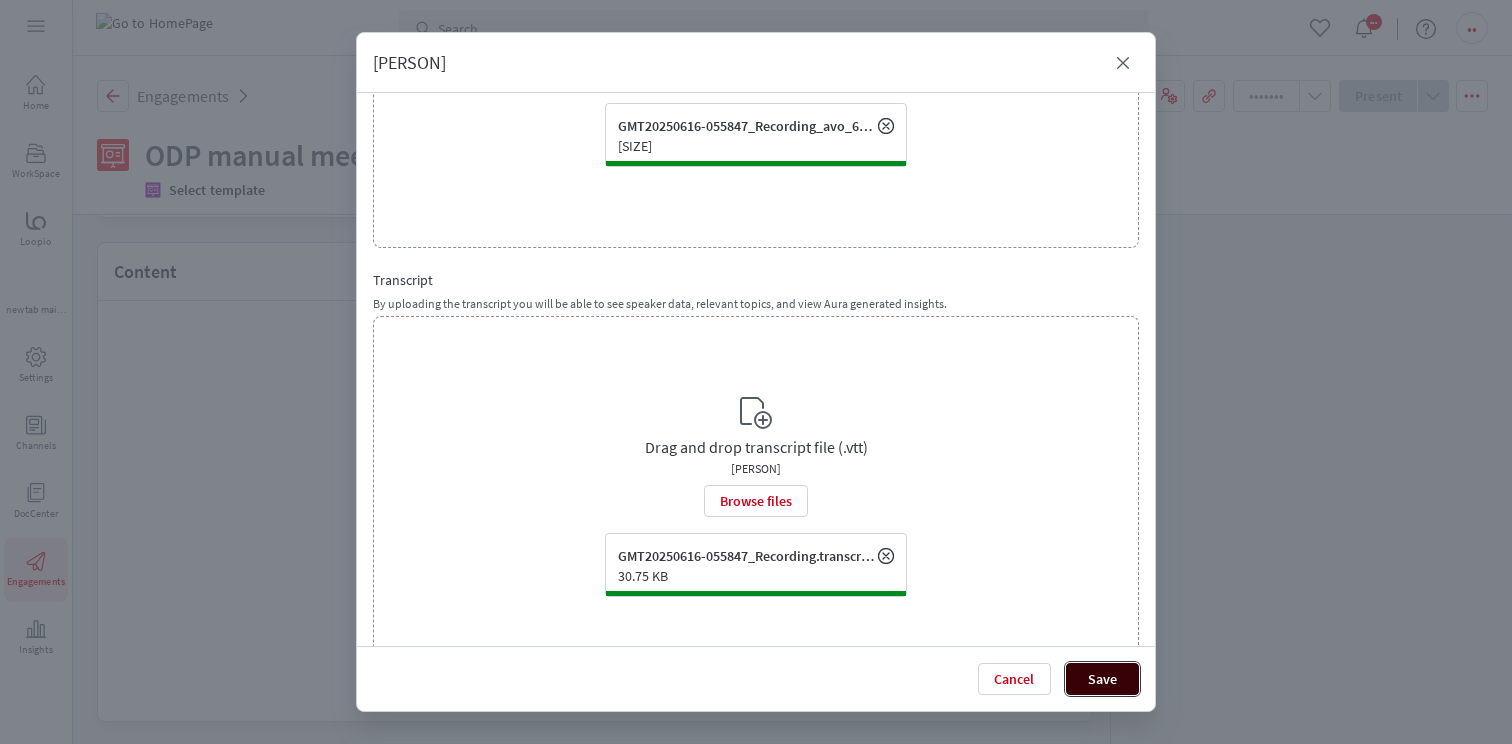 click on "Save" at bounding box center [1102, 679] 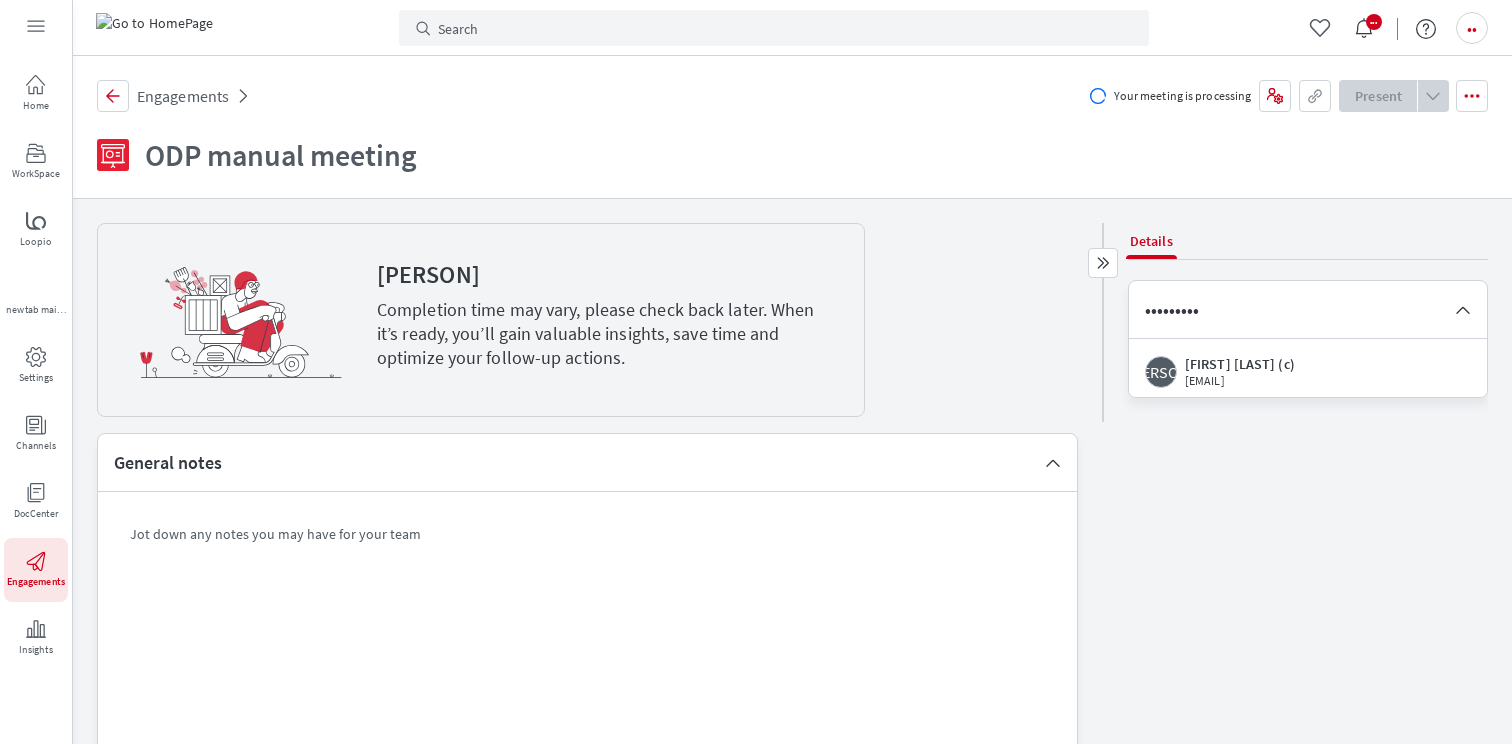 scroll, scrollTop: 0, scrollLeft: 0, axis: both 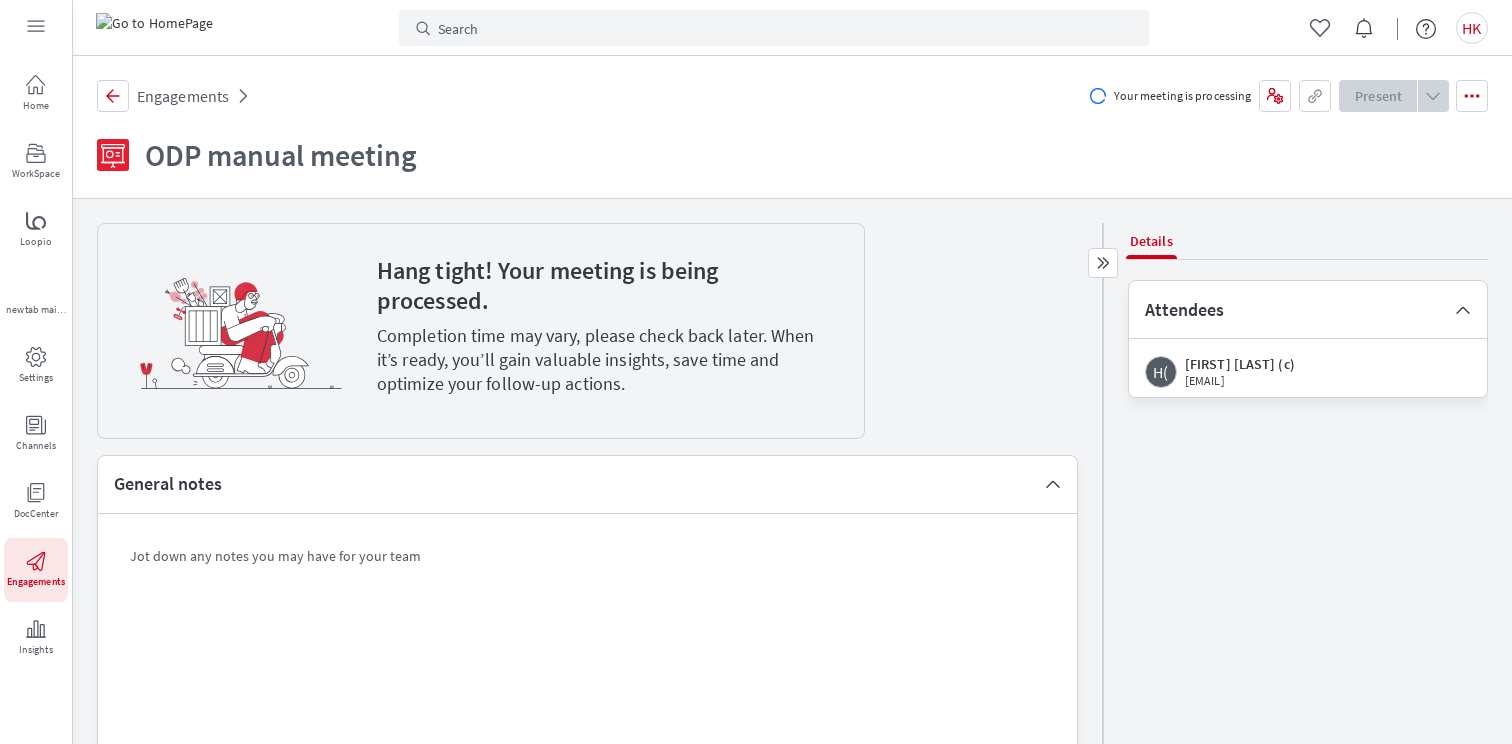 click on "Hang tight! Your meeting is being processed." at bounding box center (568, 286) 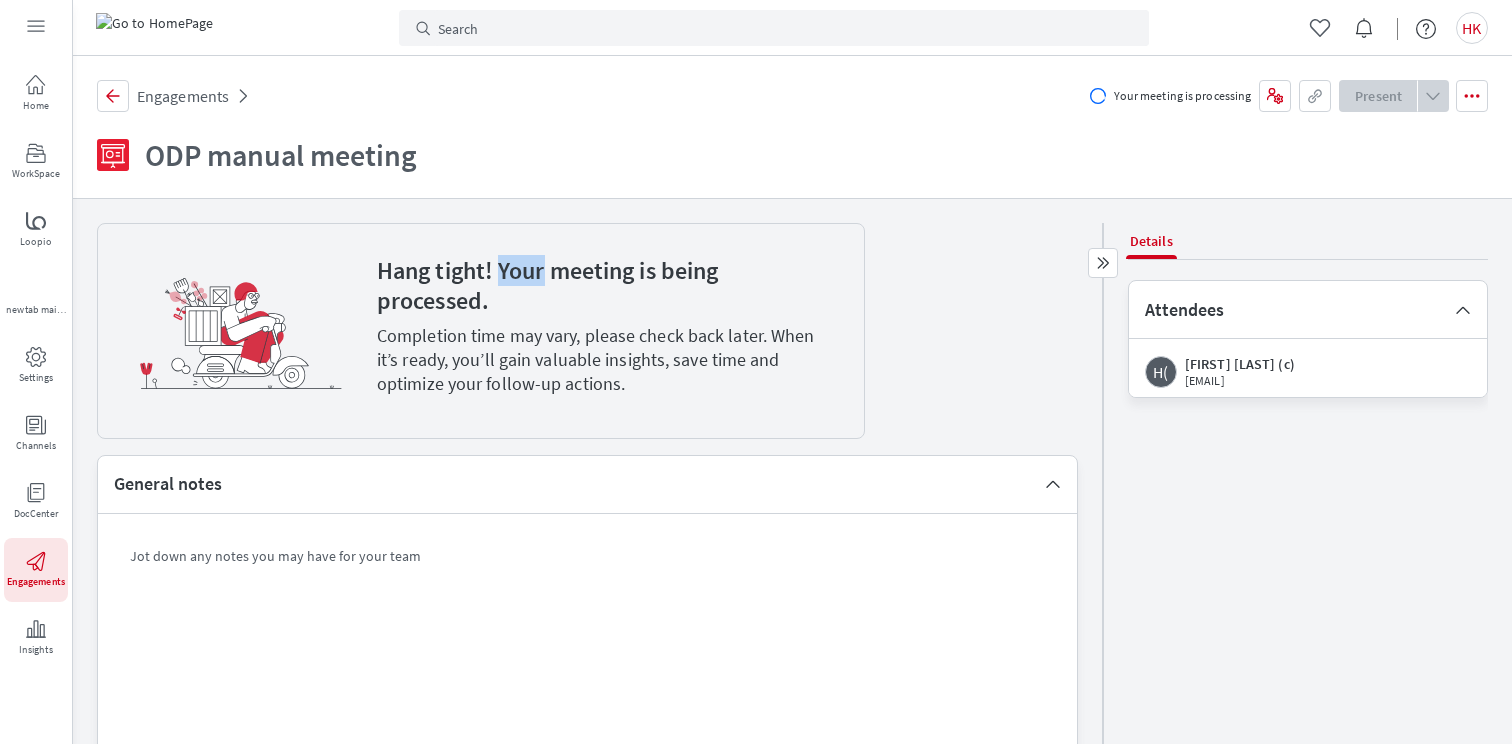 click on "Hang tight! Your meeting is being processed." at bounding box center [568, 286] 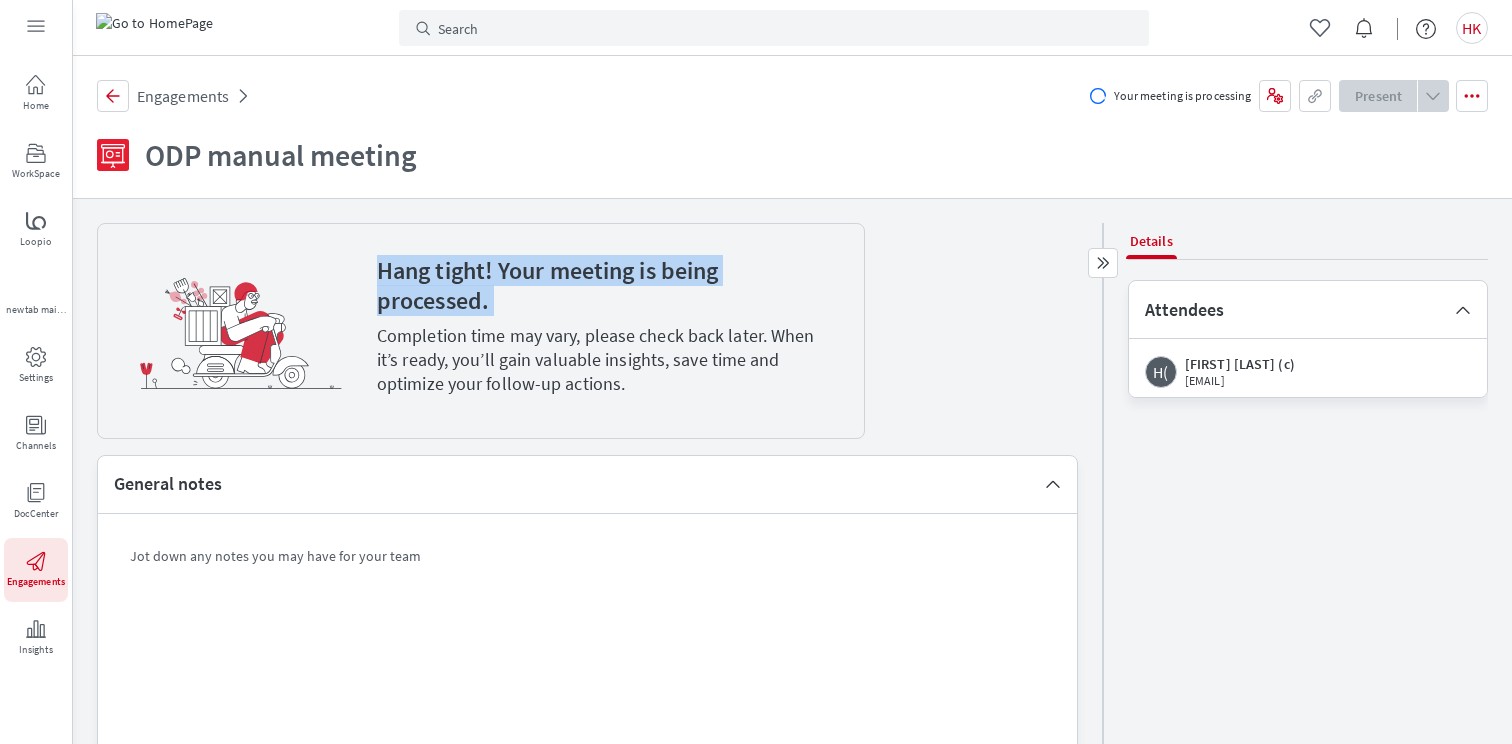 click on "Hang tight! Your meeting is being processed." at bounding box center (568, 286) 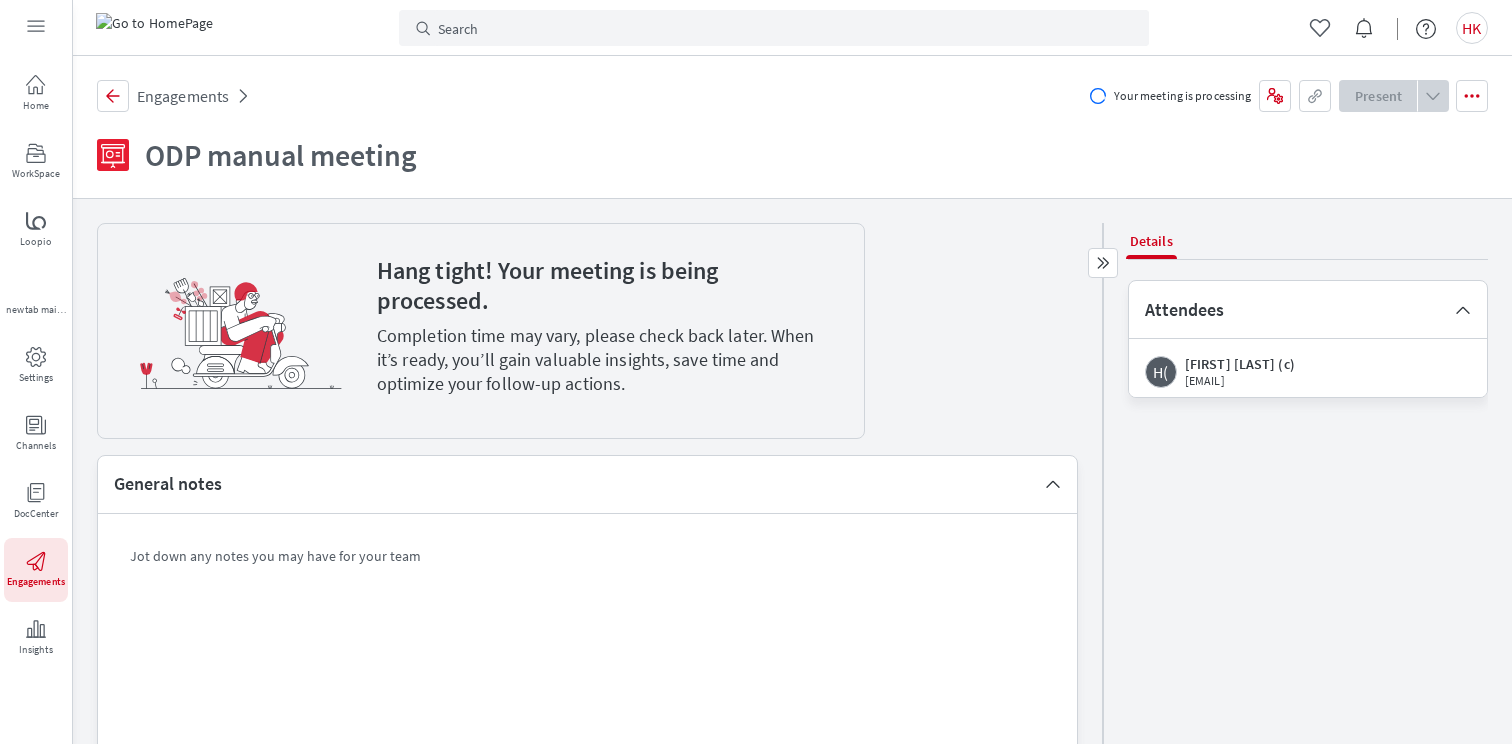 click on "Hang tight! Your meeting is being processed." at bounding box center [568, 286] 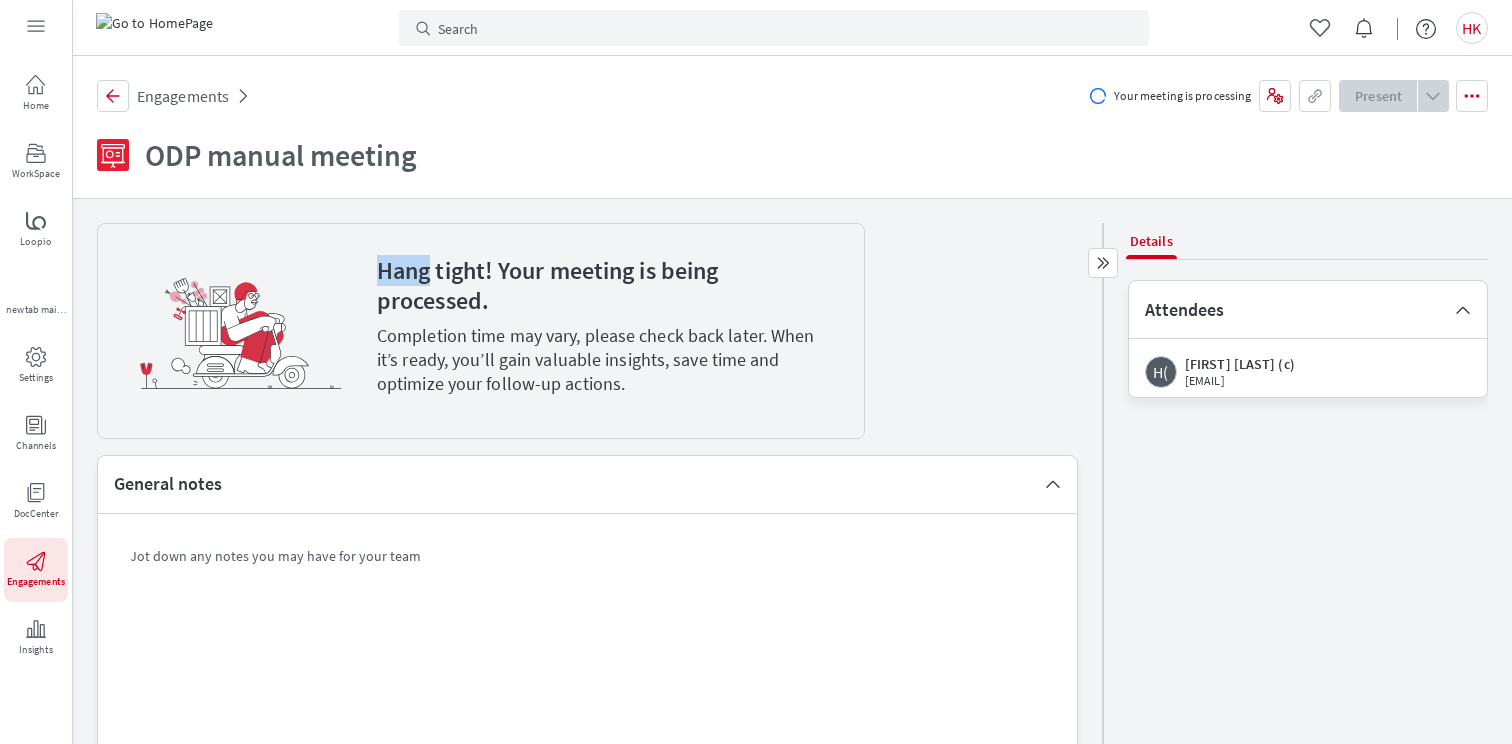 click on "Hang tight! Your meeting is being processed." at bounding box center [568, 286] 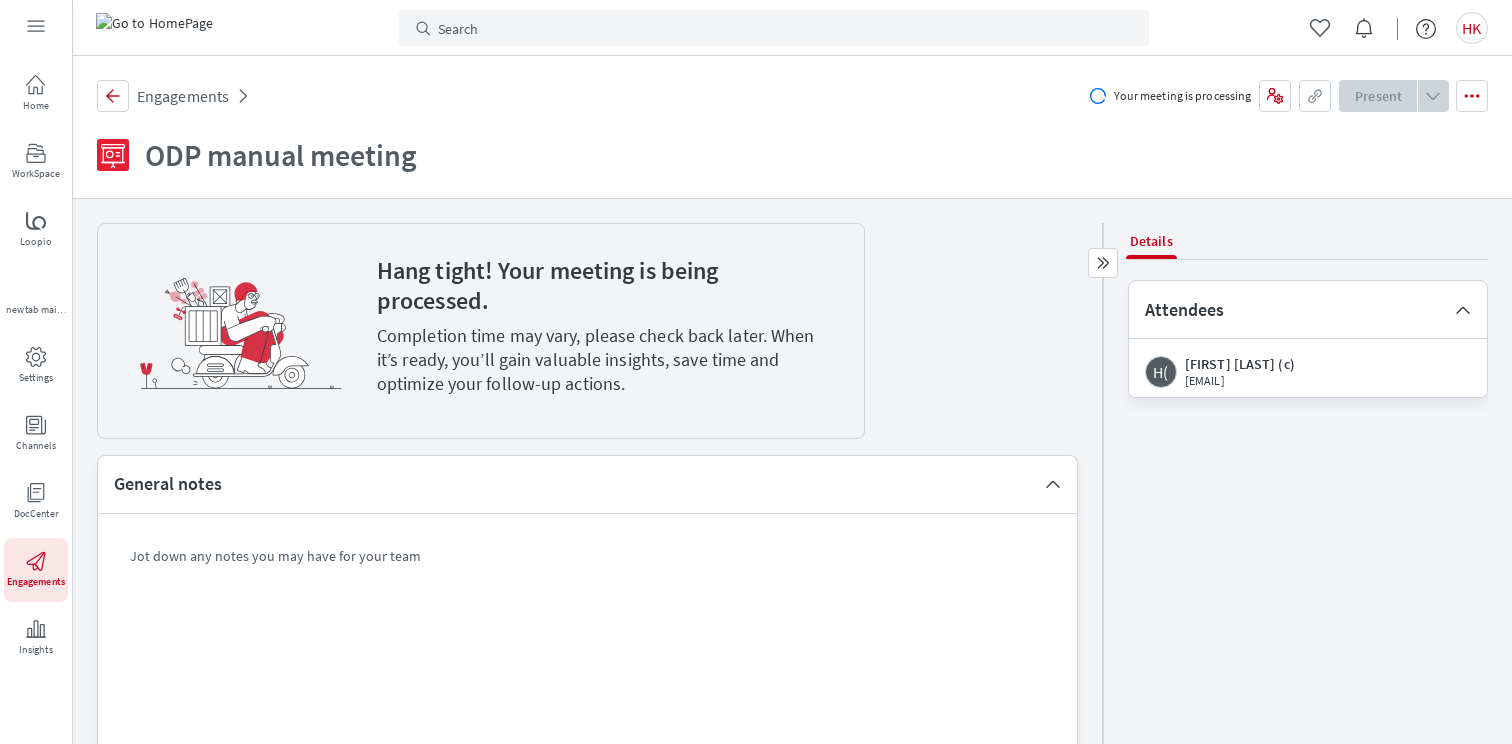 click on "Hang tight! Your meeting is being processed." at bounding box center (568, 286) 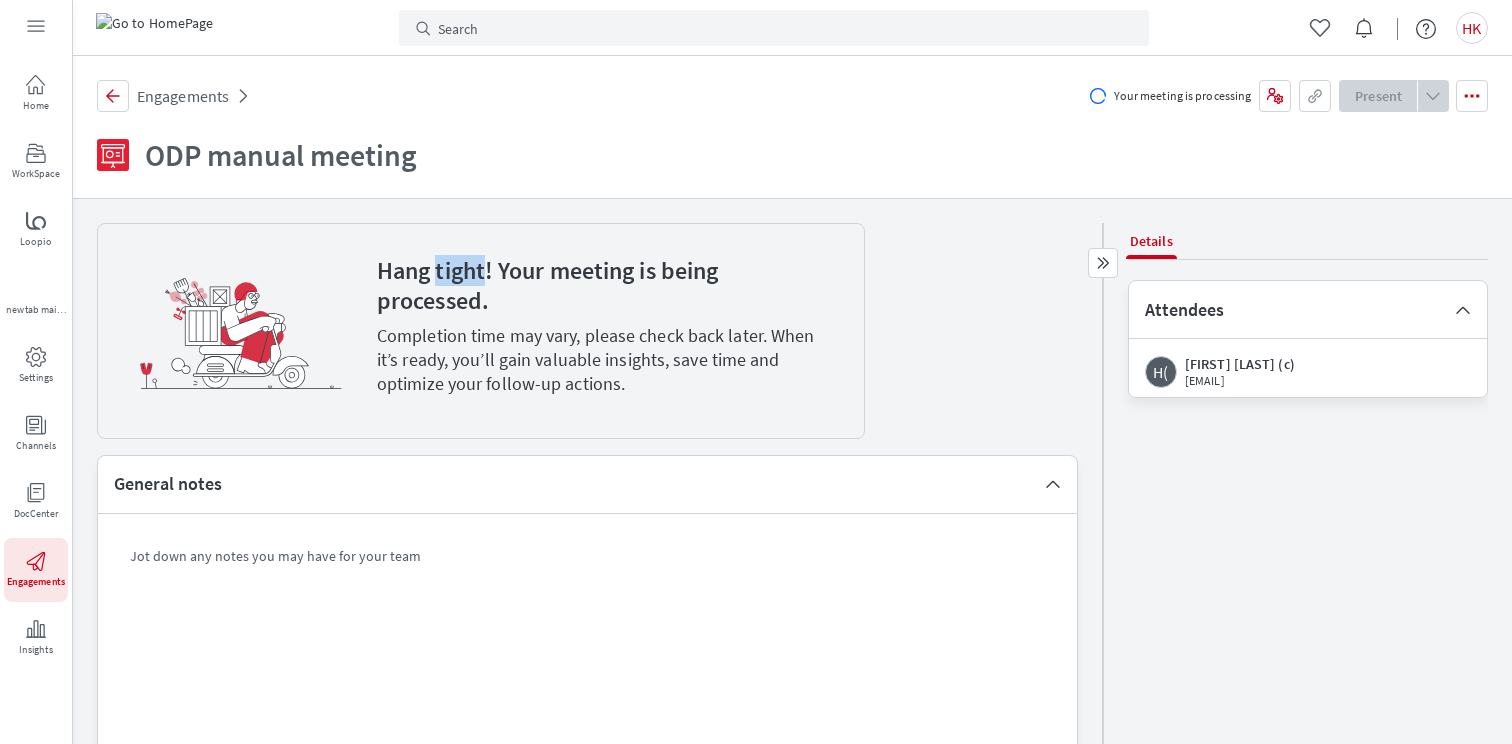 click on "Hang tight! Your meeting is being processed." at bounding box center [568, 286] 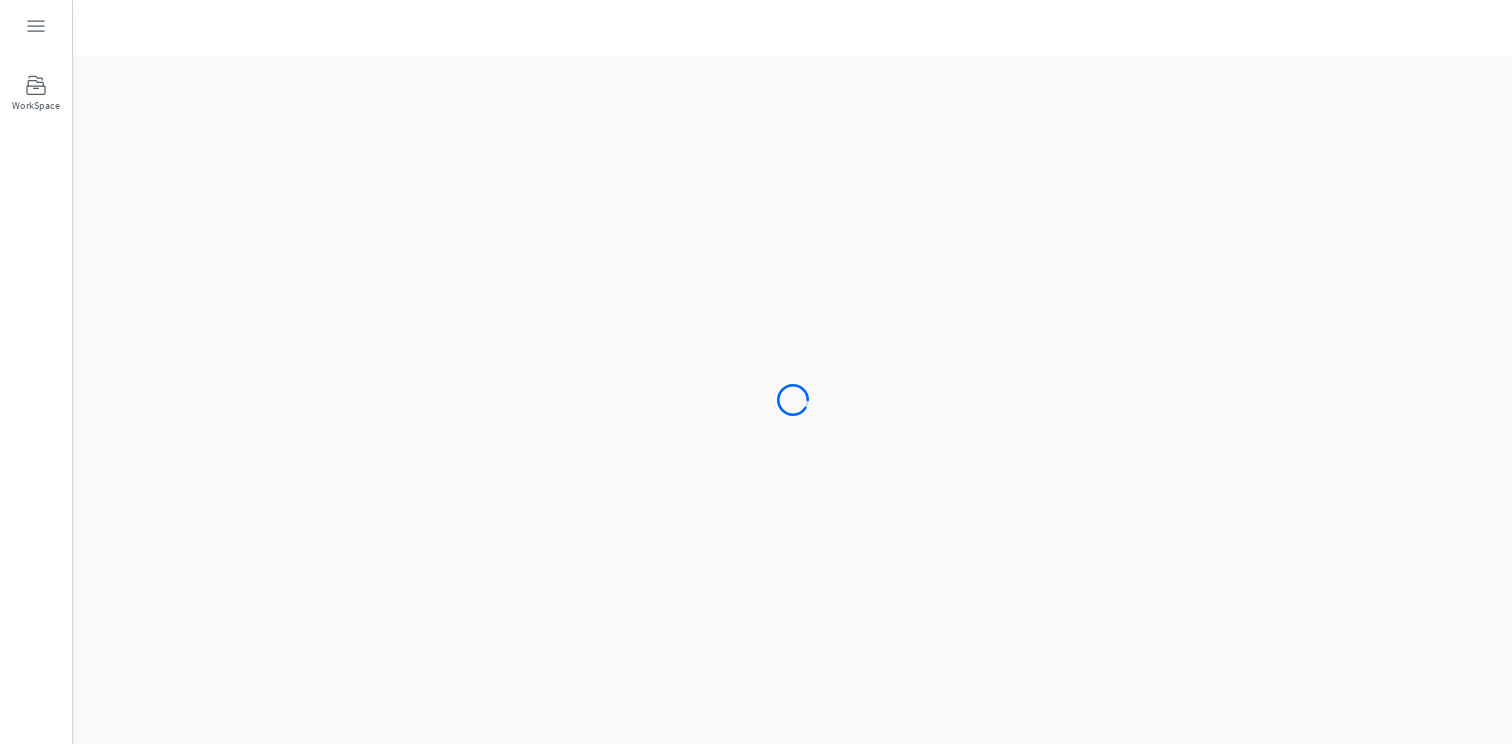 scroll, scrollTop: 0, scrollLeft: 0, axis: both 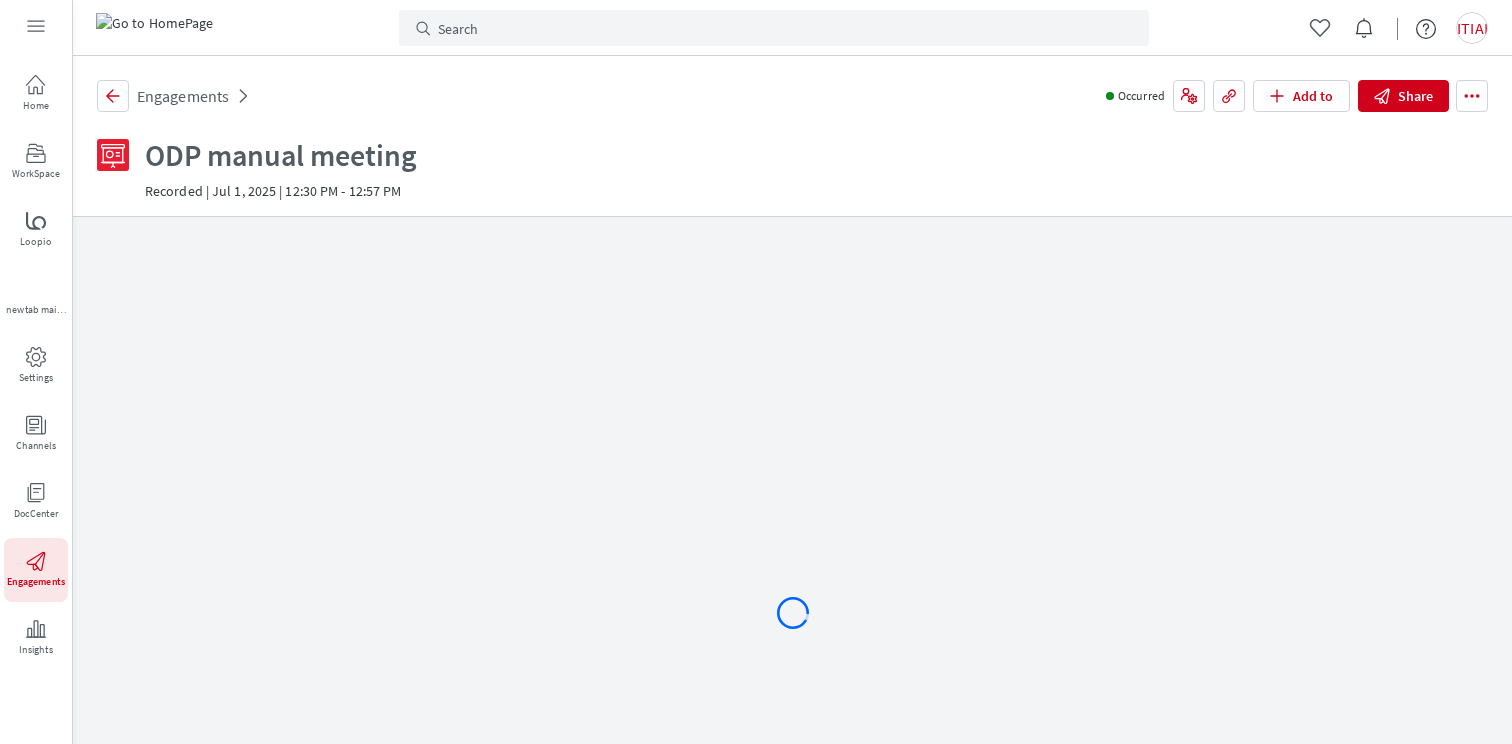 click on "Recorded | Jul 1, 2025 | 12:30 PM - 12:57 PM" at bounding box center [273, 191] 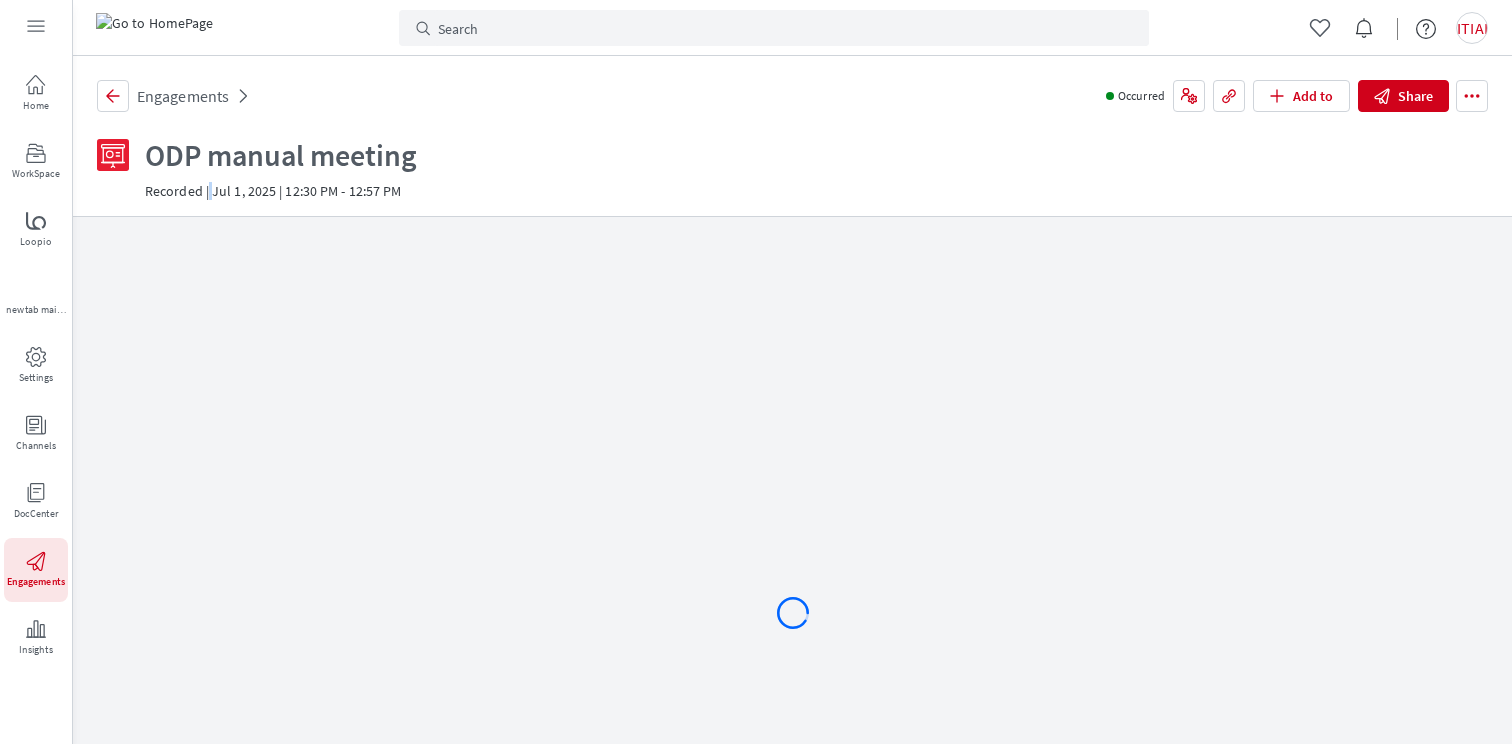 click on "Recorded | Jul 1, 2025 | 12:30 PM - 12:57 PM" at bounding box center [273, 191] 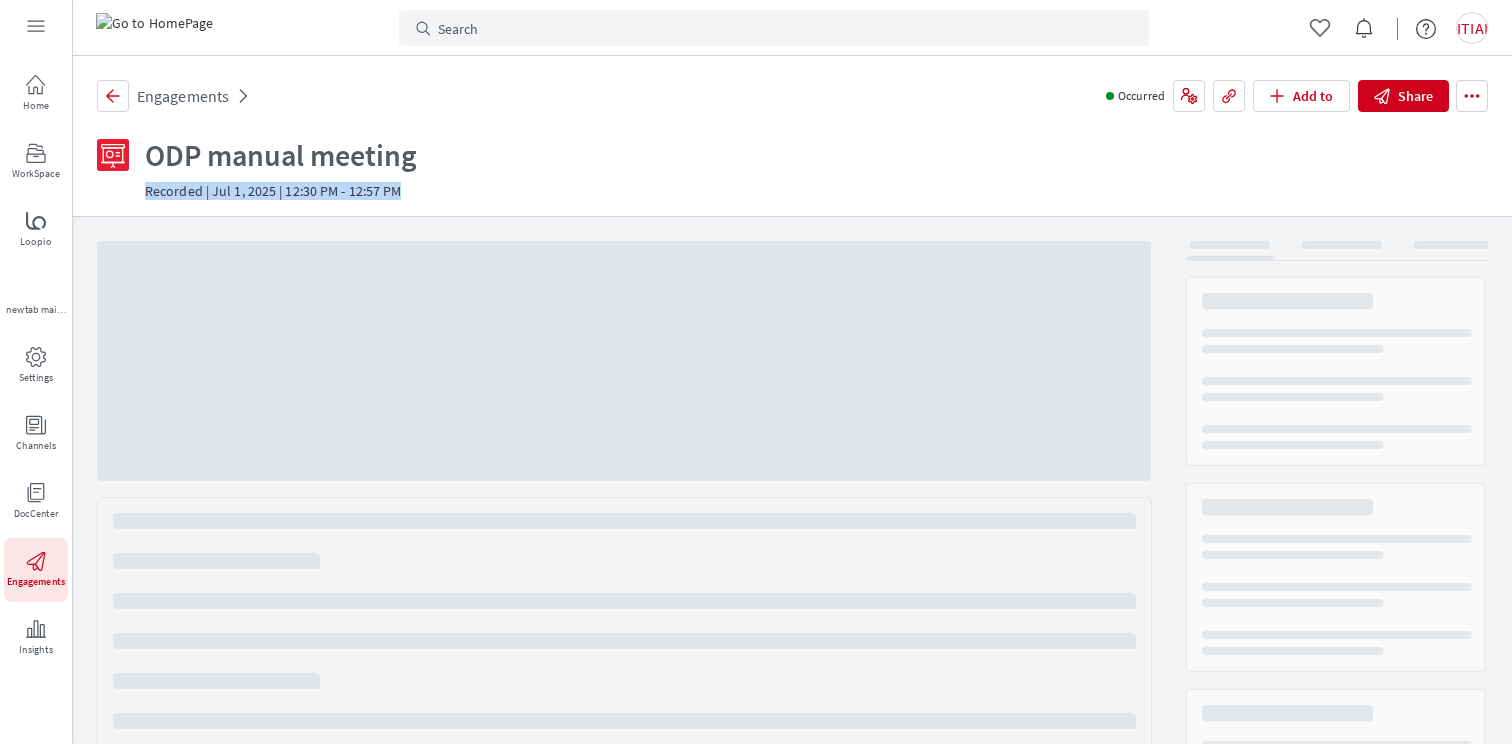 scroll, scrollTop: 0, scrollLeft: 0, axis: both 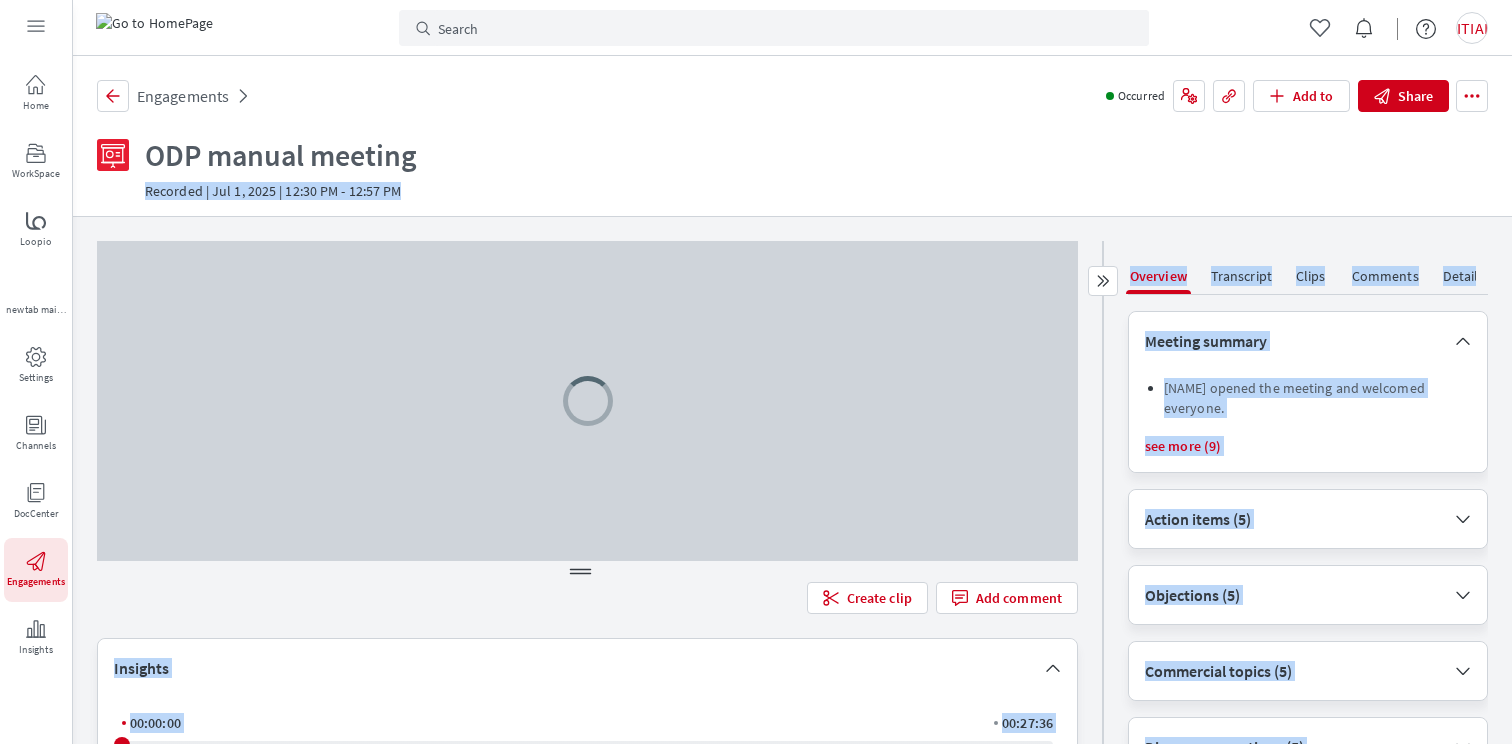 click on "Create clip Add comment" at bounding box center [587, 598] 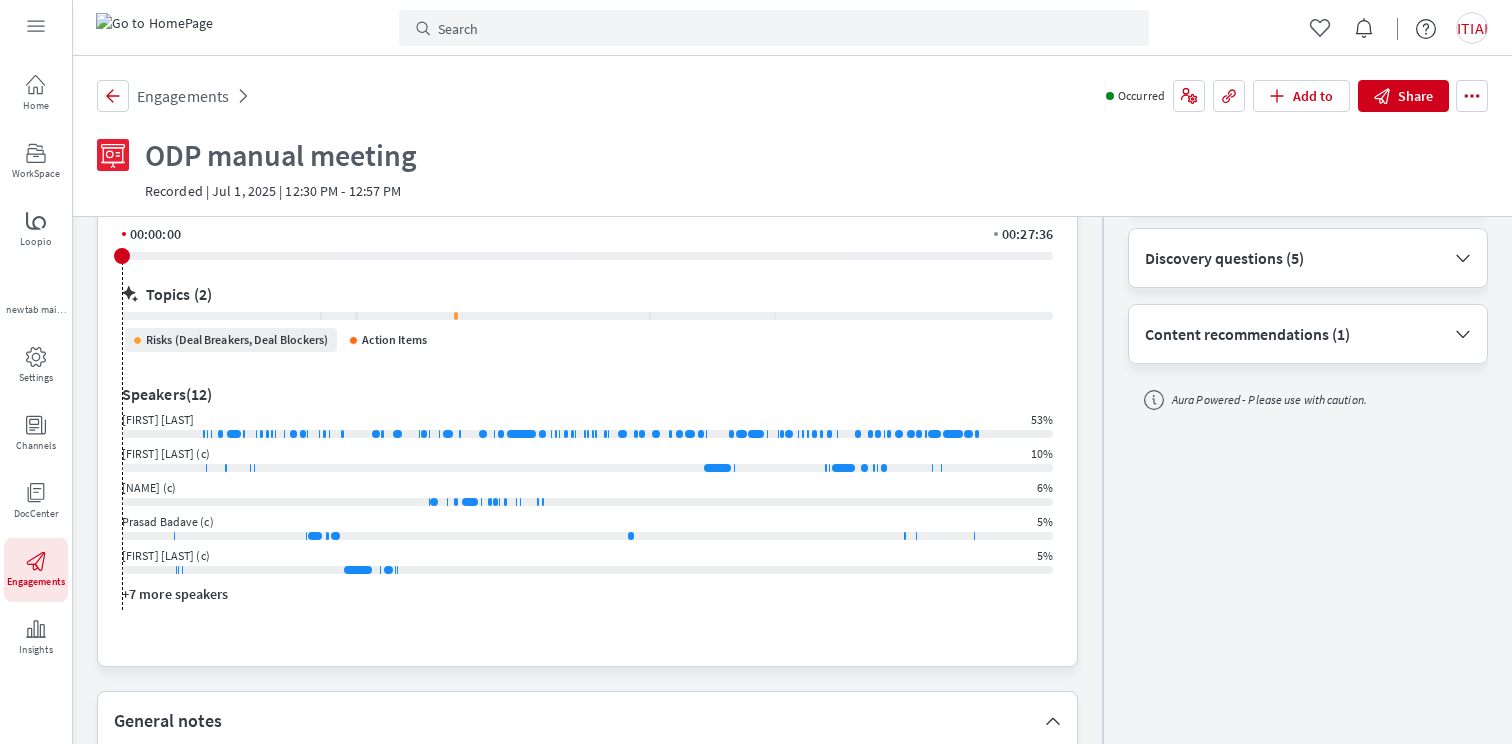 scroll, scrollTop: 500, scrollLeft: 0, axis: vertical 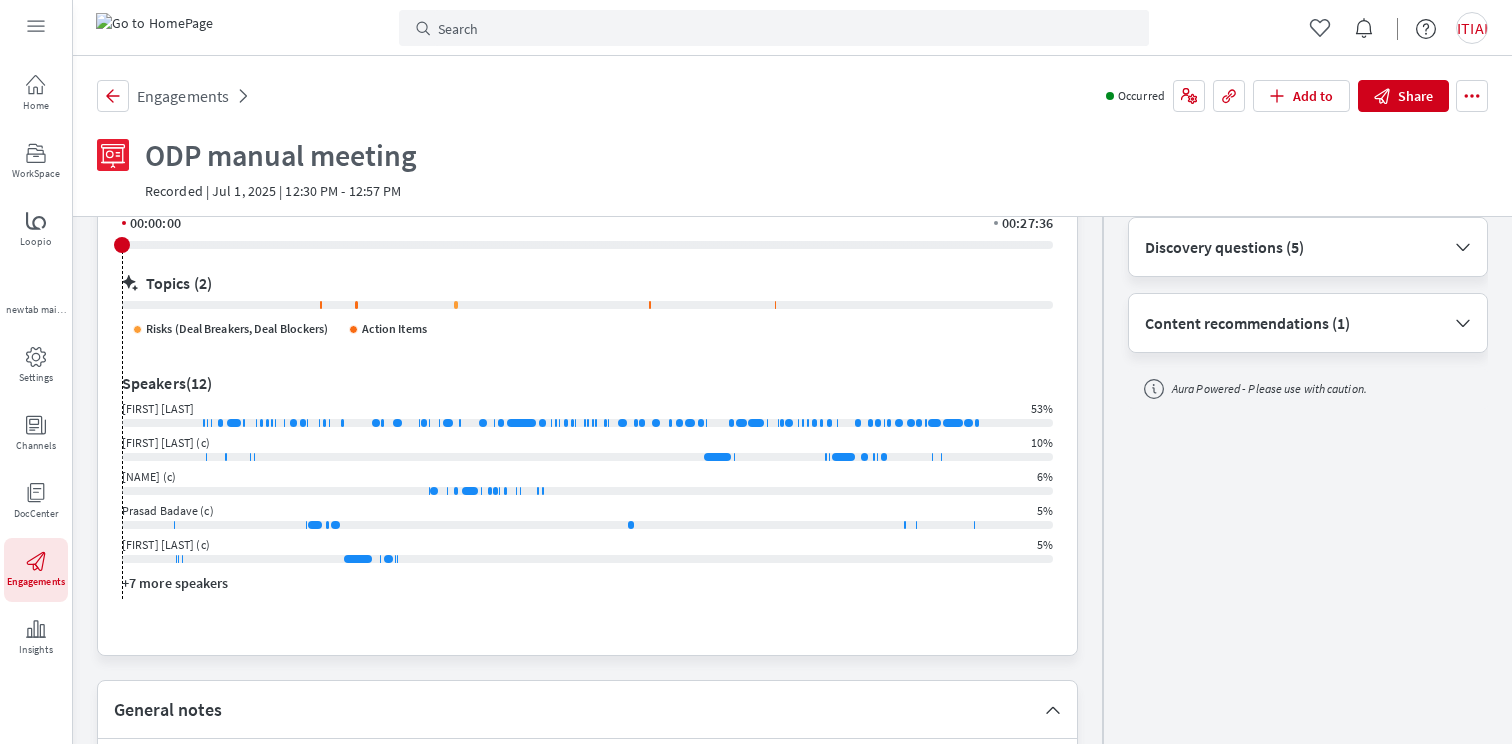 click on "+7 more speakers" at bounding box center [175, 583] 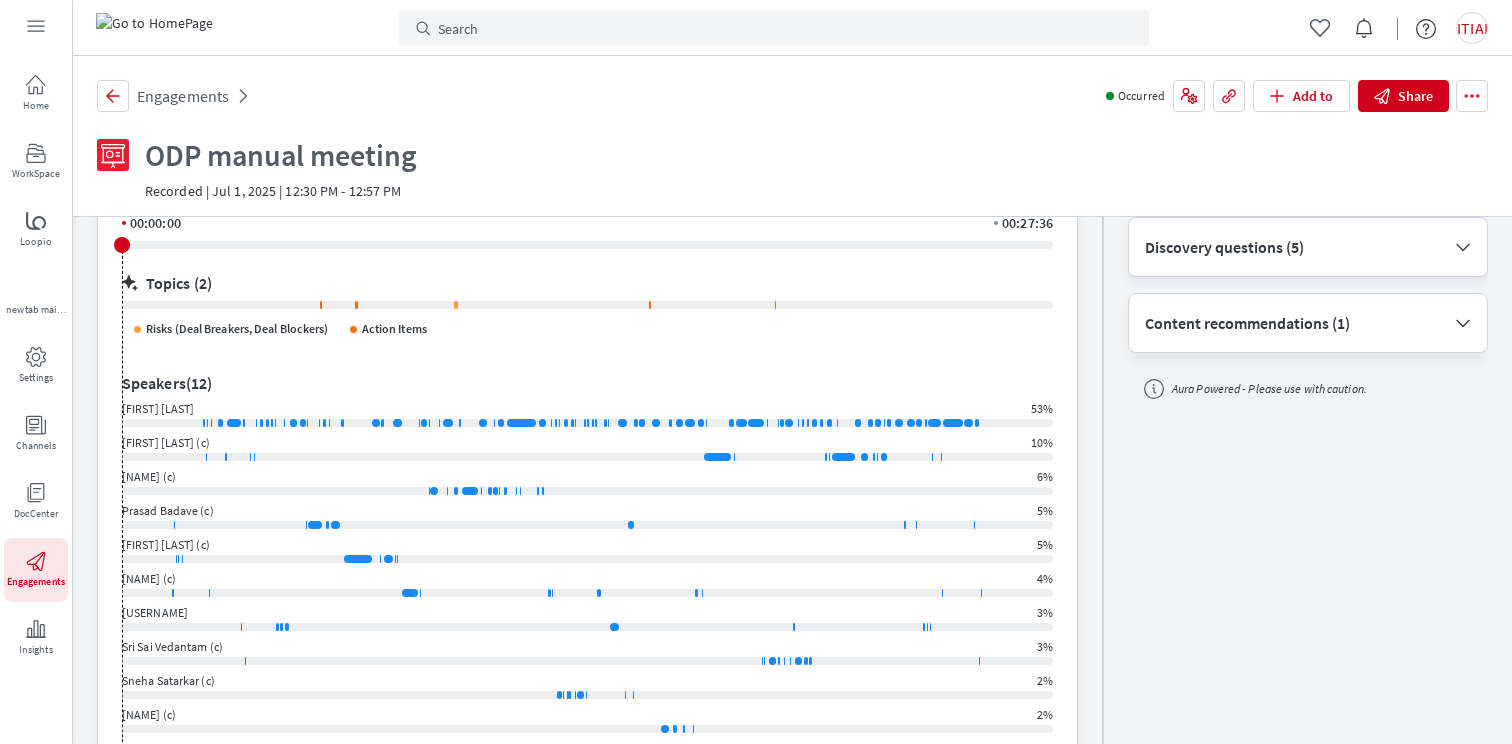 scroll, scrollTop: 0, scrollLeft: 0, axis: both 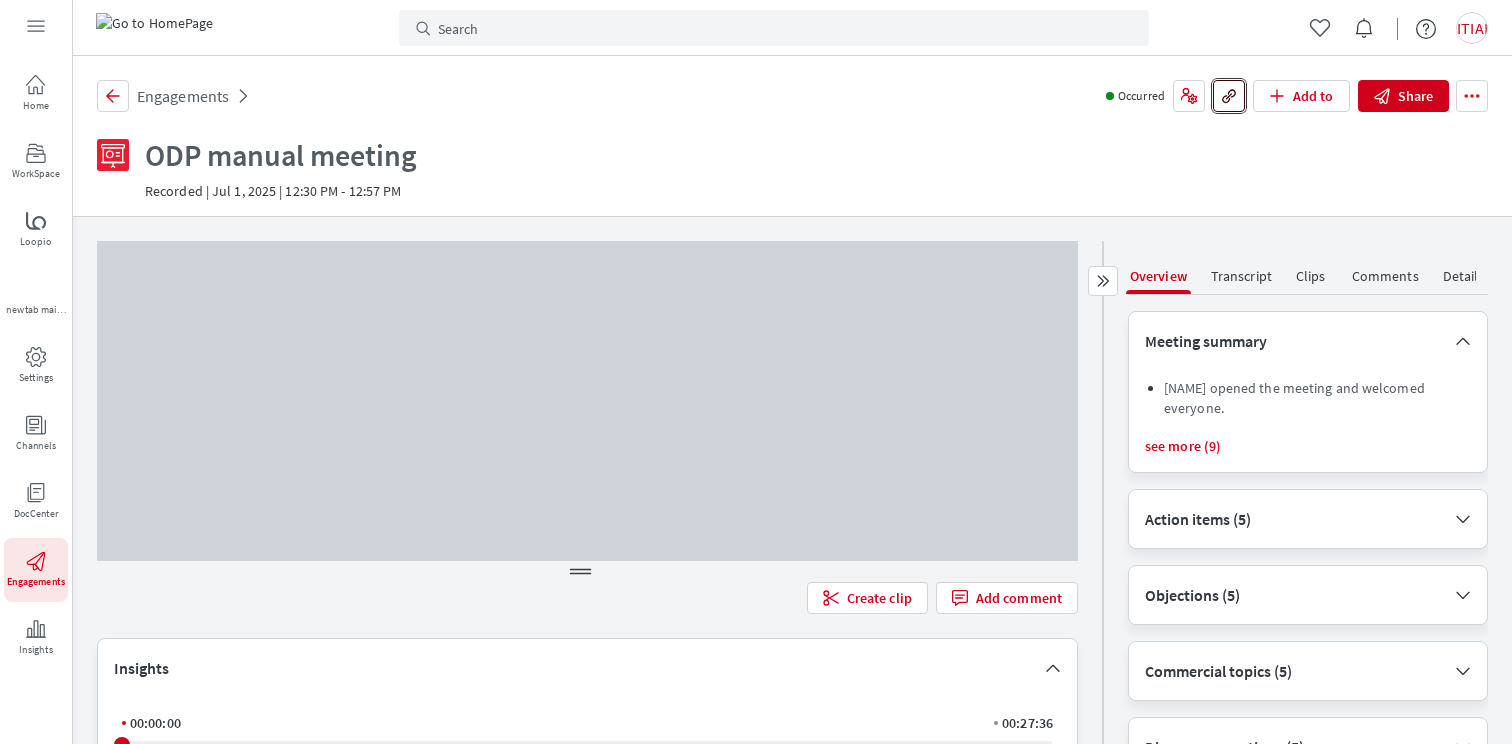 click on "[PERSON]" at bounding box center (1229, 96) 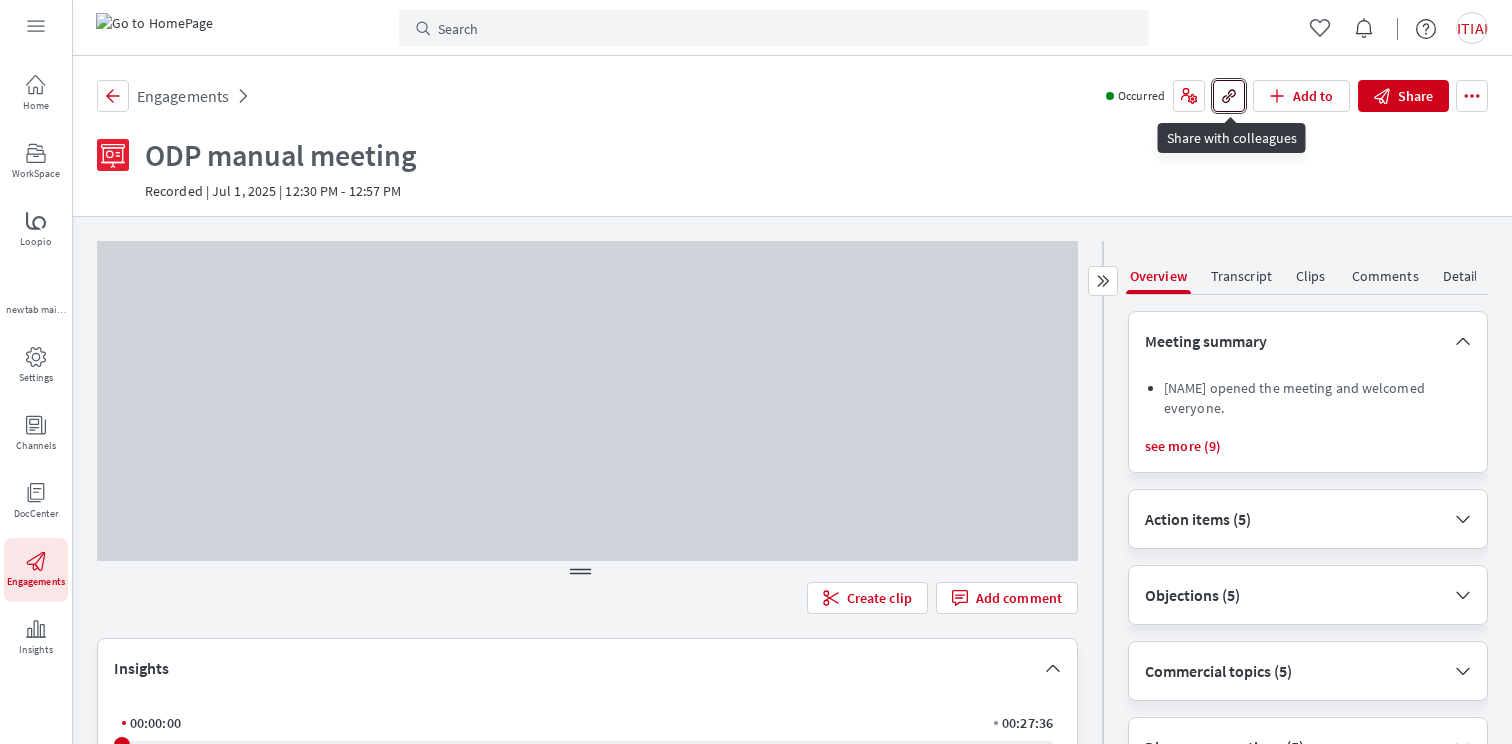 type 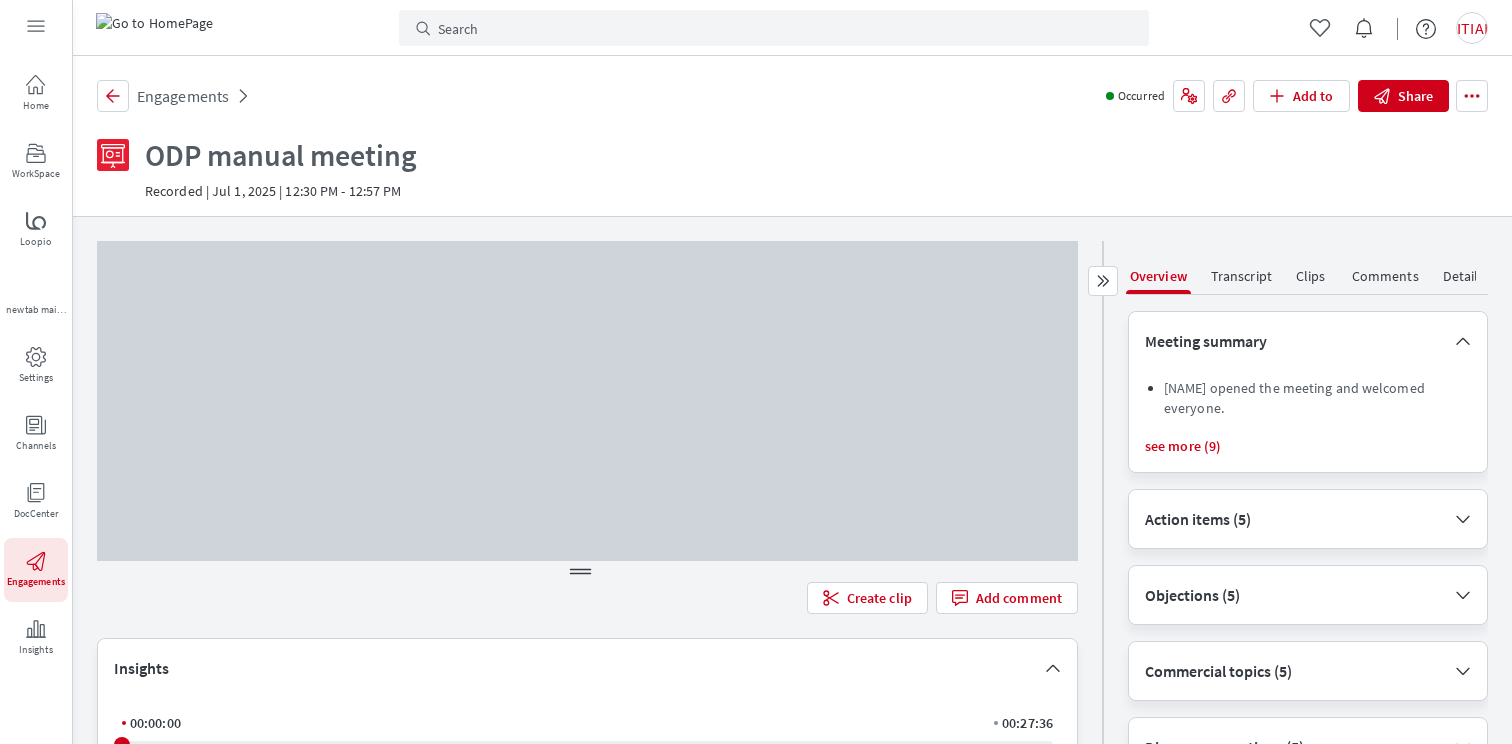 click on "accessibility link Search bar 8 HK" at bounding box center (792, 28) 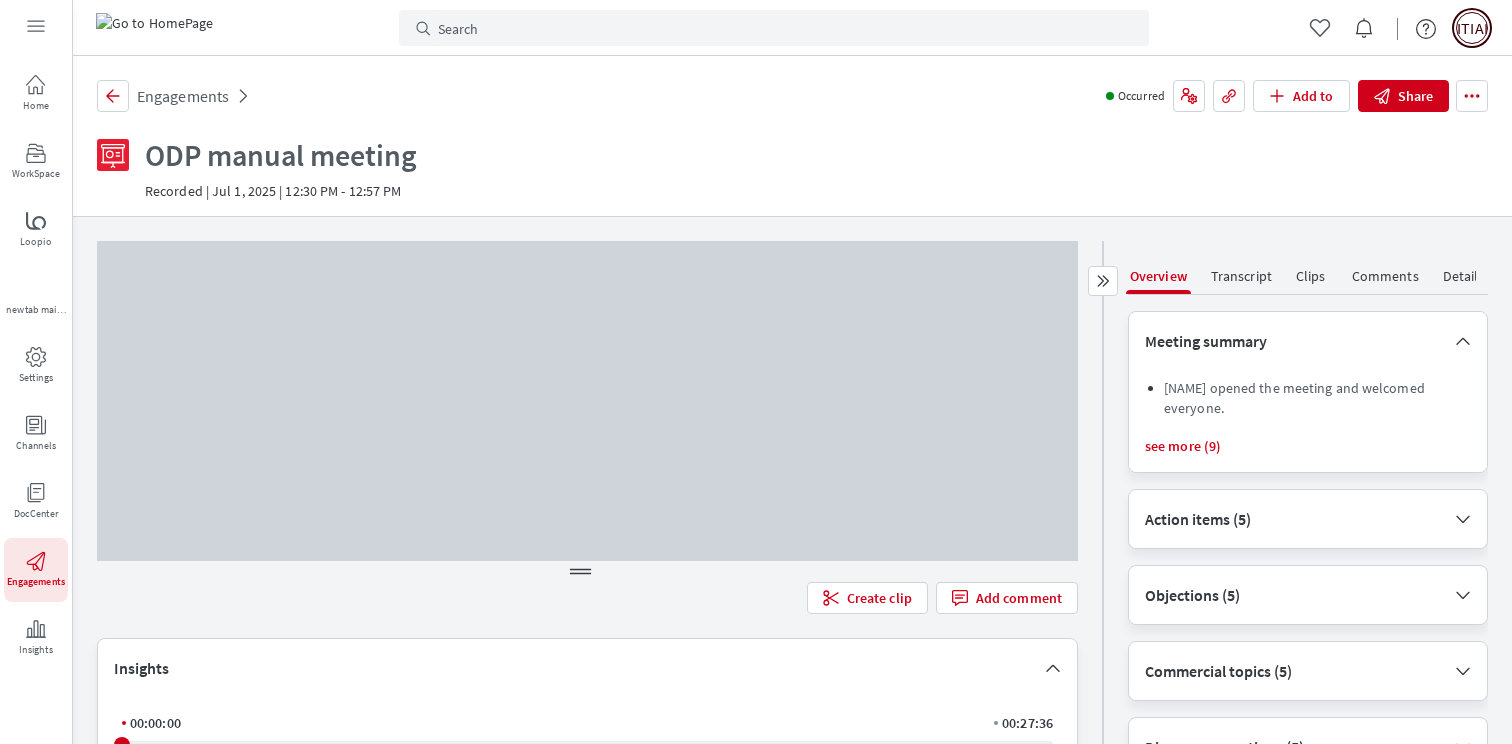click on "••" at bounding box center [1472, 28] 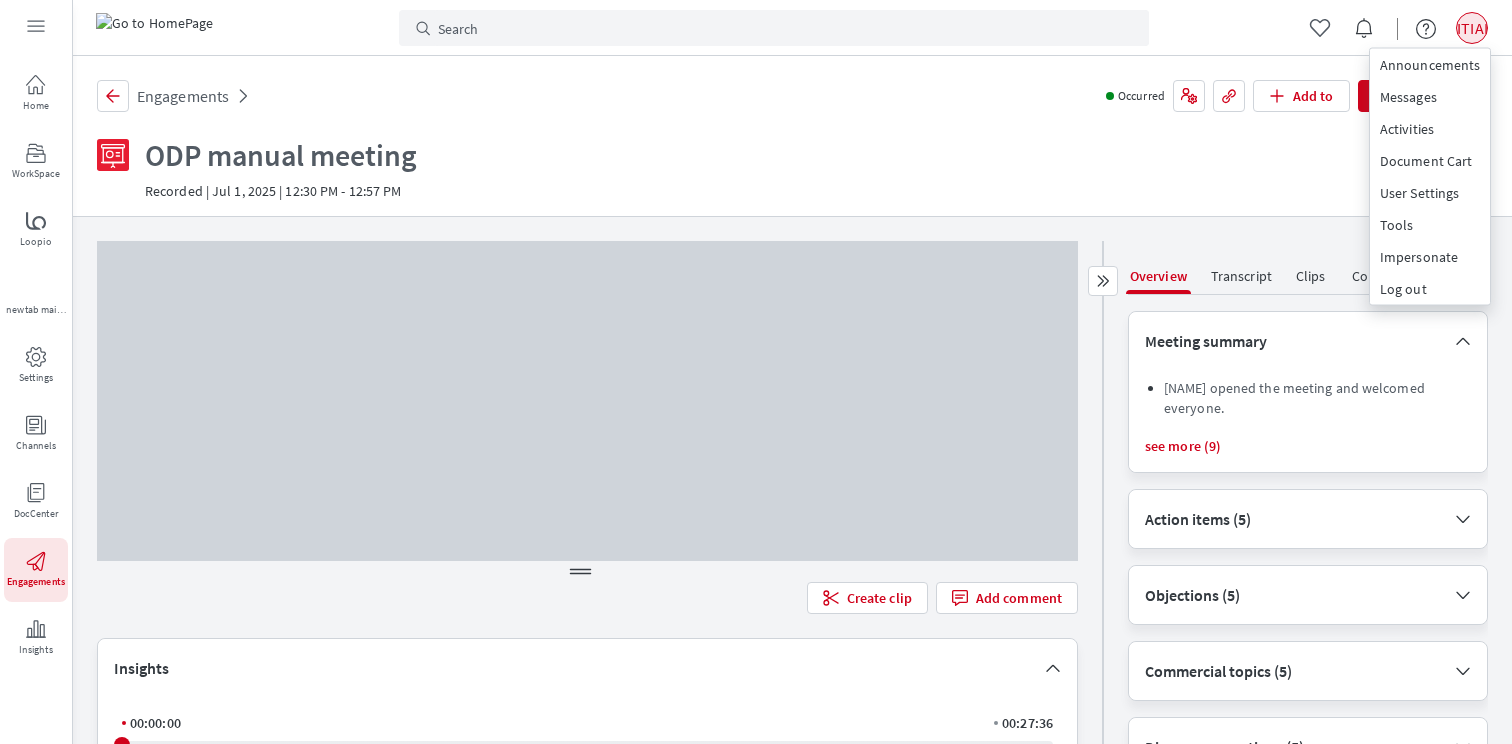 click on "Go back Engagements" at bounding box center (601, 96) 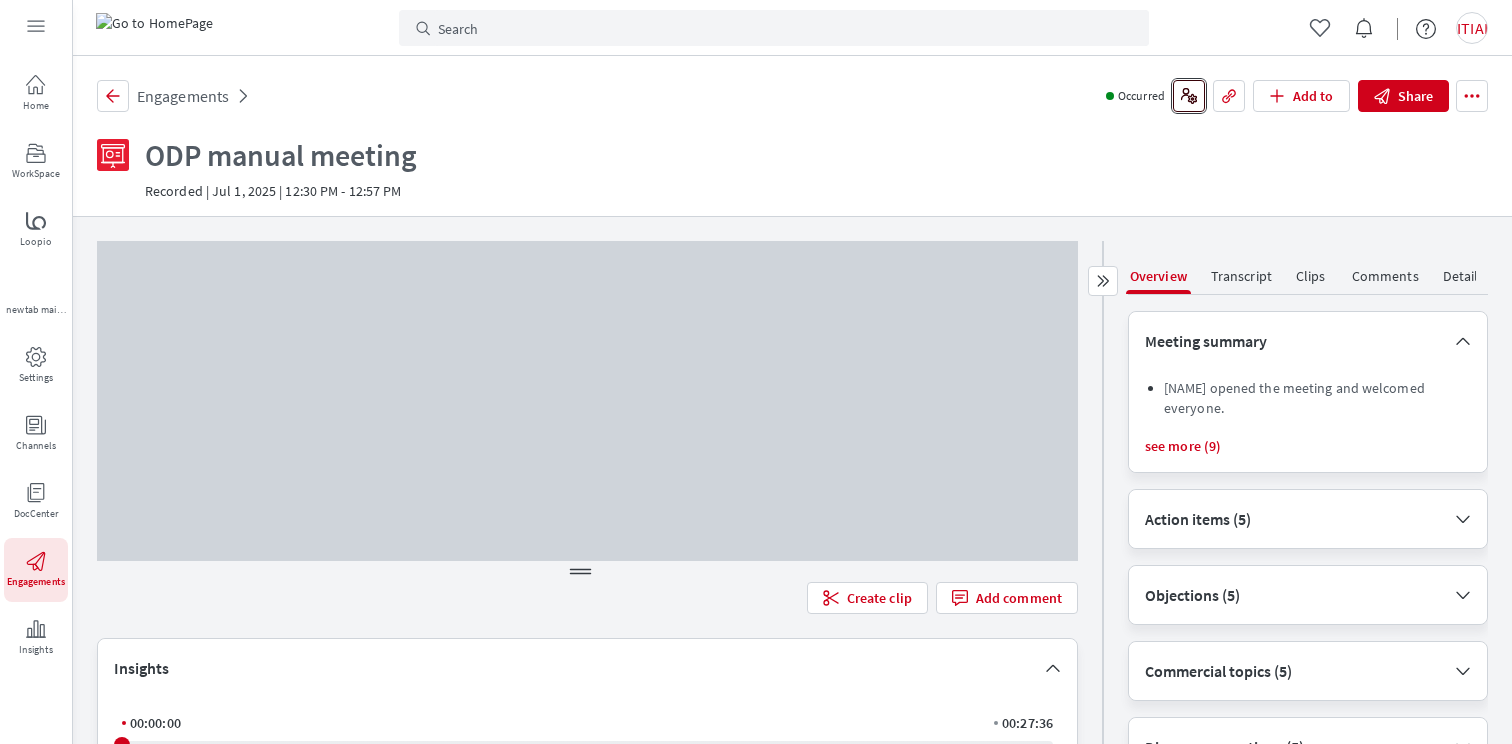 click on "Add collaborators" at bounding box center (1189, 96) 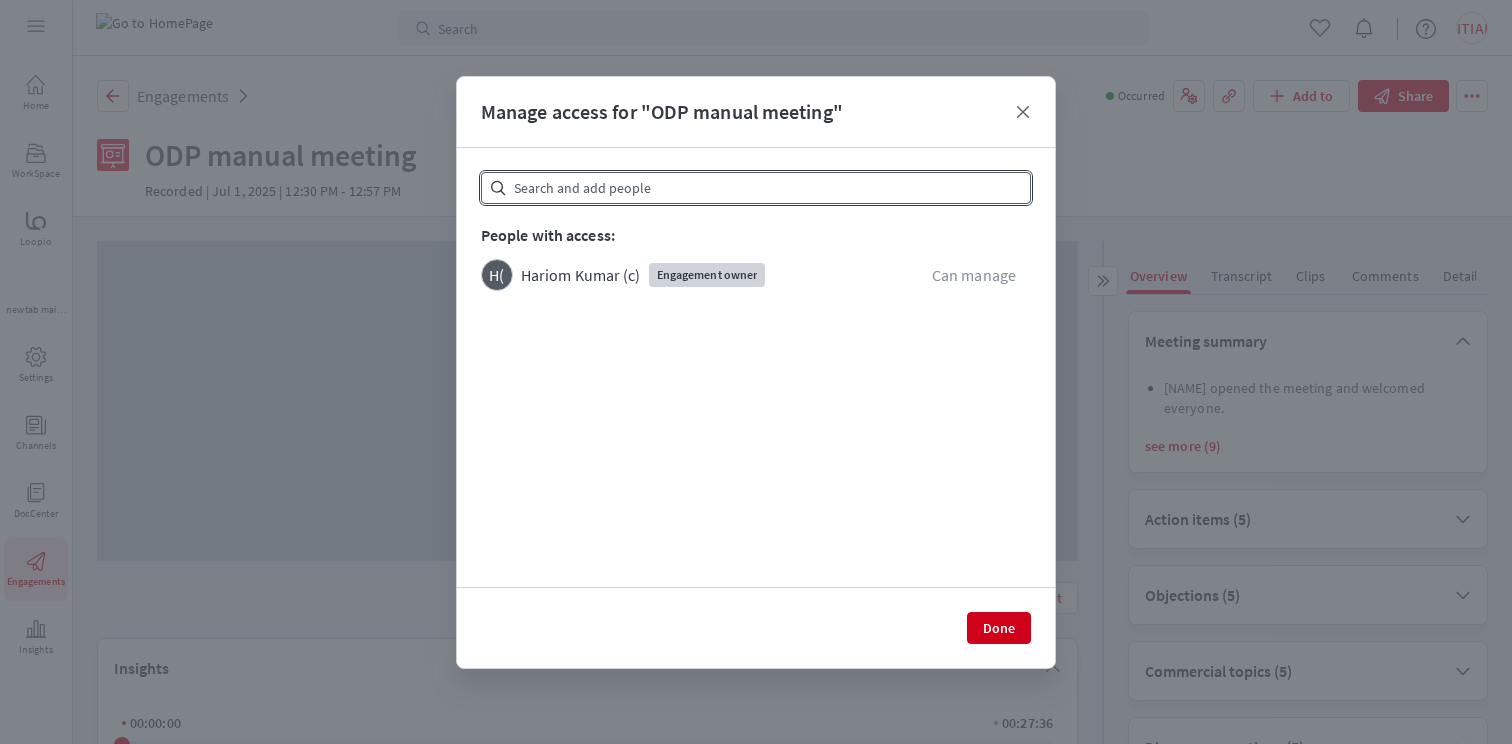click at bounding box center [768, 188] 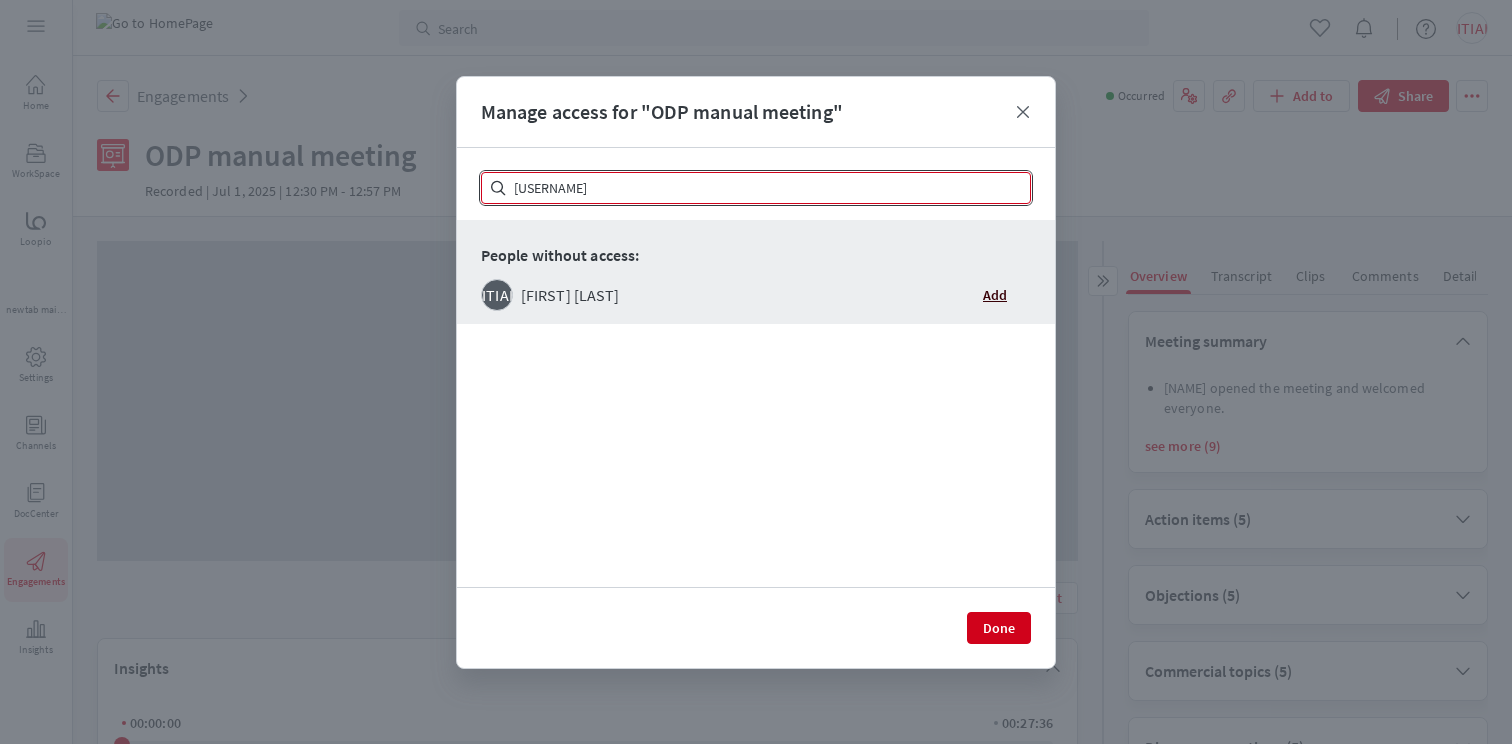 type on "rajas" 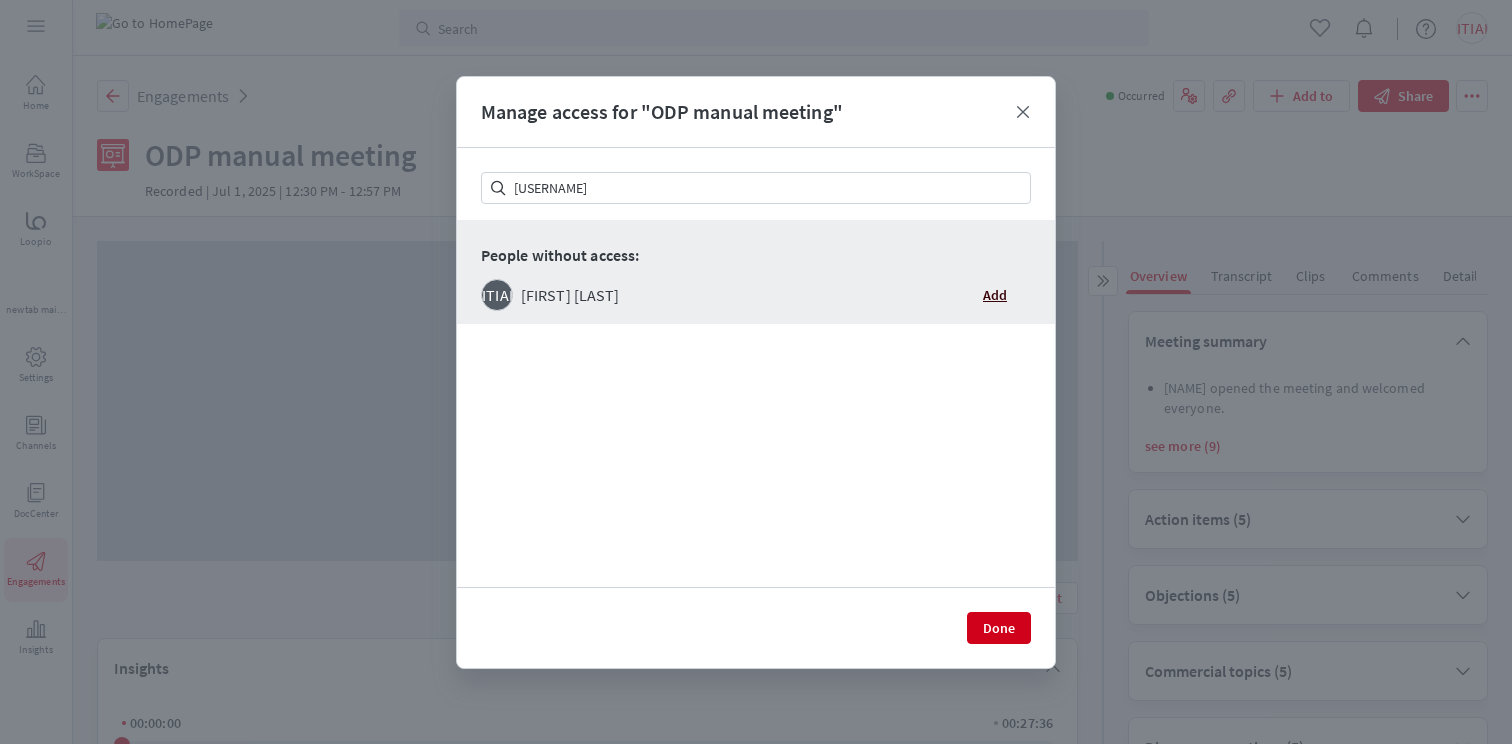 click on "Add" at bounding box center (995, 295) 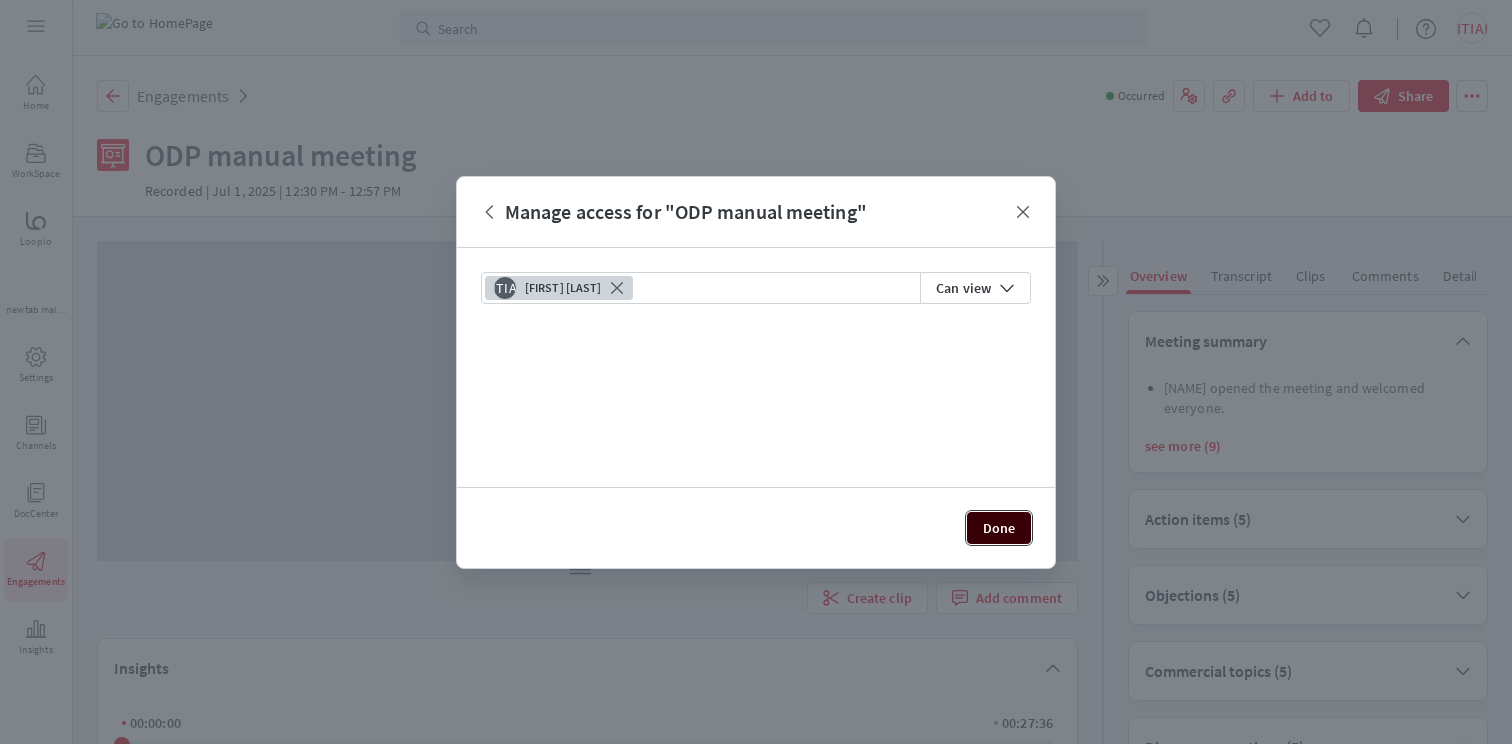 click on "Done" at bounding box center (999, 528) 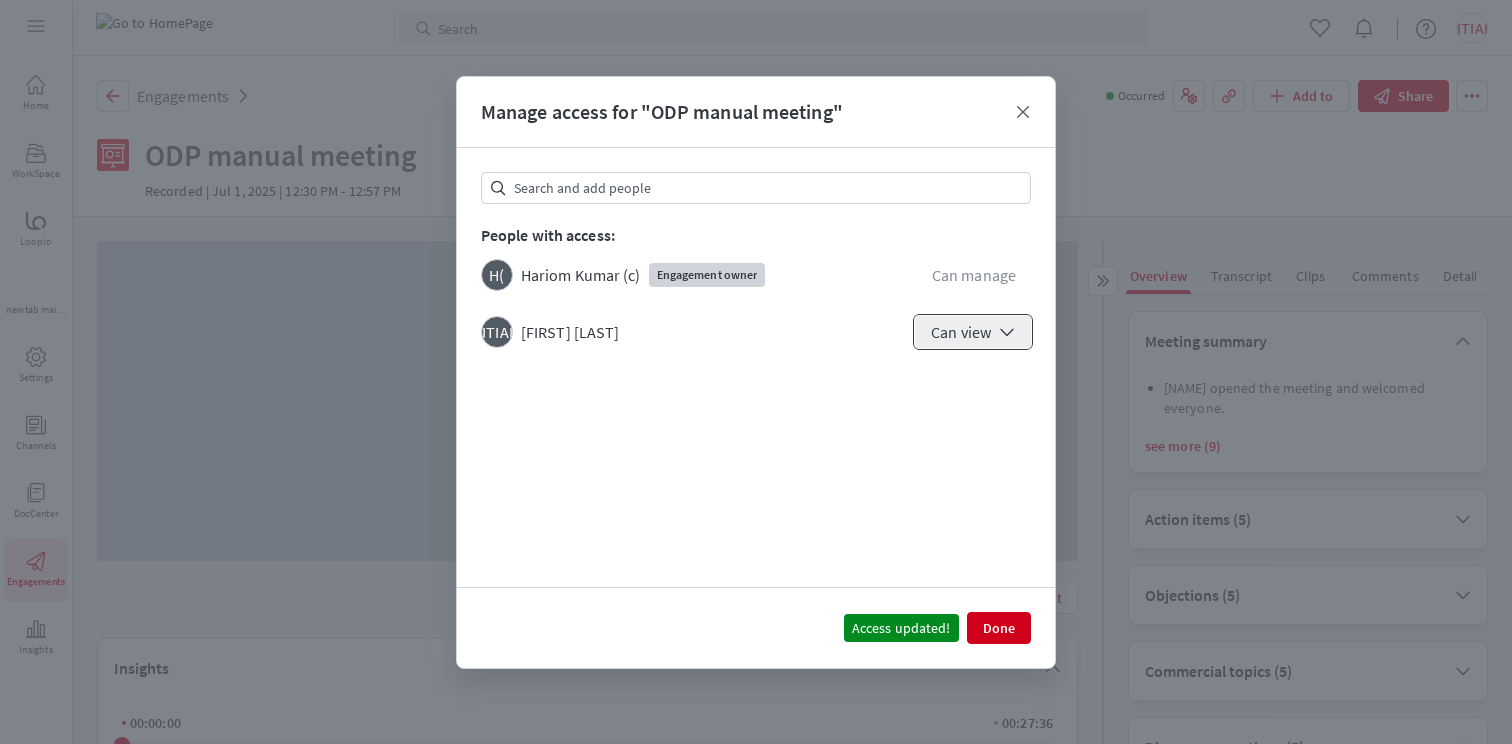 click on "Can view" at bounding box center (973, 332) 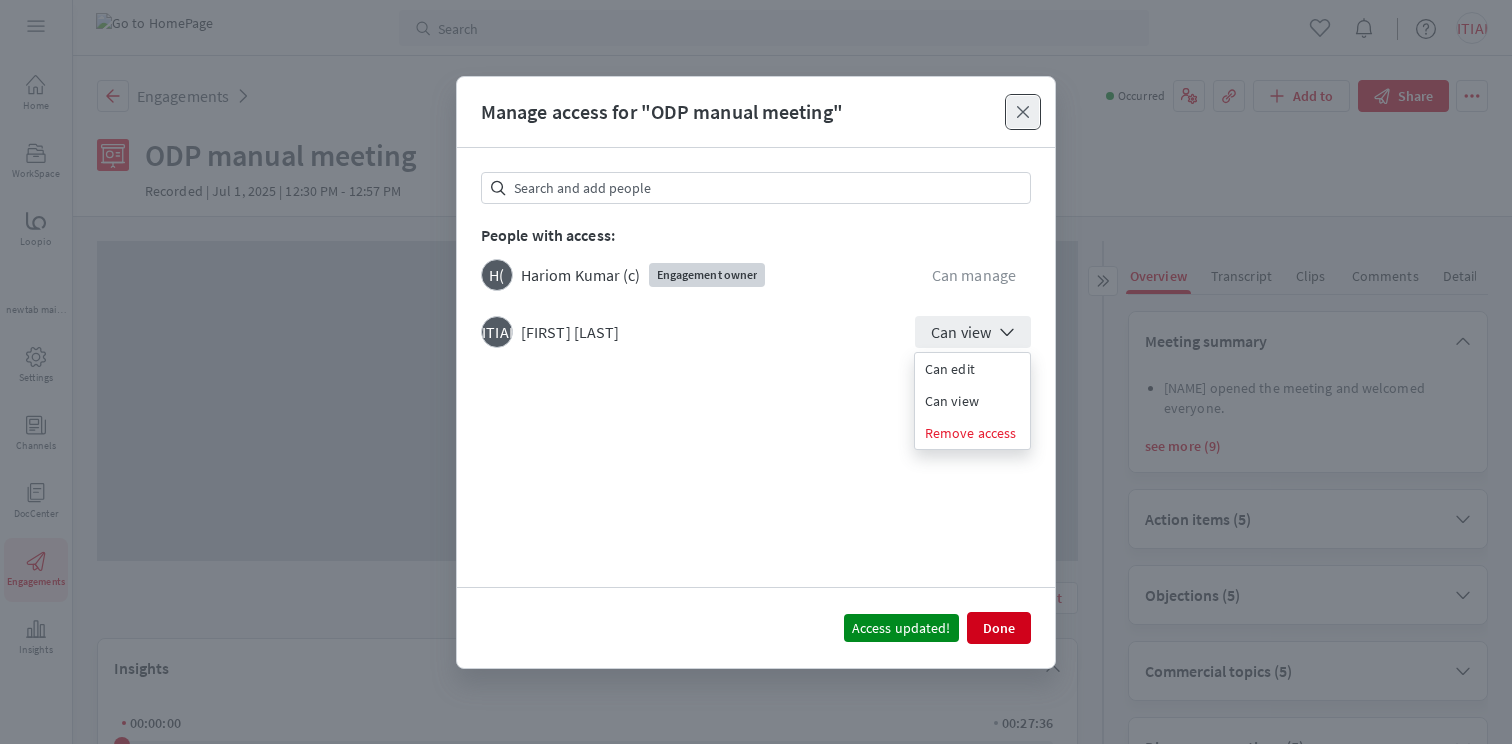 click on "Close" at bounding box center (1023, 112) 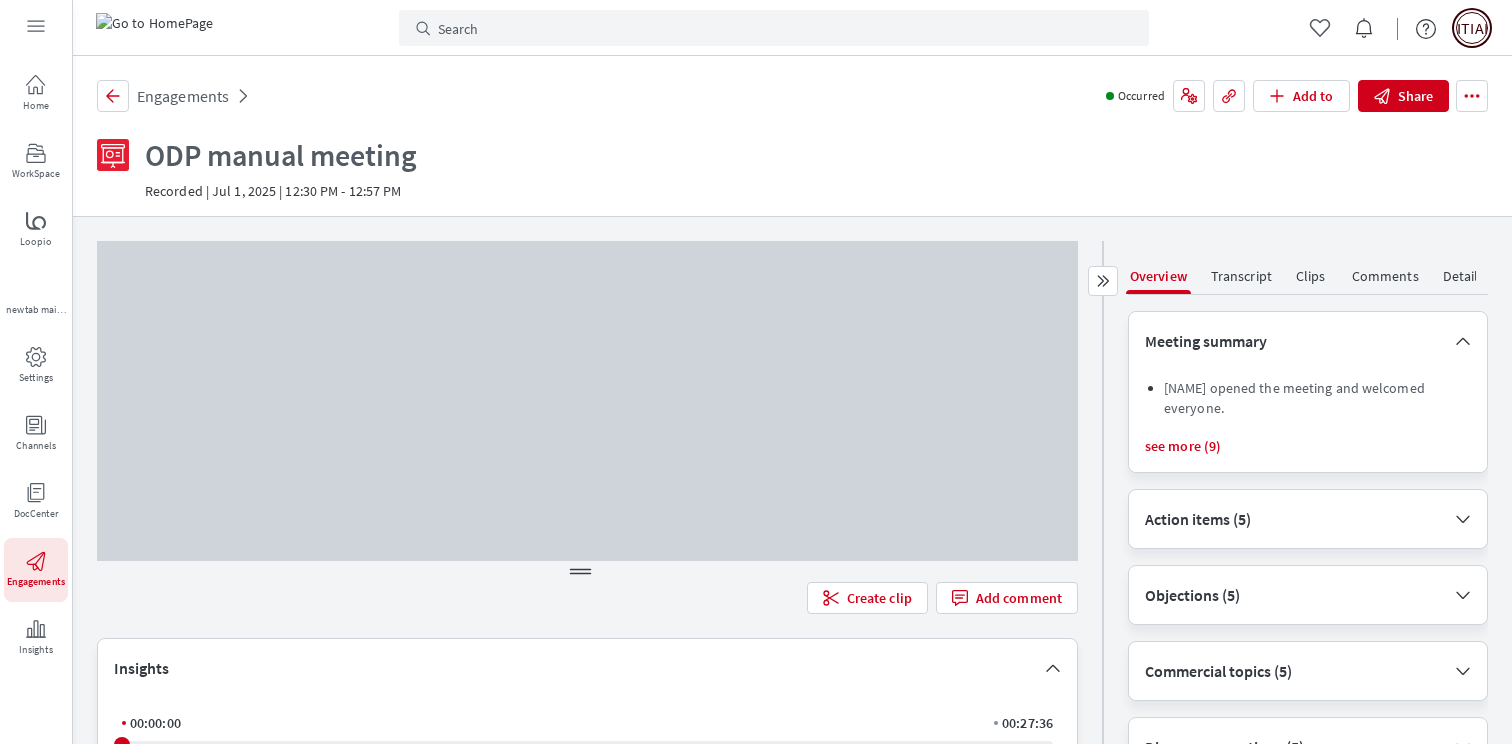 click on "••" at bounding box center (1472, 28) 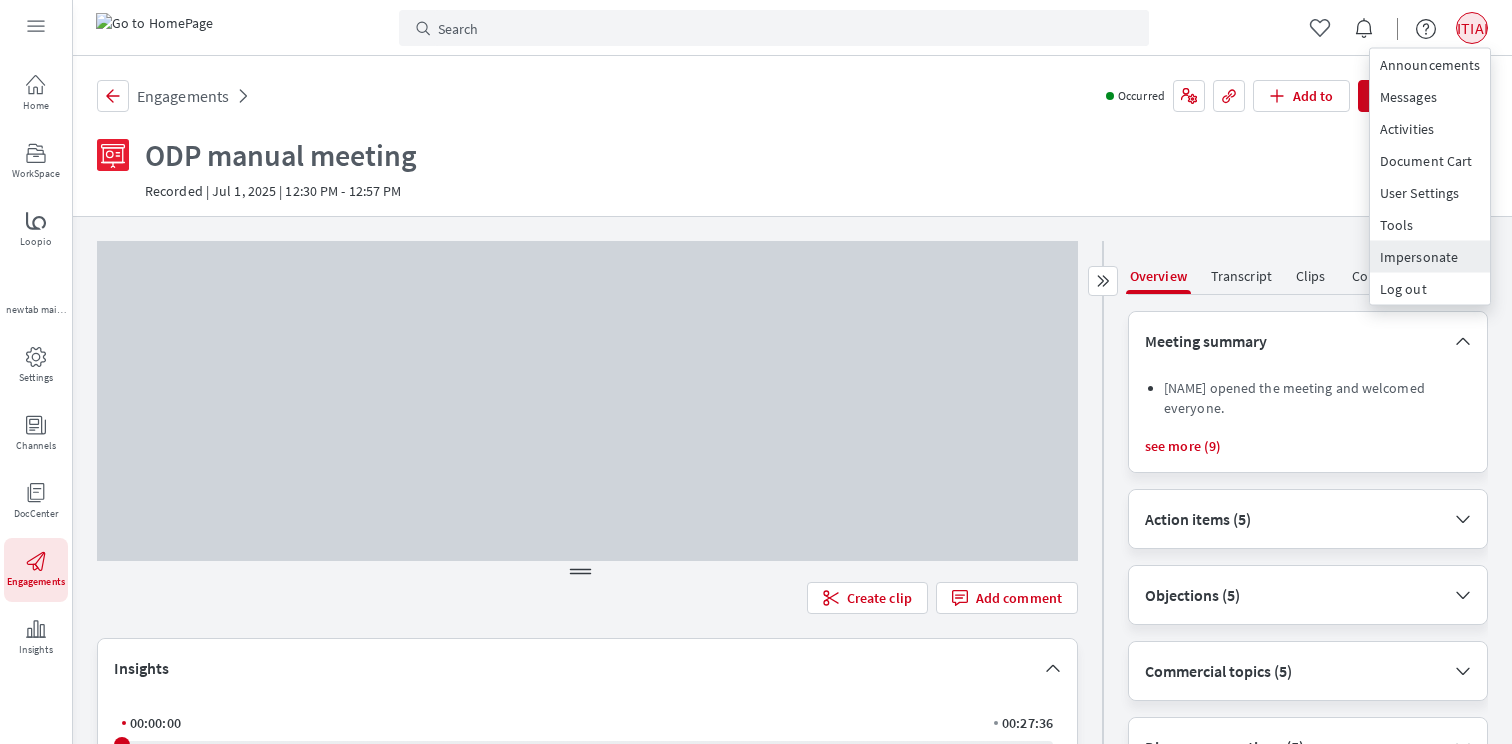 click on "Impersonate" at bounding box center [1419, 257] 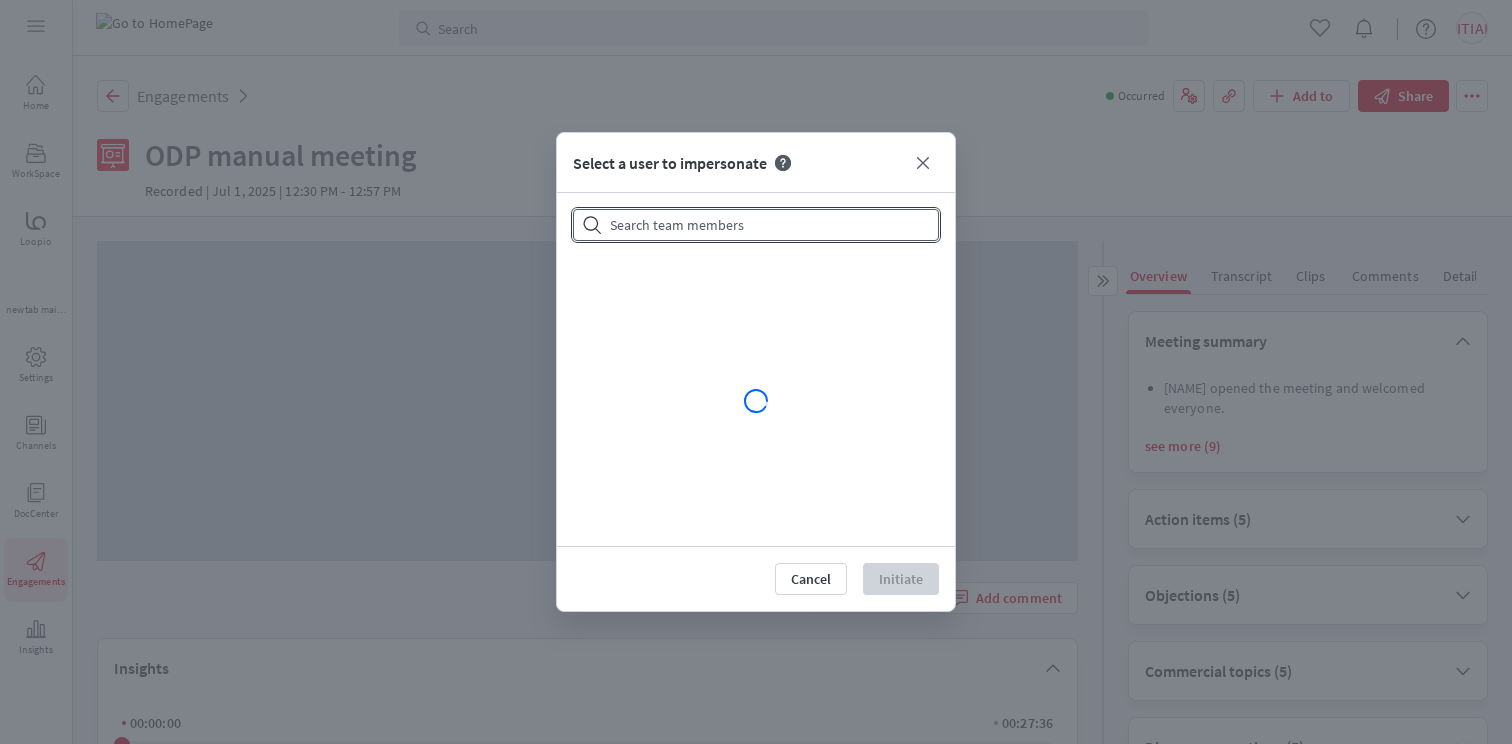 click at bounding box center [770, 225] 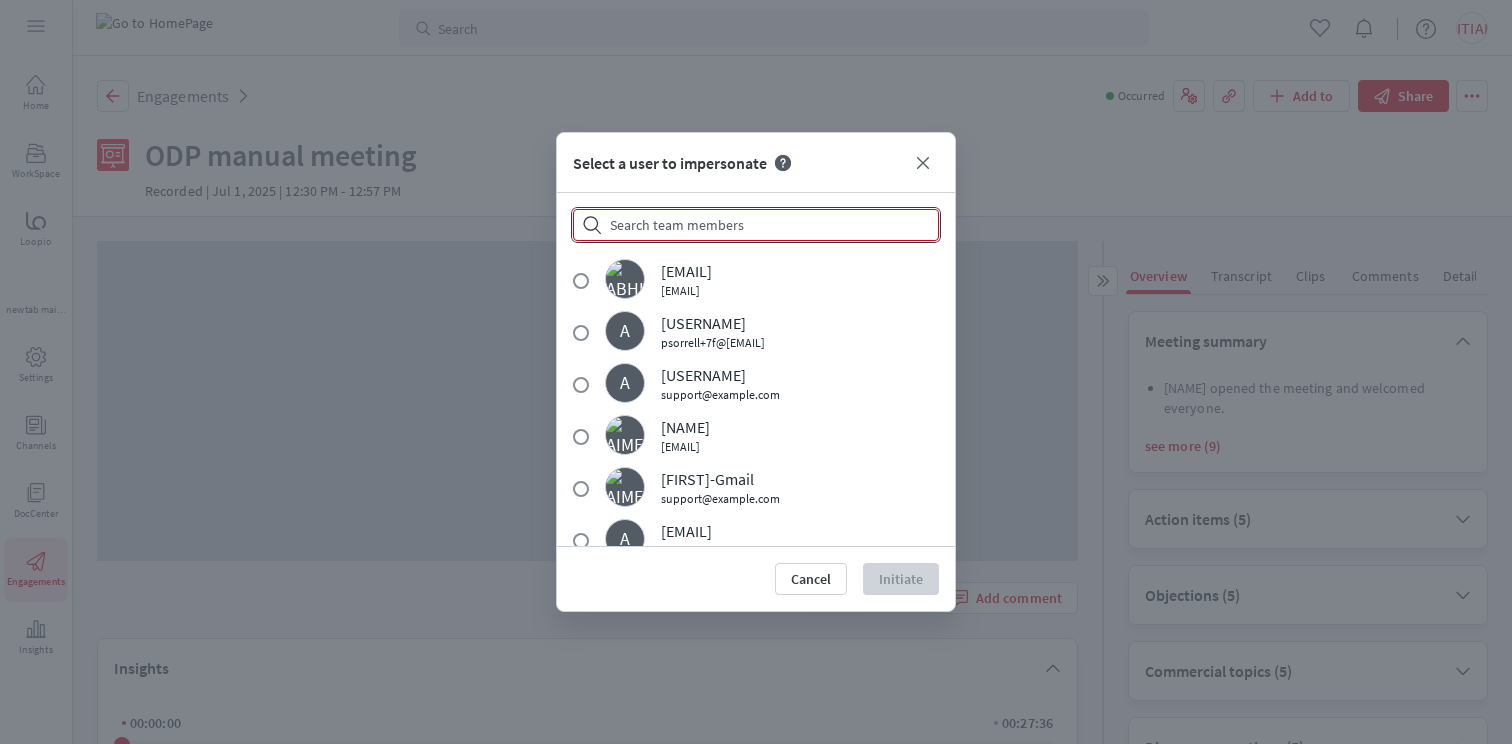 scroll, scrollTop: 1, scrollLeft: 1, axis: both 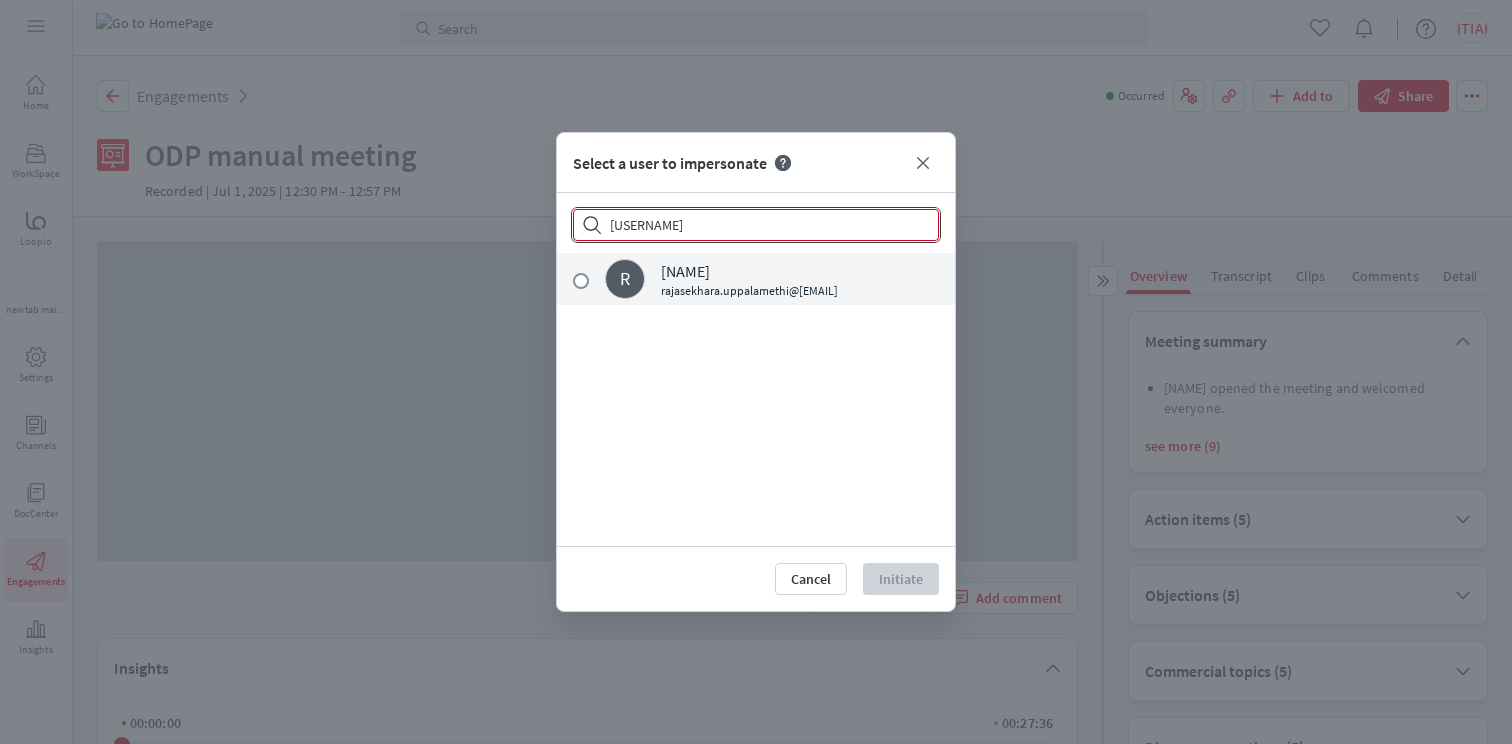 type on "raja" 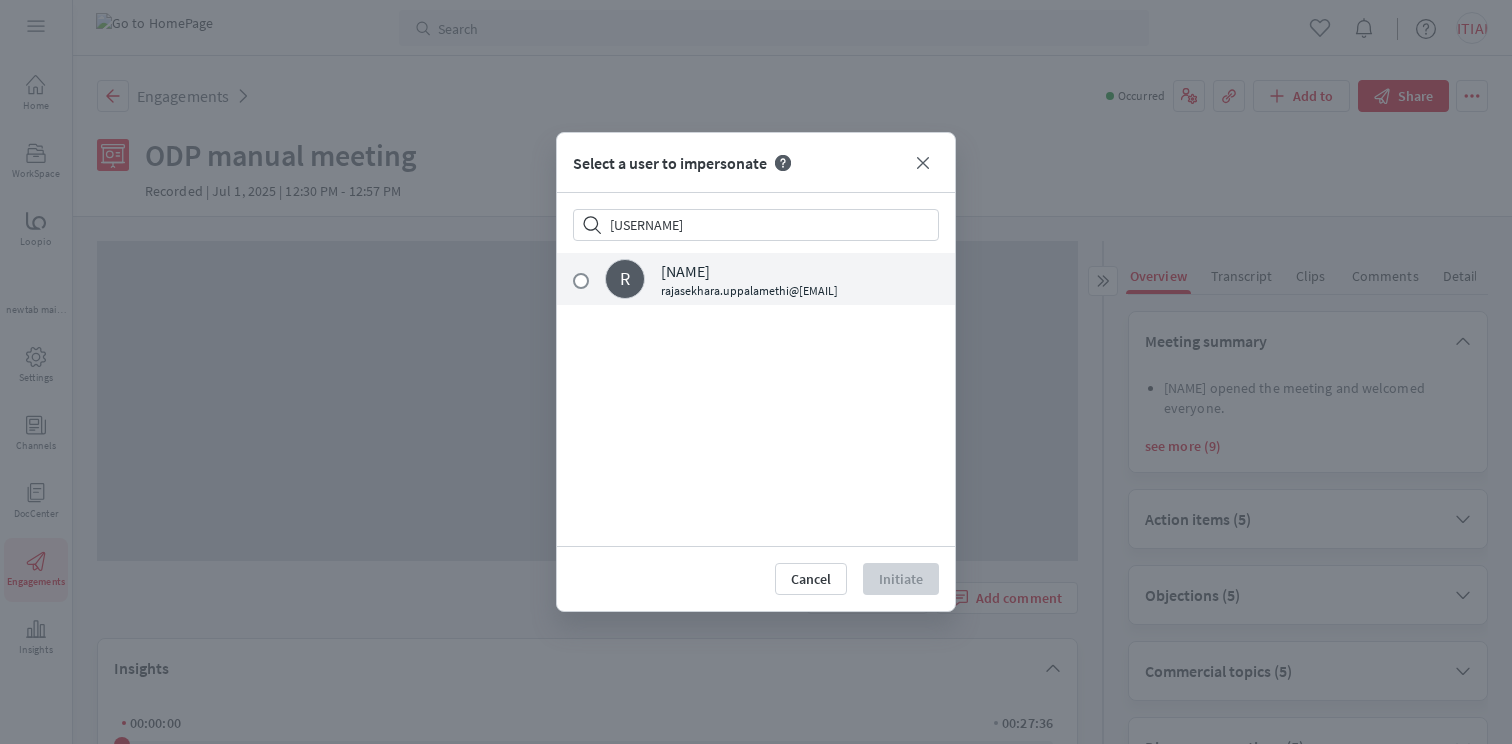 click on "rajasekhara.uppalamethi@seismic.com" at bounding box center (800, 291) 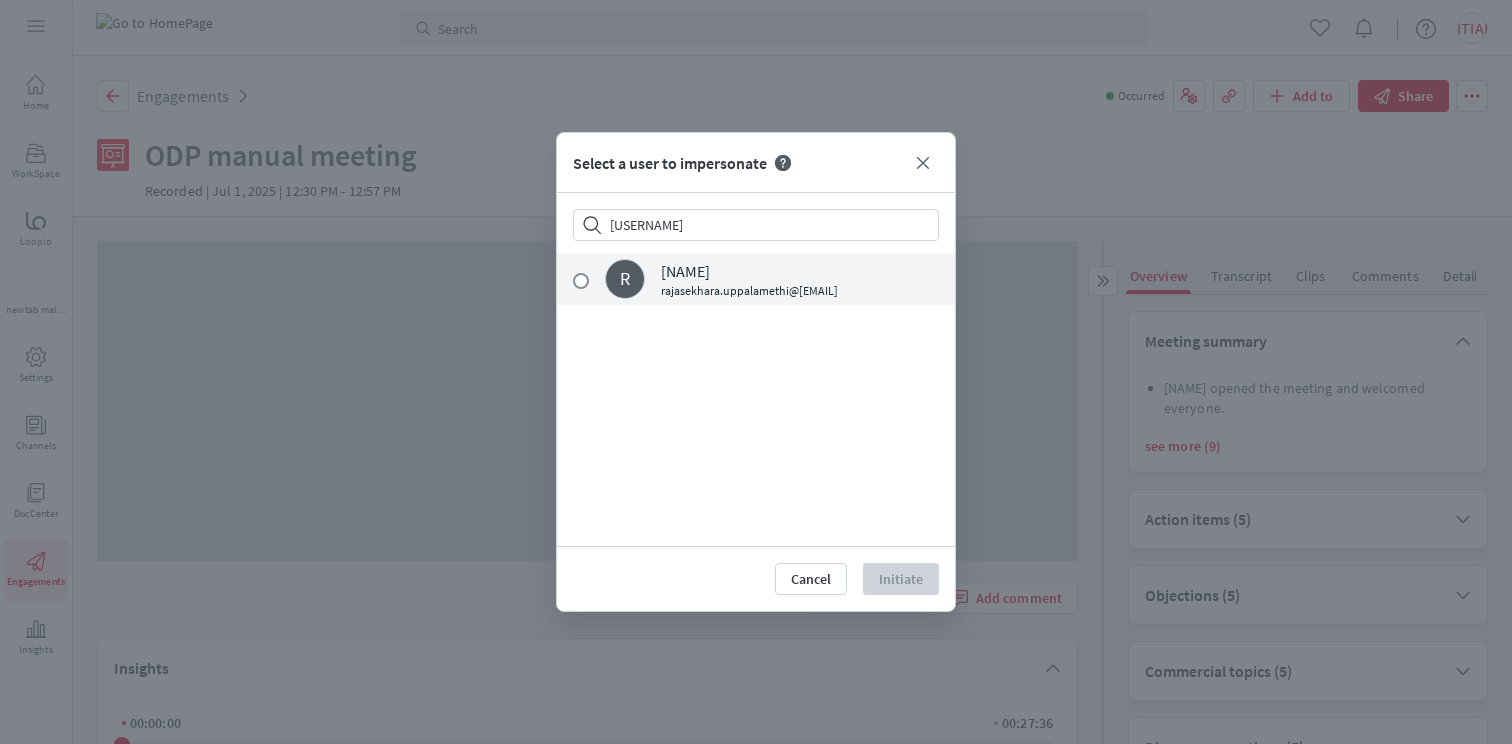 click on "r rajashekhar rajasekhara.uppalamethi@seismic.com" at bounding box center (581, 281) 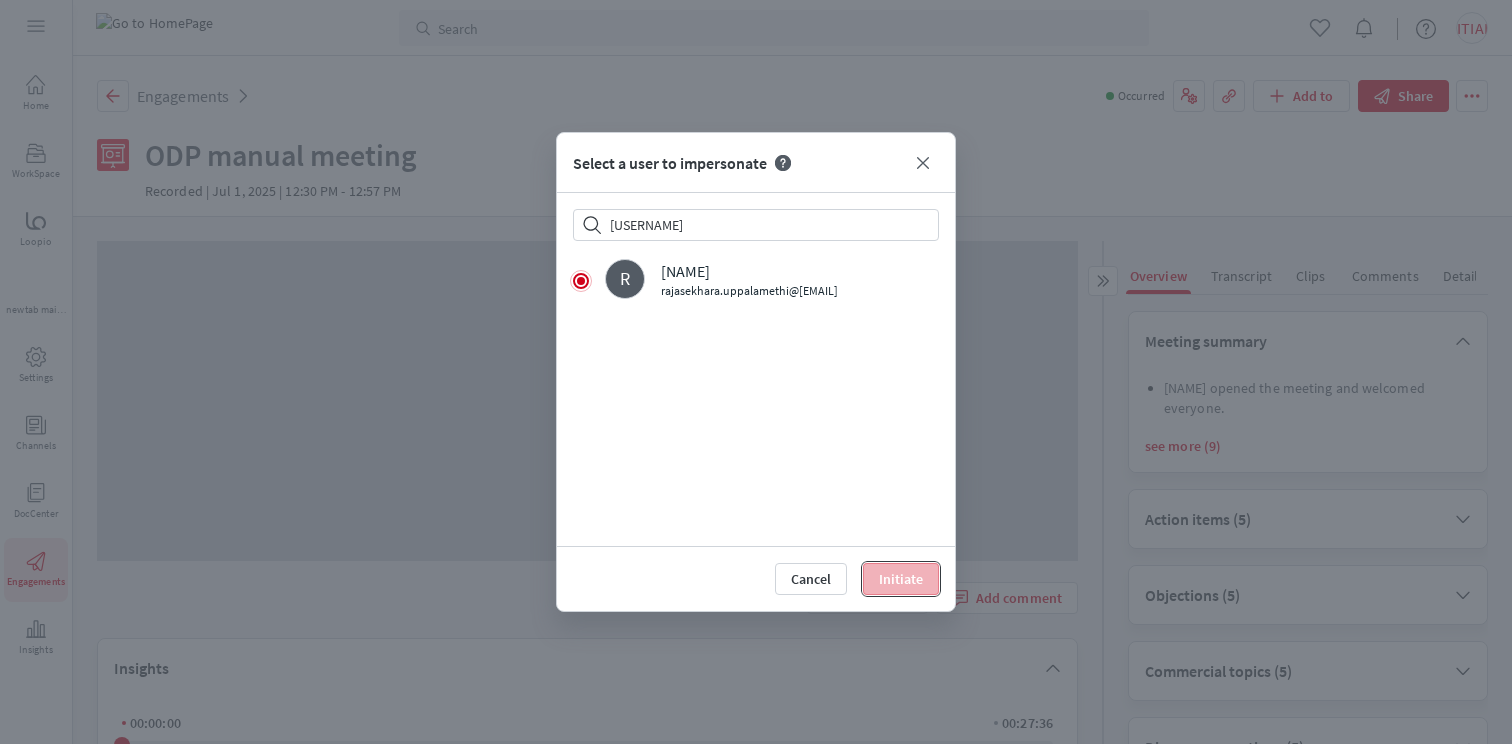 click on "Initiate" at bounding box center [901, 579] 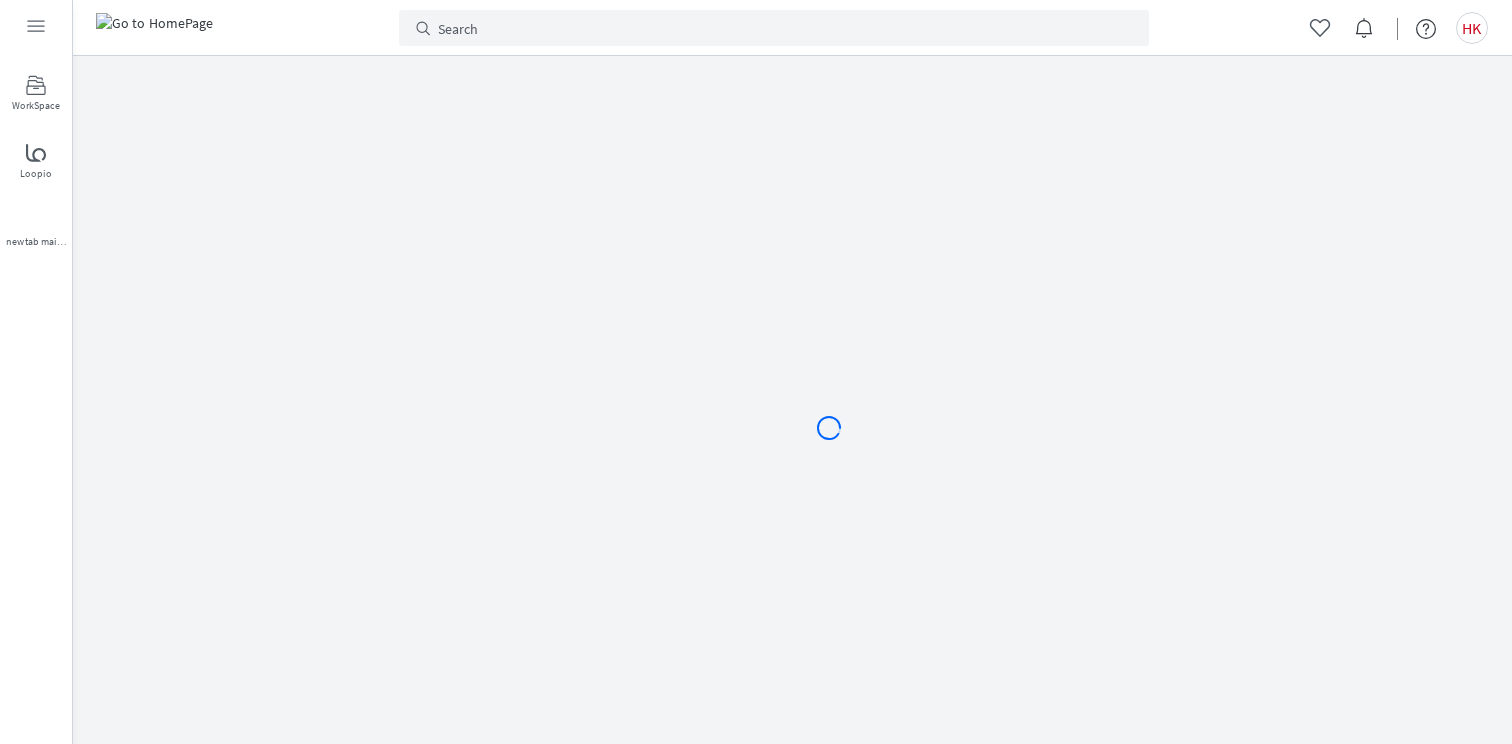 scroll, scrollTop: 0, scrollLeft: 0, axis: both 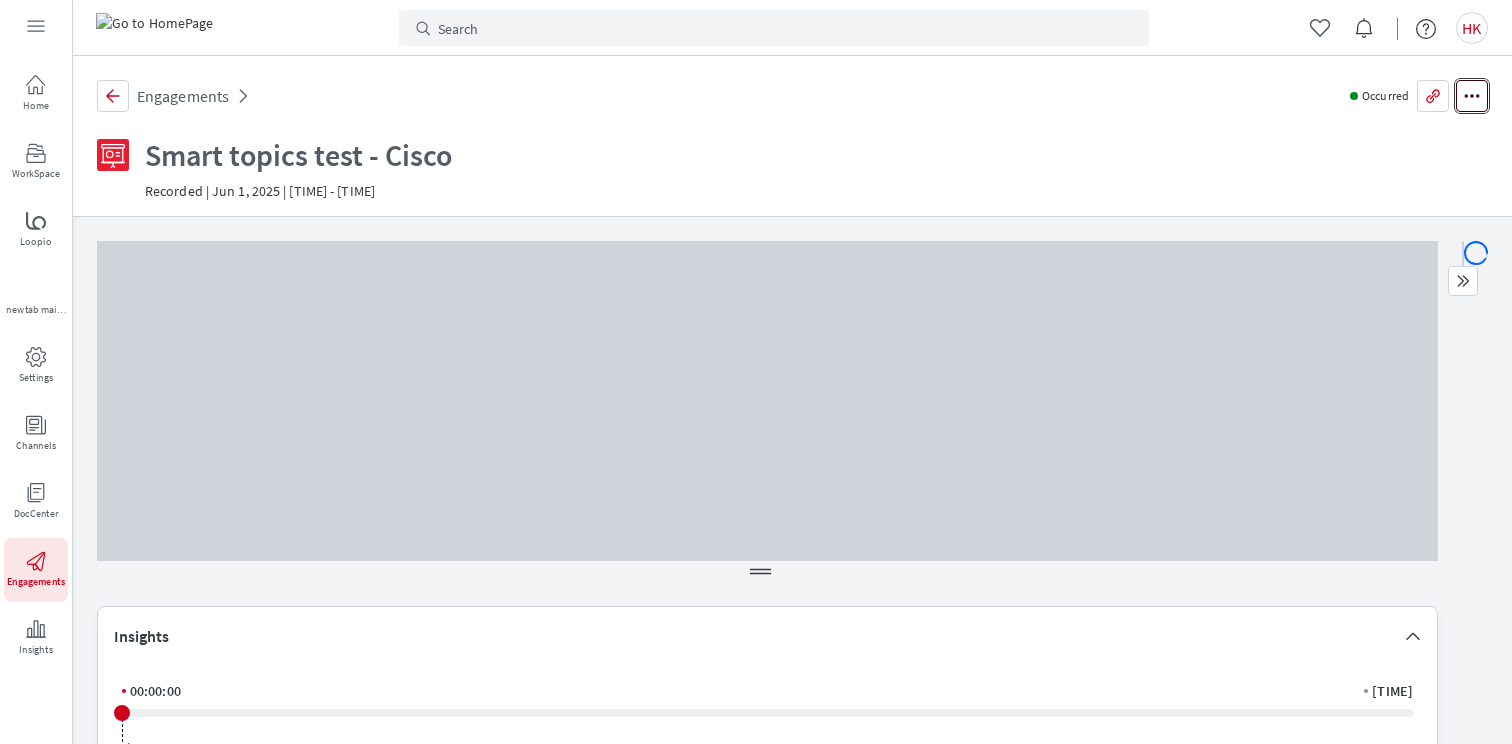 click on "More actions" at bounding box center (1472, 96) 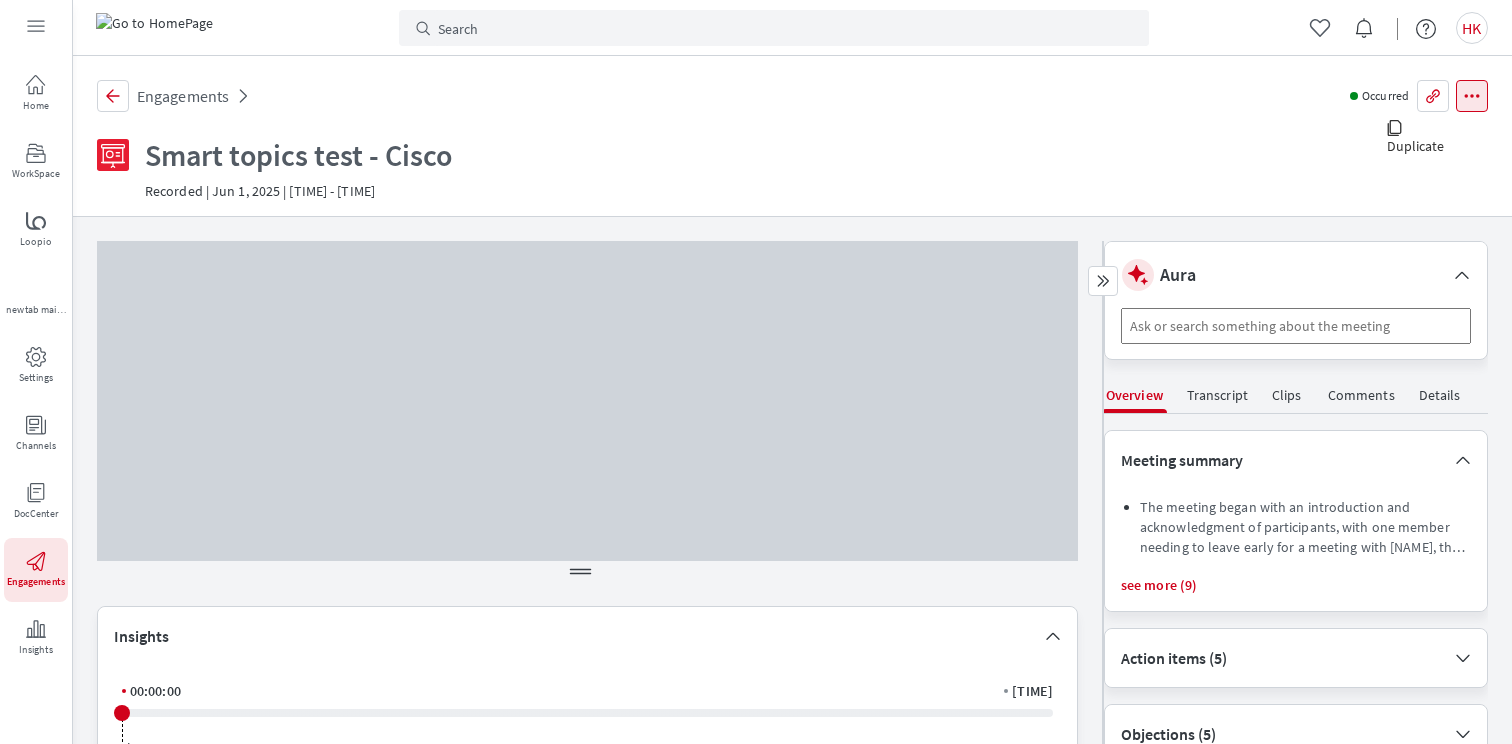 click on "Smart topics test - Cisco" at bounding box center [812, 155] 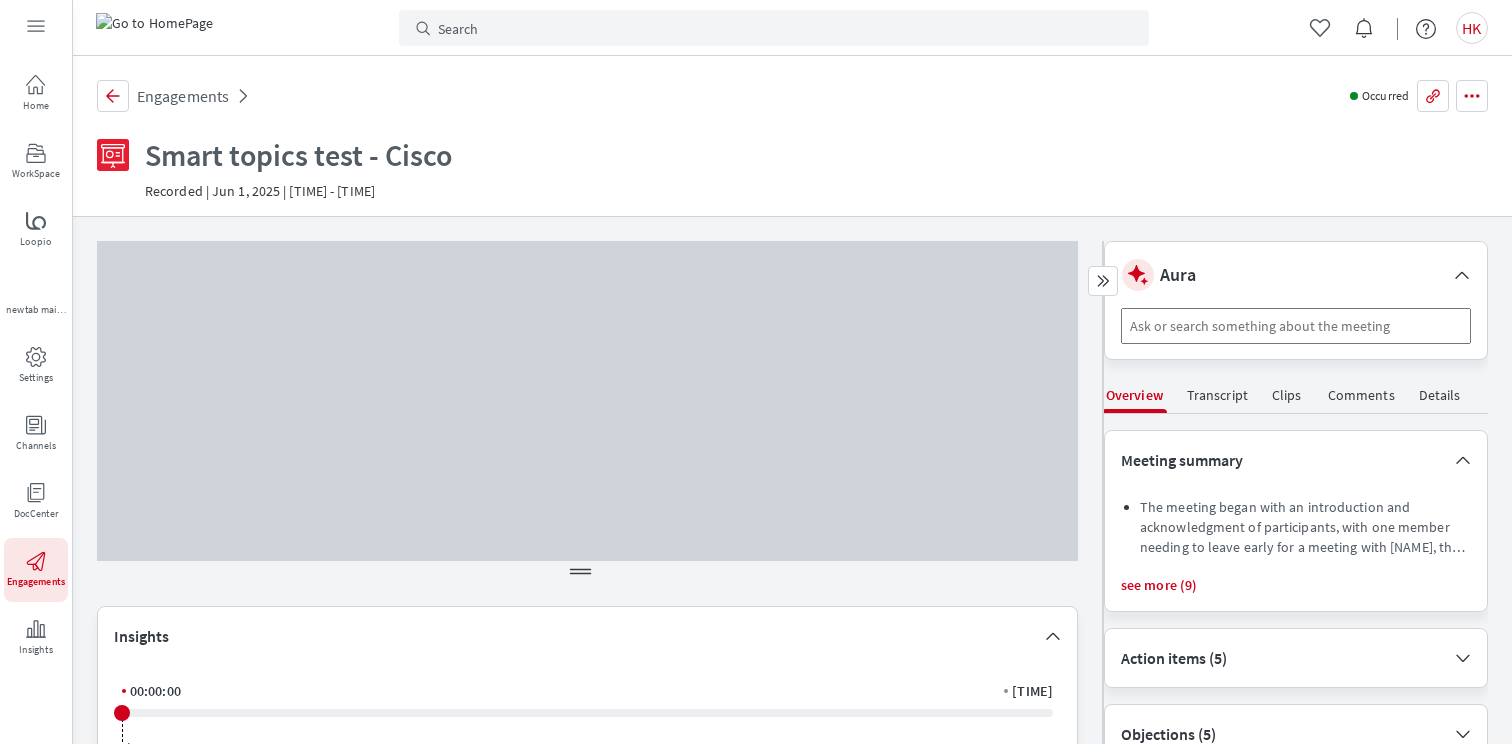 click on "Occurred" at bounding box center [1385, 96] 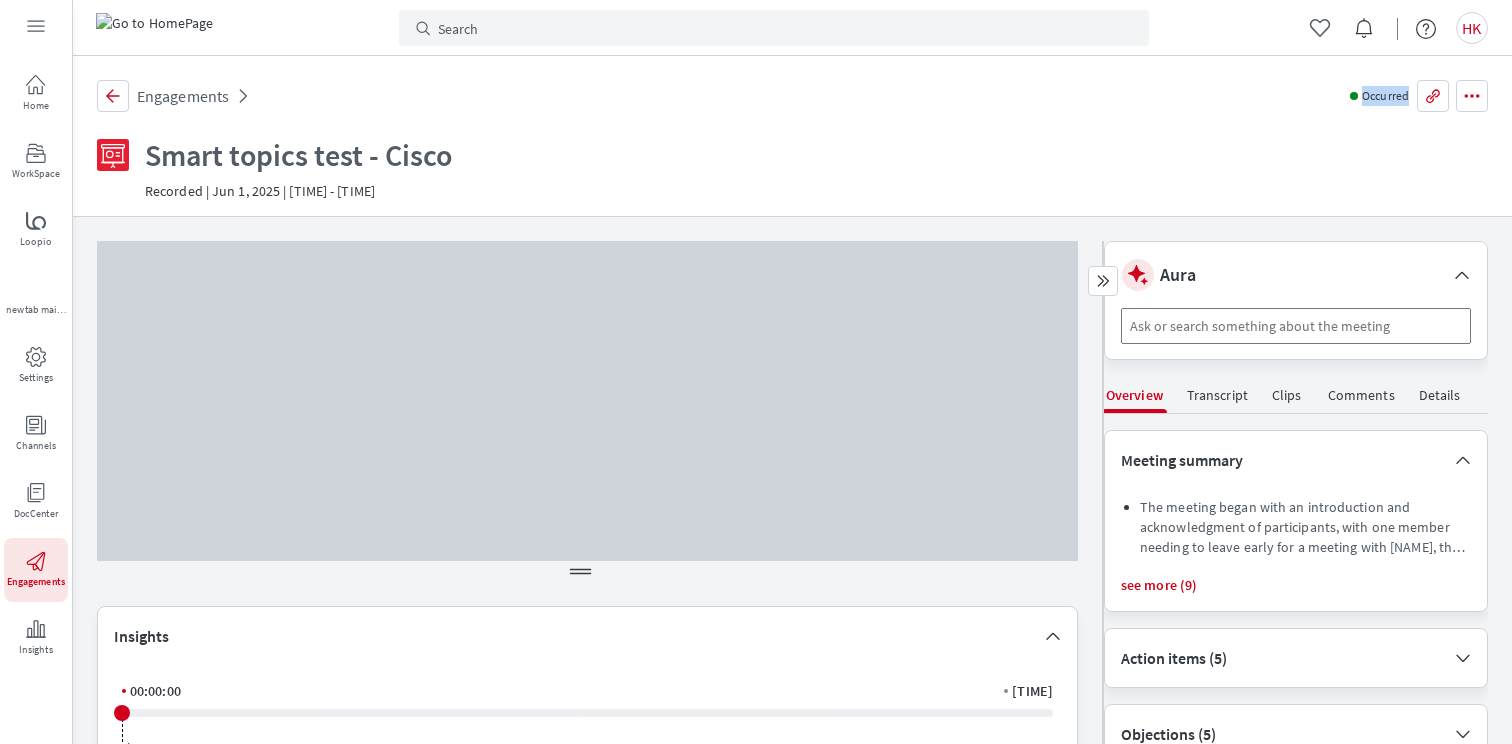 click on "Recorded | Jun 1, 2025 | 08:00 PM - 09:04 PM" at bounding box center [260, 191] 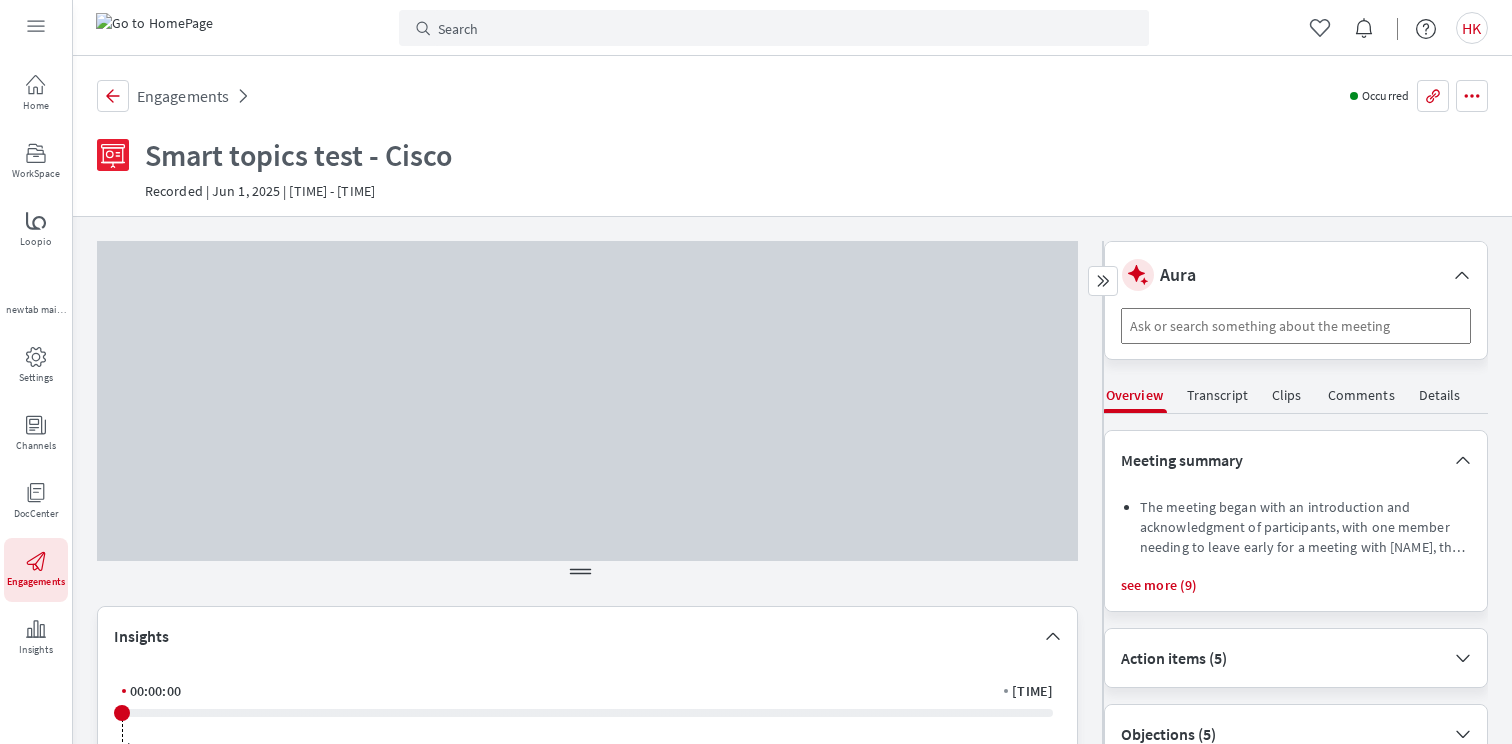 click on "Recorded | Jun 1, 2025 | 08:00 PM - 09:04 PM" at bounding box center (260, 191) 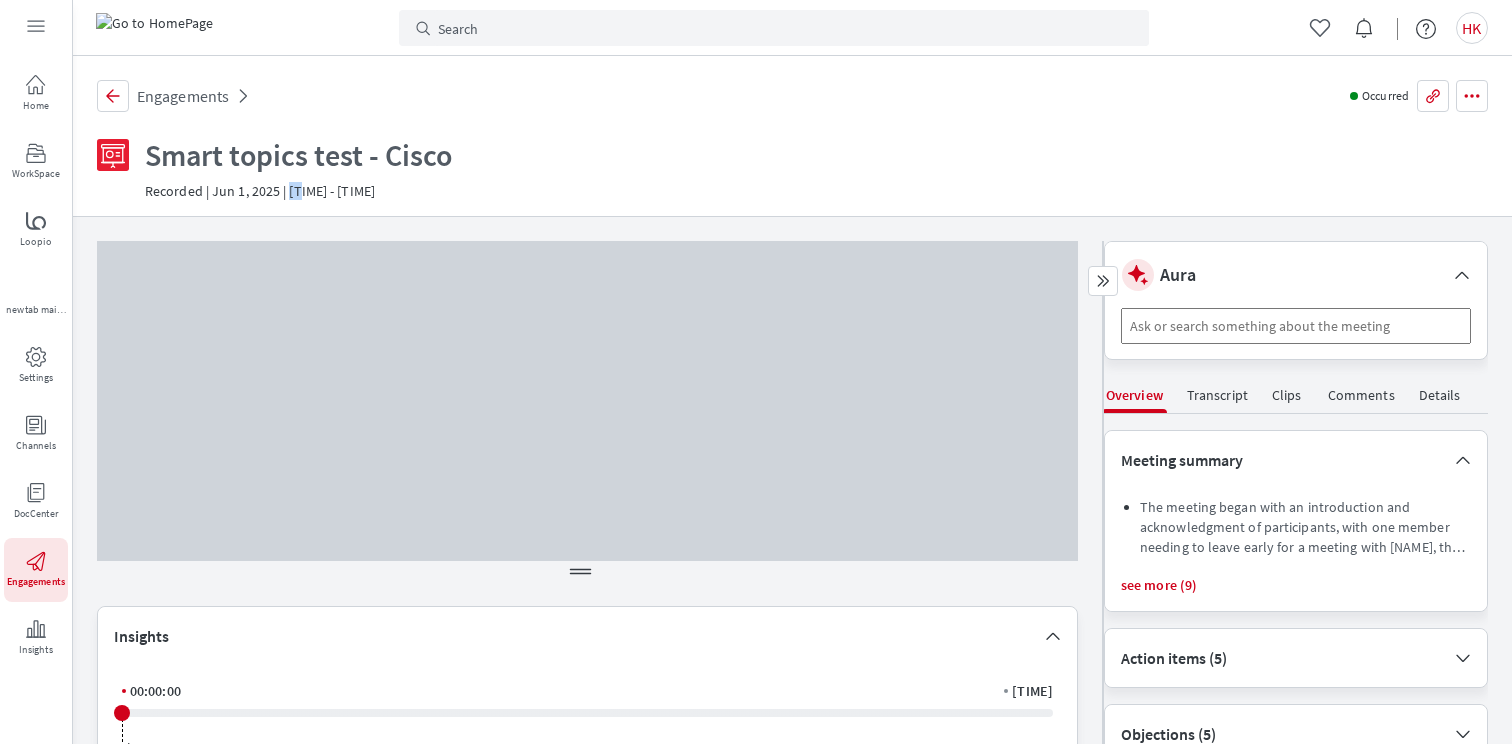 click on "Recorded | Jun 1, 2025 | 08:00 PM - 09:04 PM" at bounding box center [260, 191] 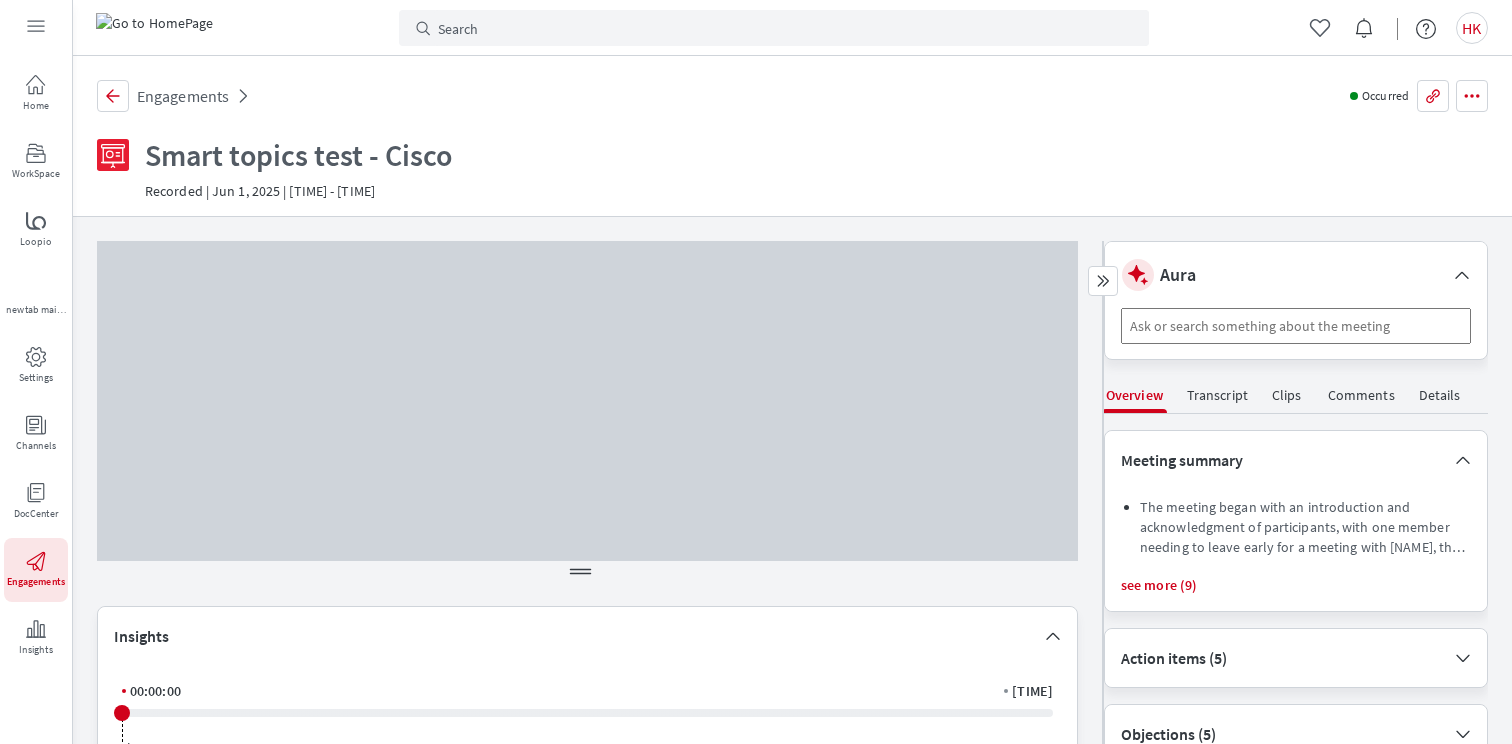 click on "Go back Engagements" at bounding box center [723, 96] 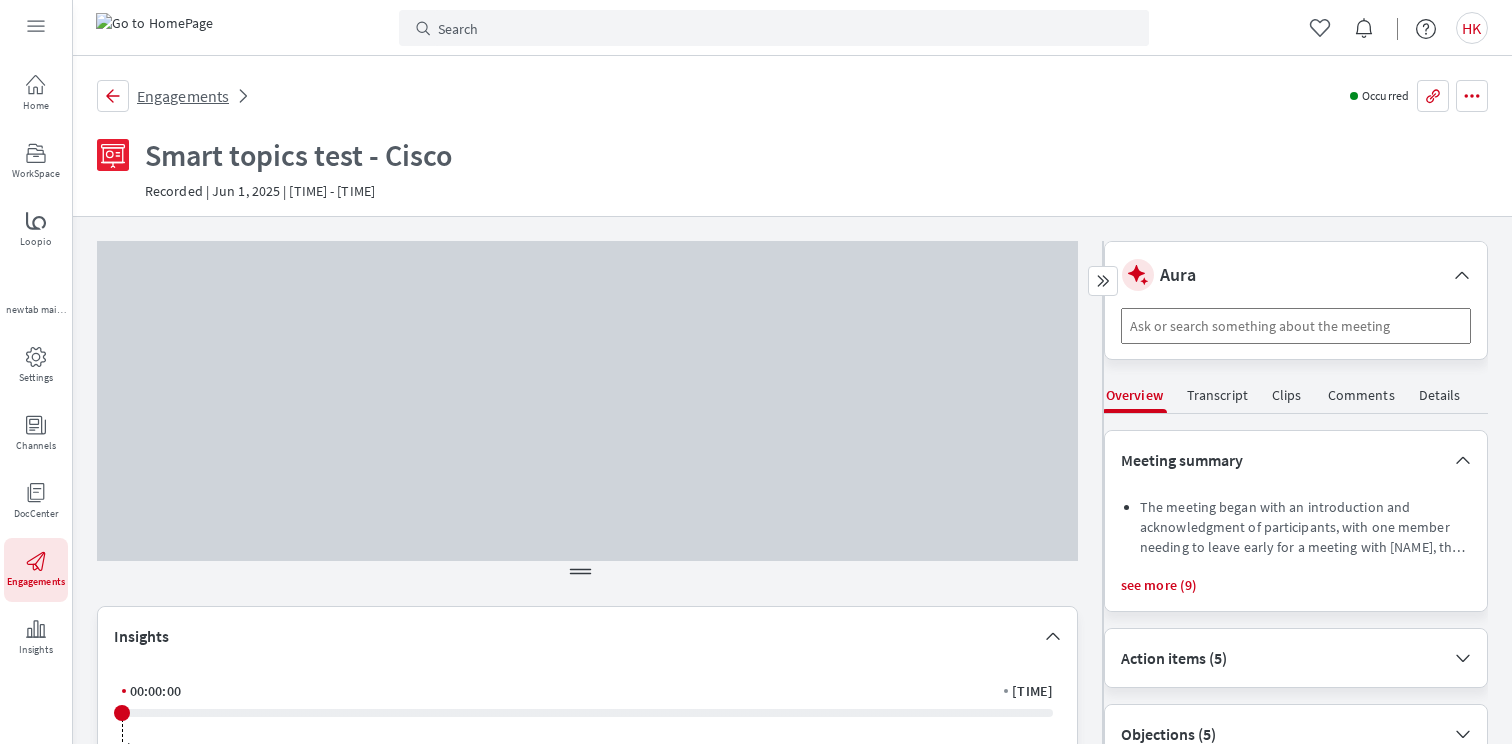 click on "Engagements" at bounding box center (183, 96) 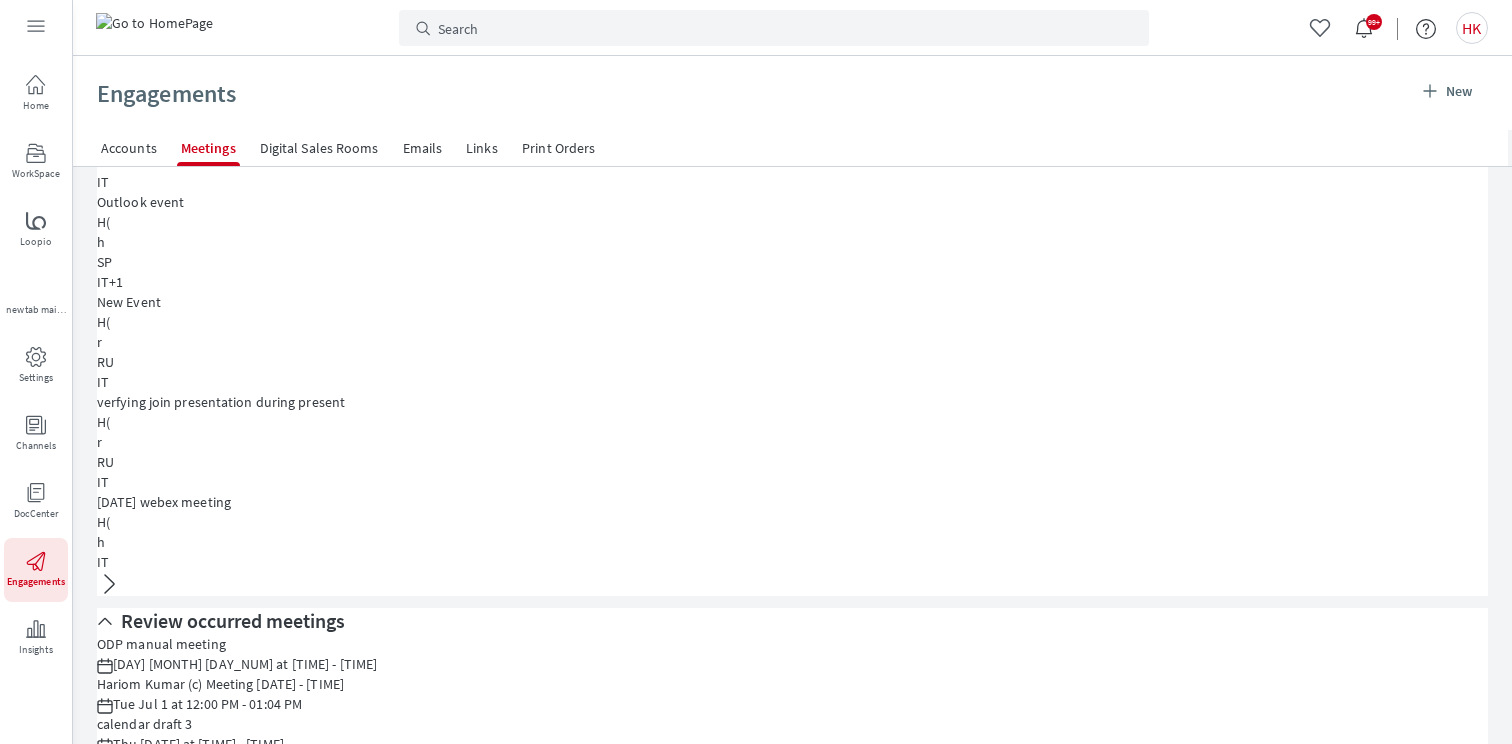 scroll, scrollTop: 374, scrollLeft: 0, axis: vertical 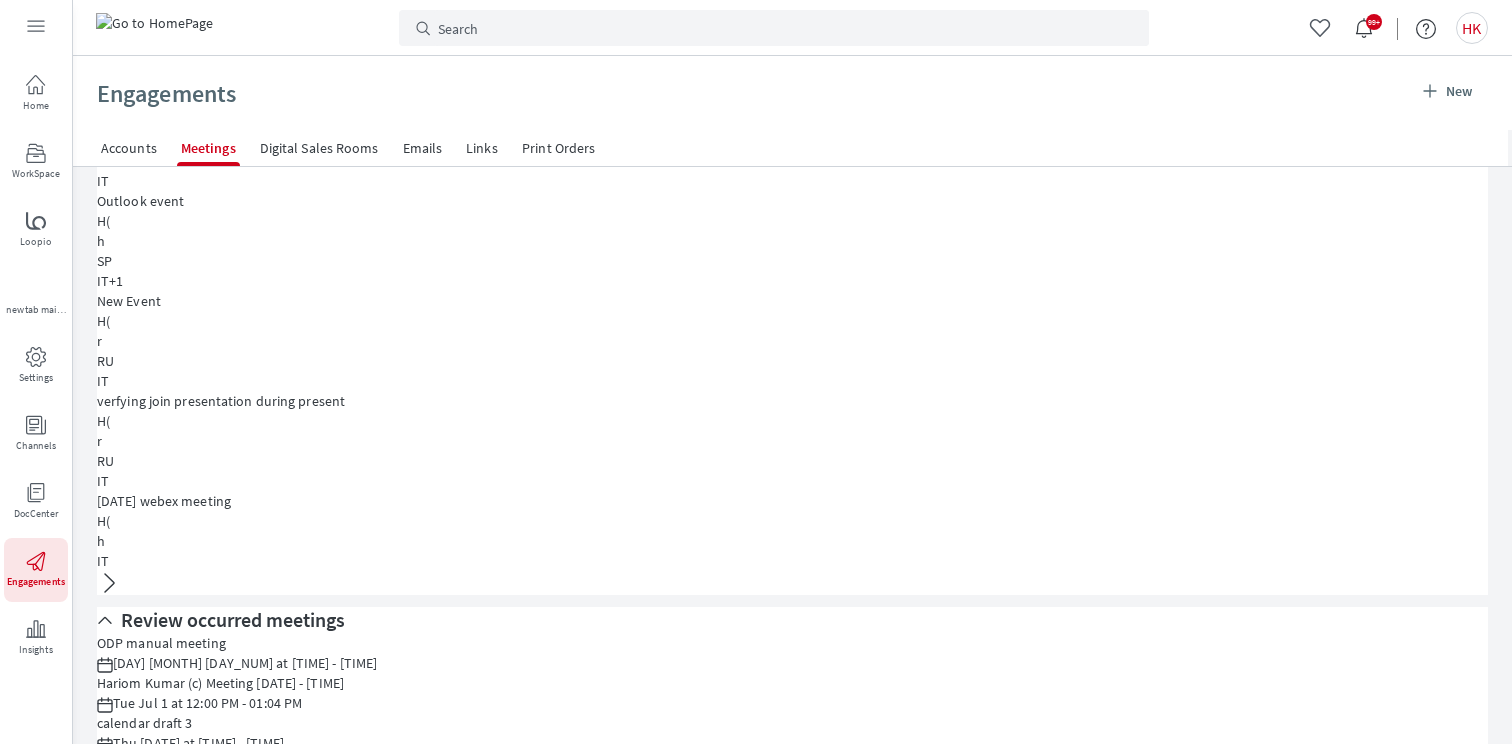 click on "Quick Search Filters 4 Sort: Recent activity Column Visibility Columns Grouping Group by" at bounding box center [792, 1465] 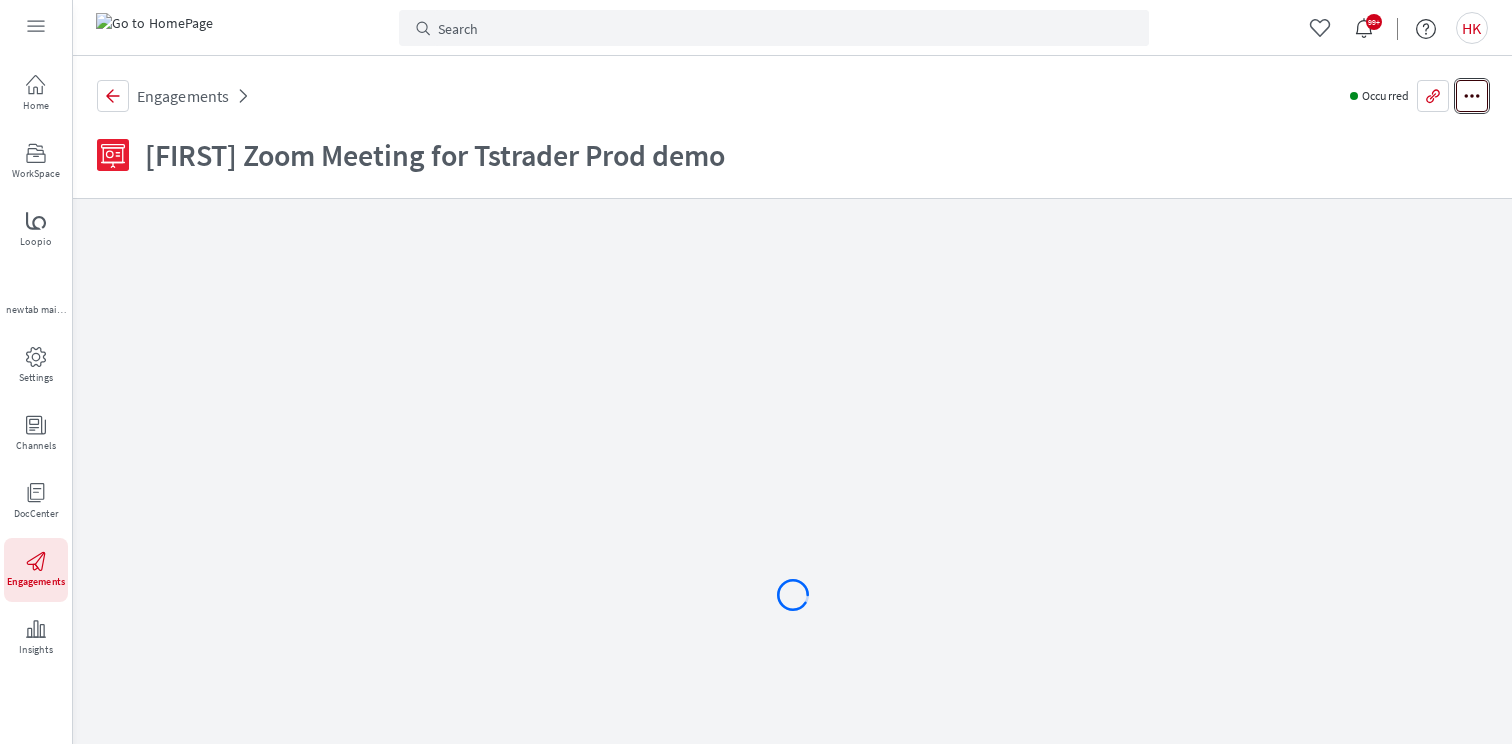 click on "More actions" at bounding box center (1472, 96) 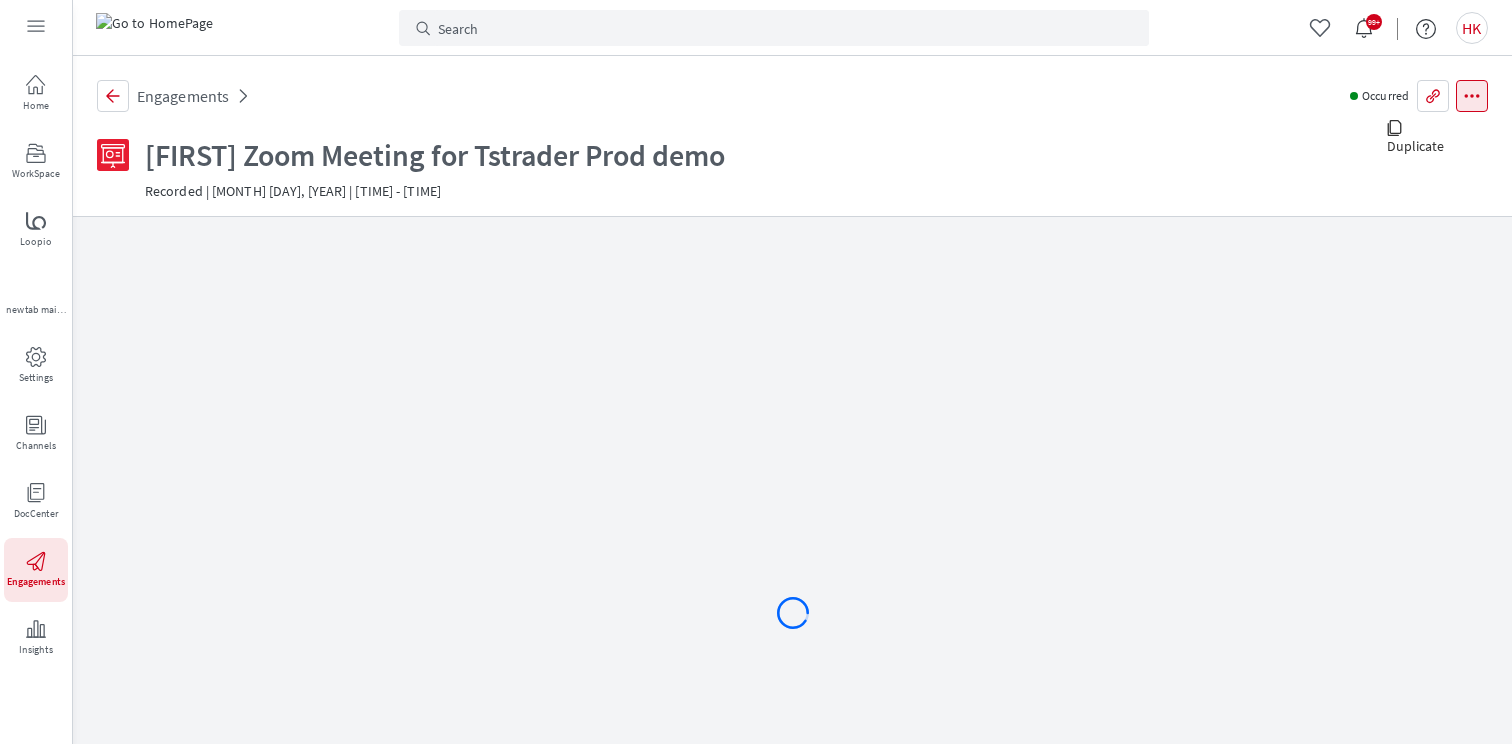 click on "Occurred" at bounding box center (1385, 96) 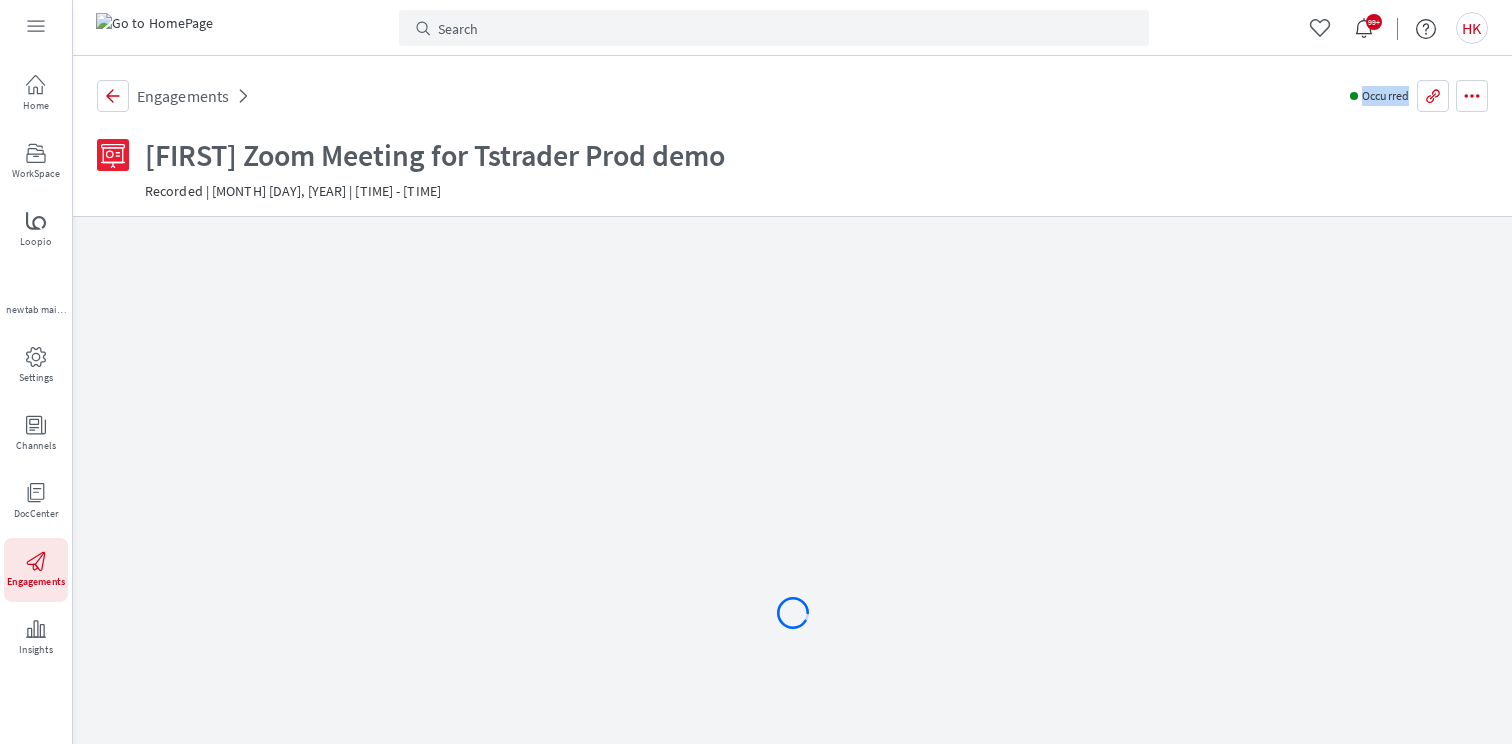 click on "Occurred" at bounding box center (1385, 96) 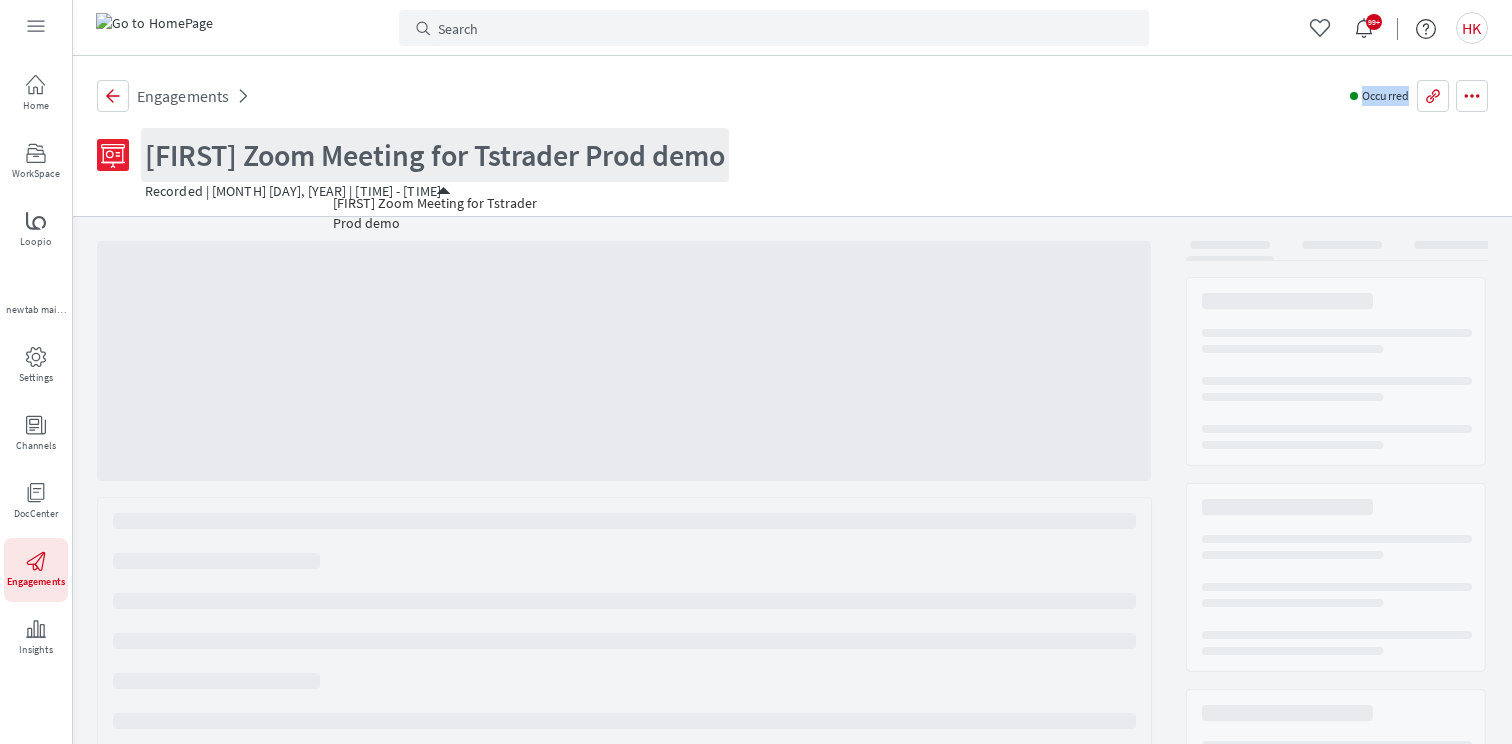 scroll, scrollTop: 0, scrollLeft: 0, axis: both 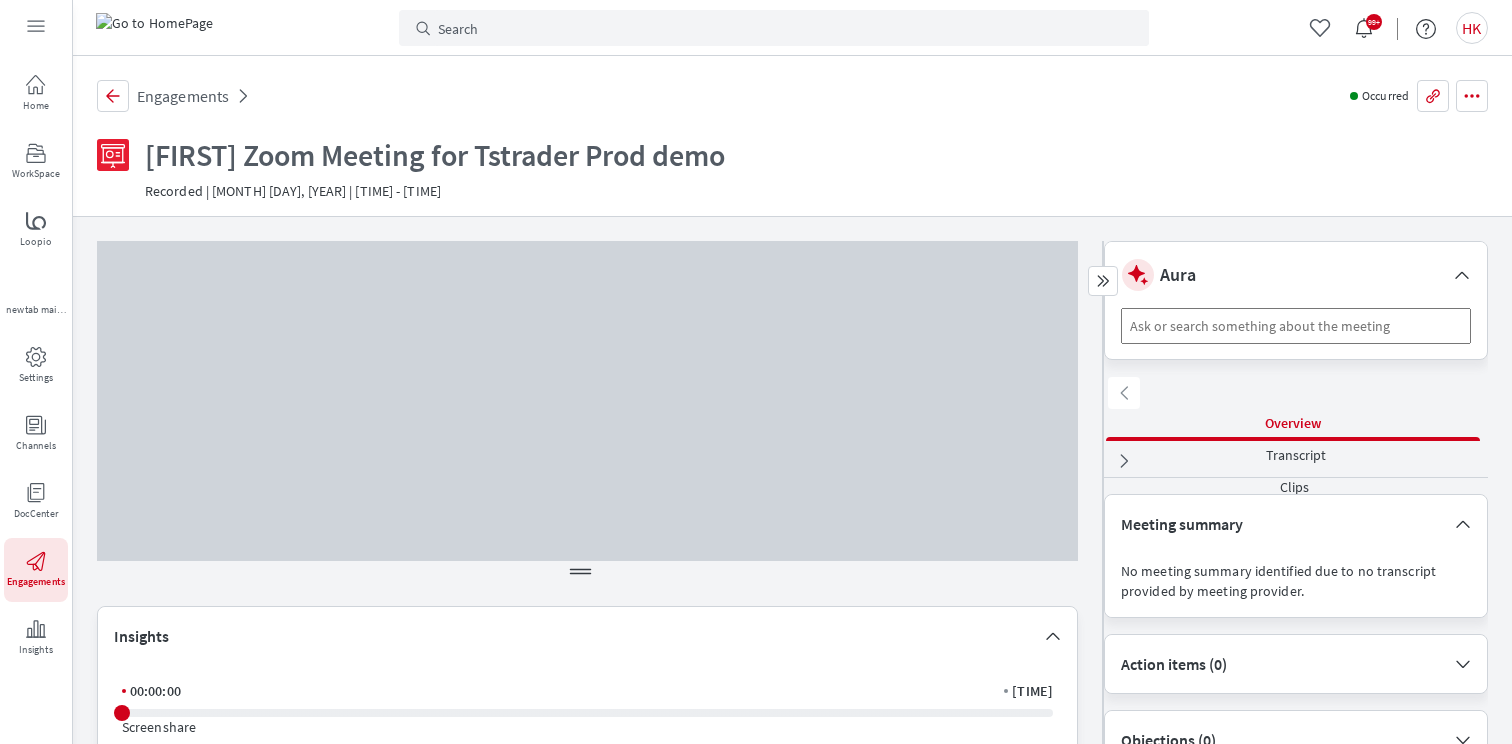 click on "Go back Engagements Occurred Share with colleagues More actions Swapnil Zoom Meeting for Tstrader Prod demo Recorded | Jun 24, 2025 | 12:52 PM - 12:56 PM" at bounding box center (792, 136) 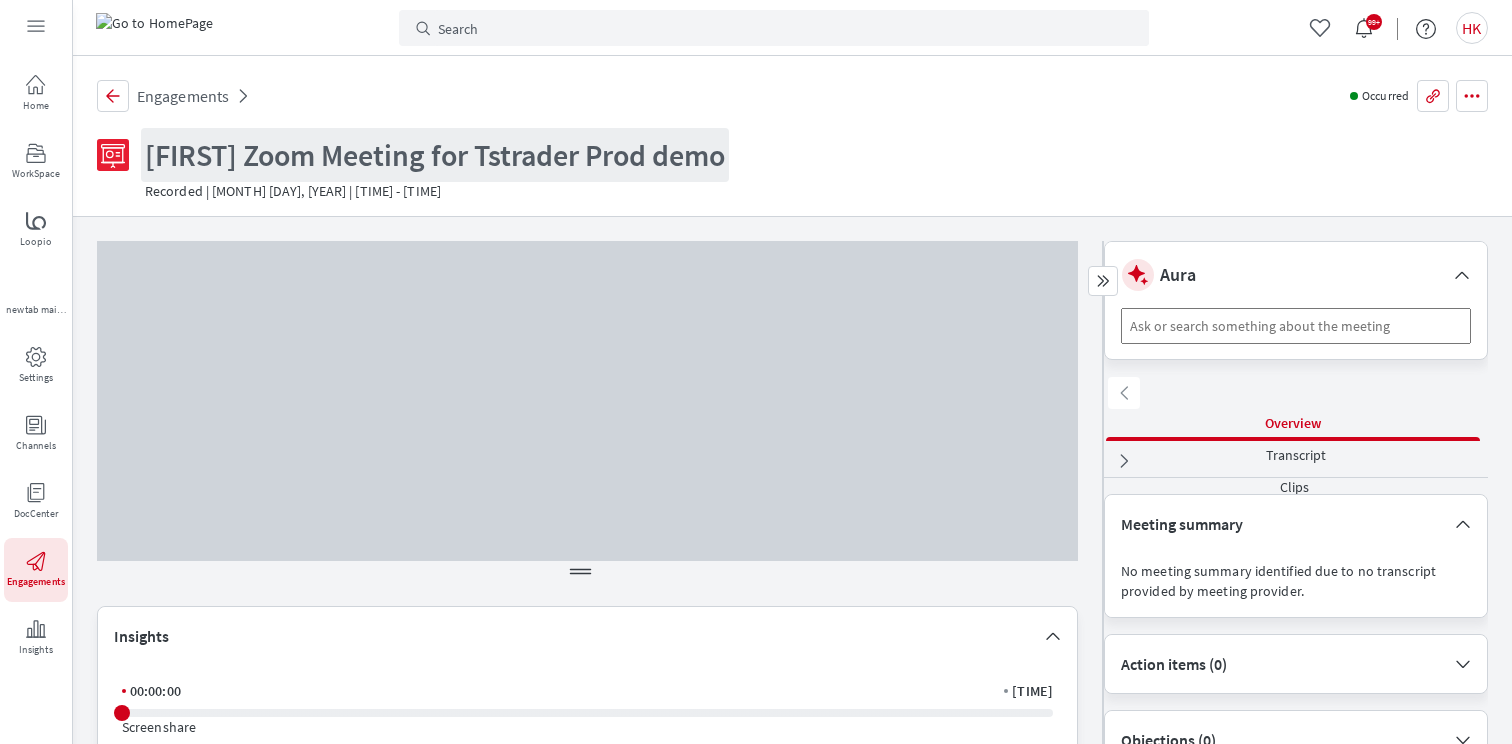 click on "Swapnil Zoom Meeting for Tstrader Prod demo" at bounding box center (435, 155) 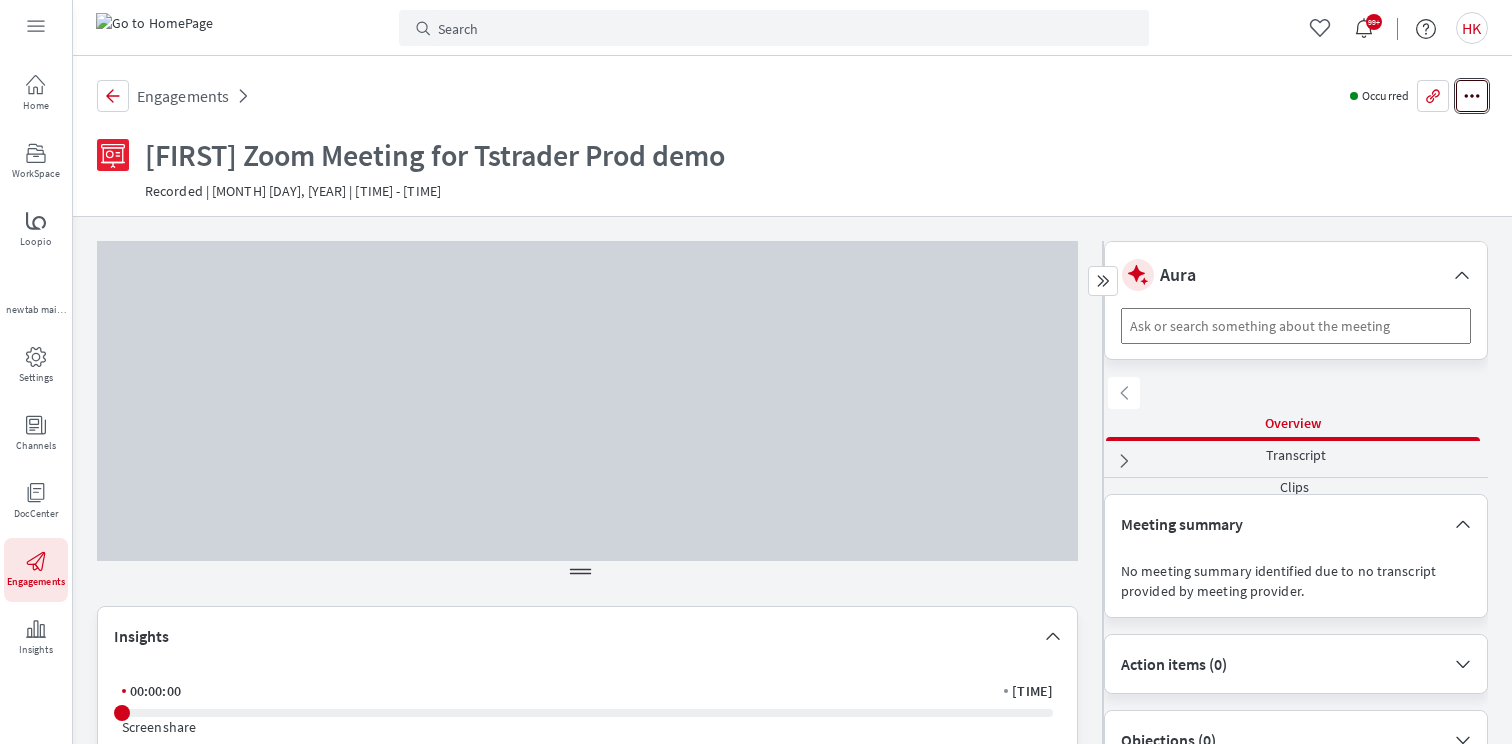 click on "More actions" at bounding box center (1472, 96) 